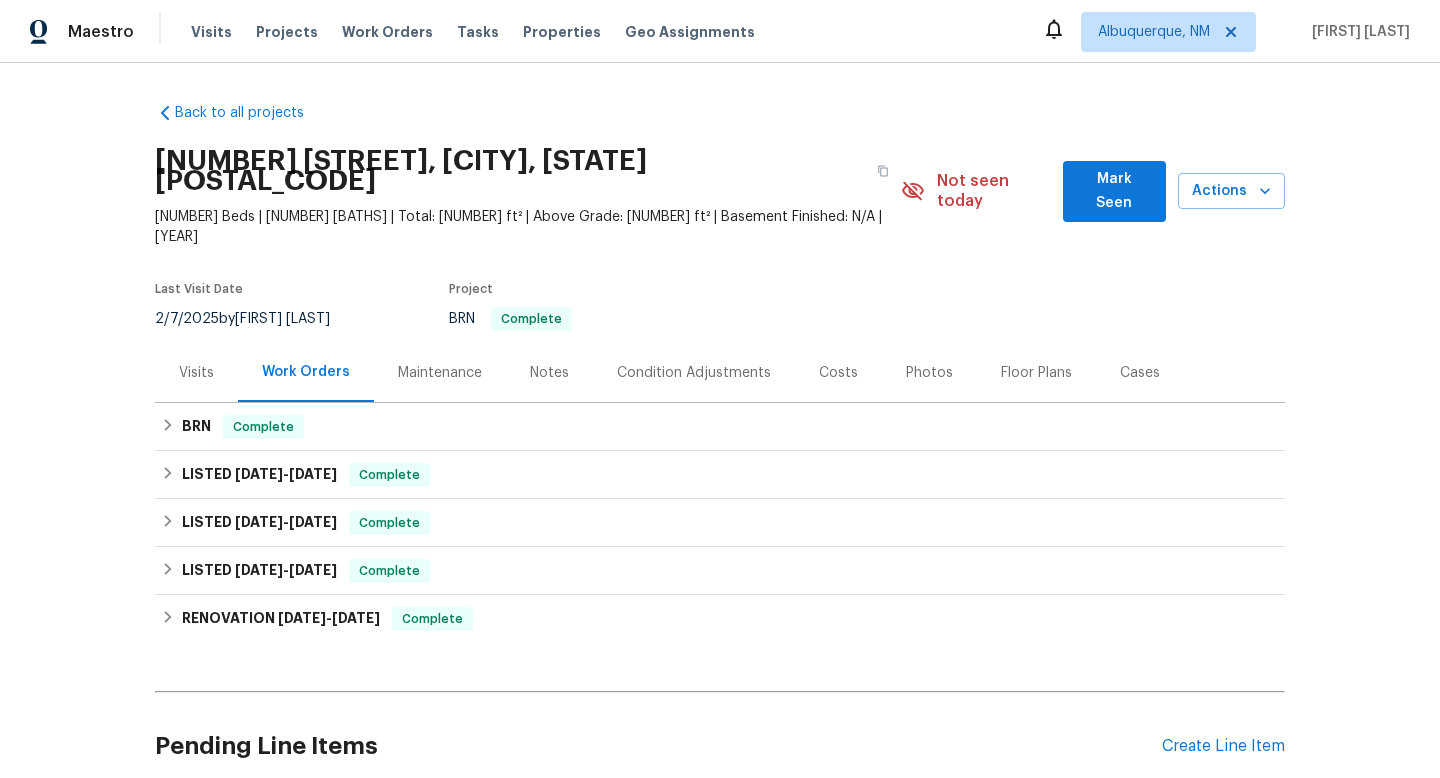 scroll, scrollTop: 0, scrollLeft: 0, axis: both 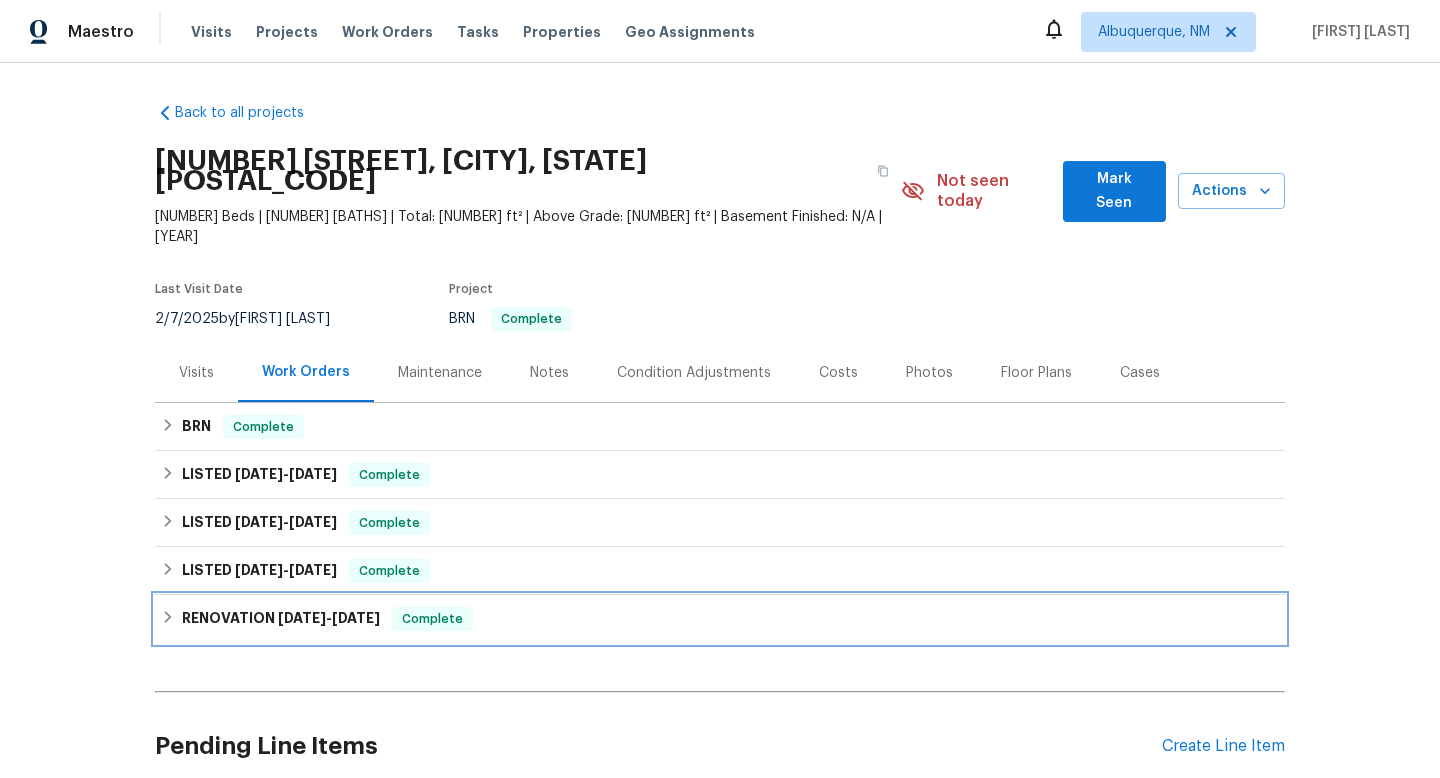 click on "RENOVATION   [DATE]  -  [DATE]" at bounding box center [281, 619] 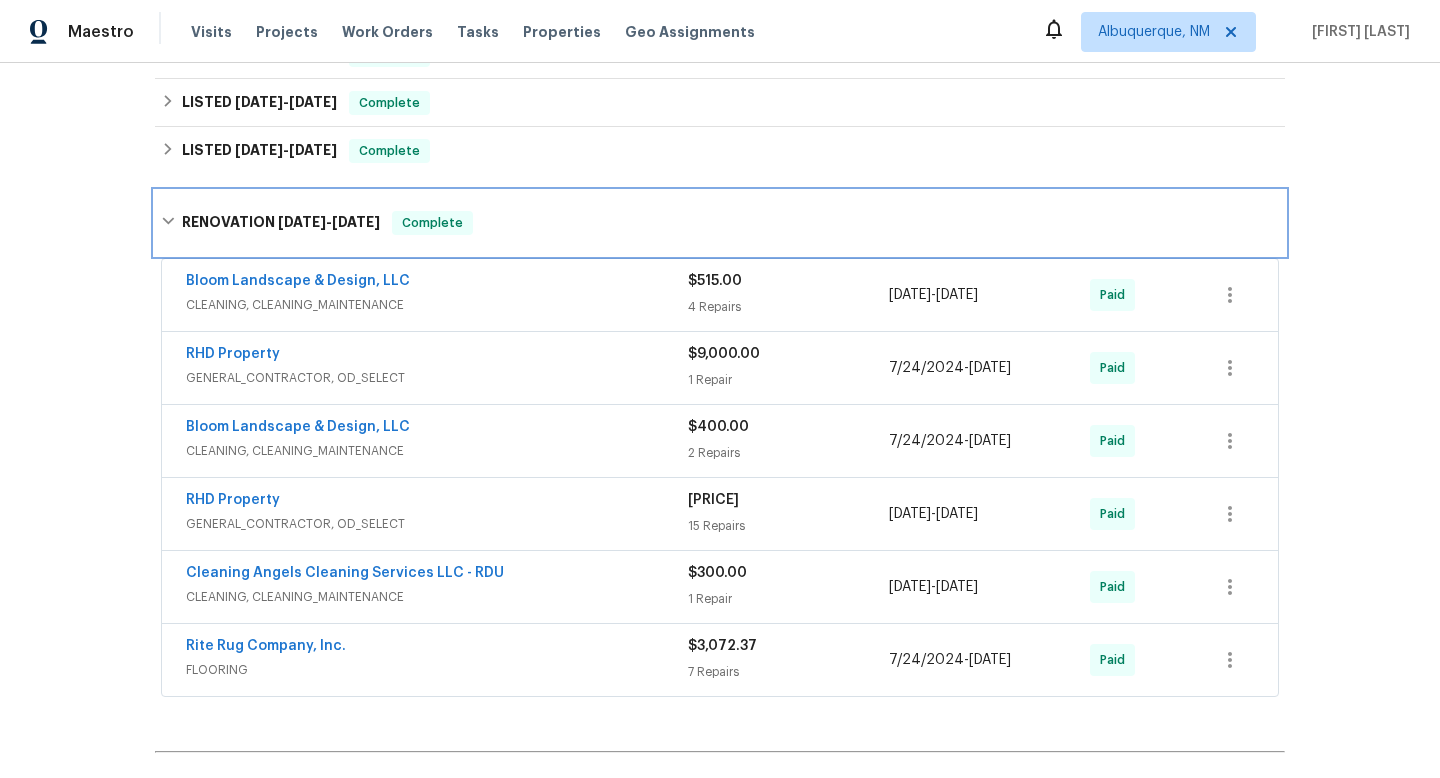 scroll, scrollTop: 438, scrollLeft: 0, axis: vertical 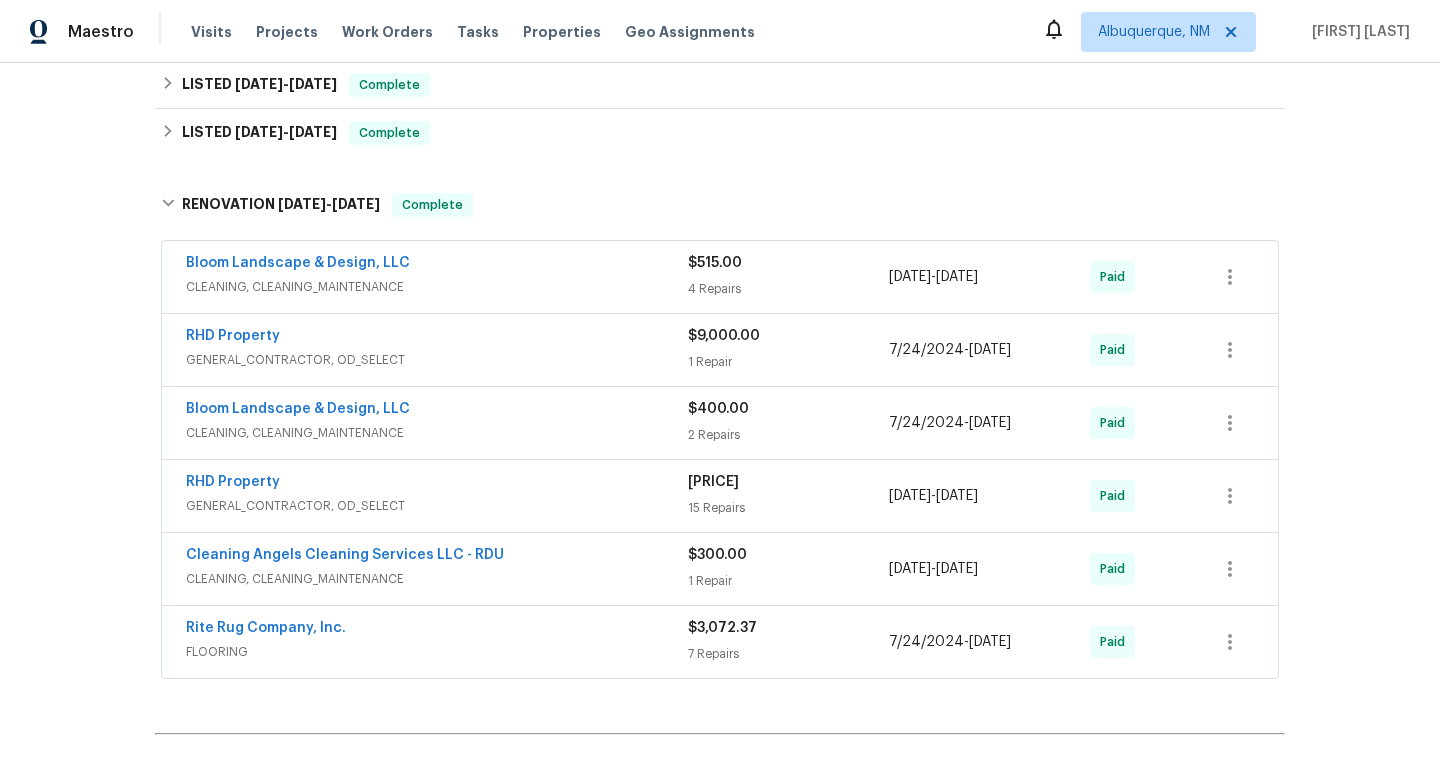 click on "RHD Property" at bounding box center (437, 338) 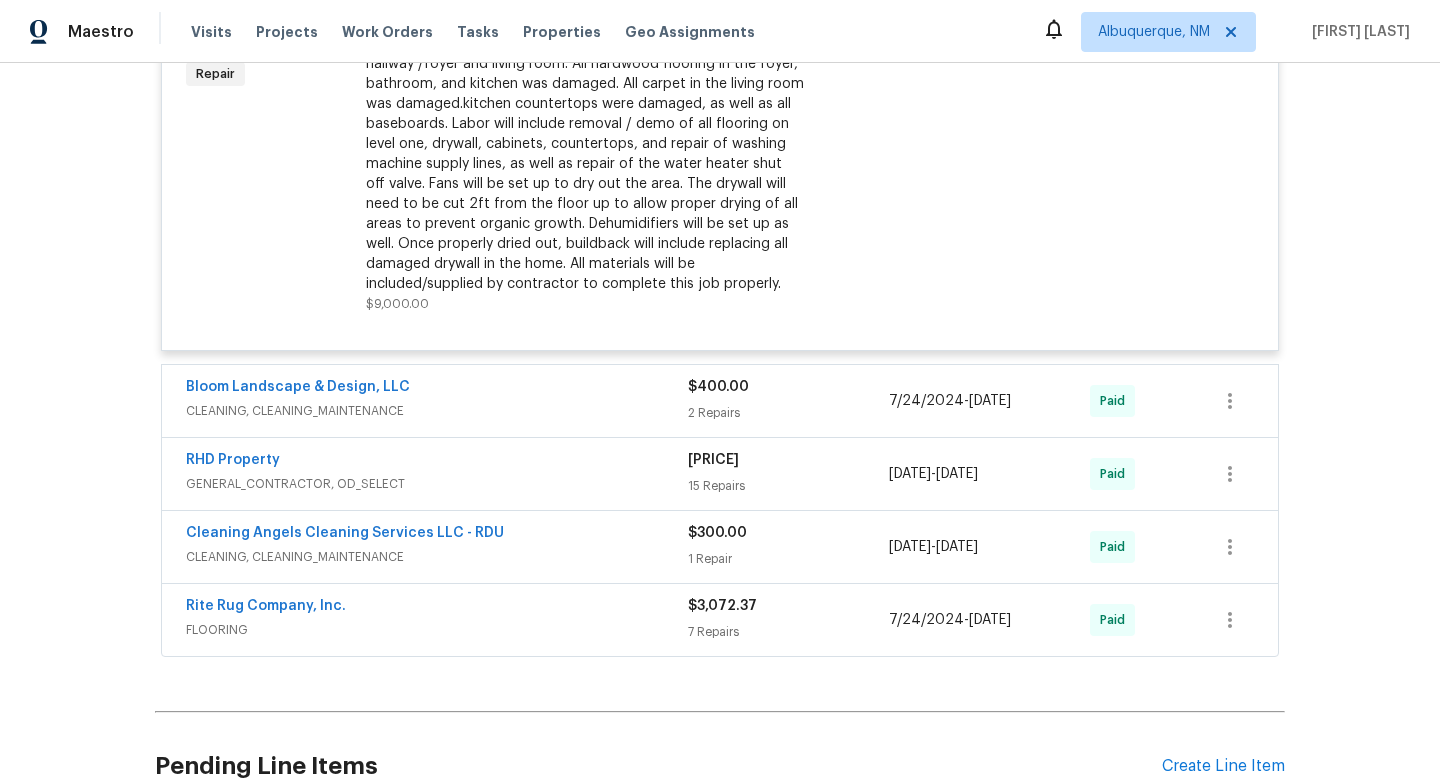 scroll, scrollTop: 882, scrollLeft: 0, axis: vertical 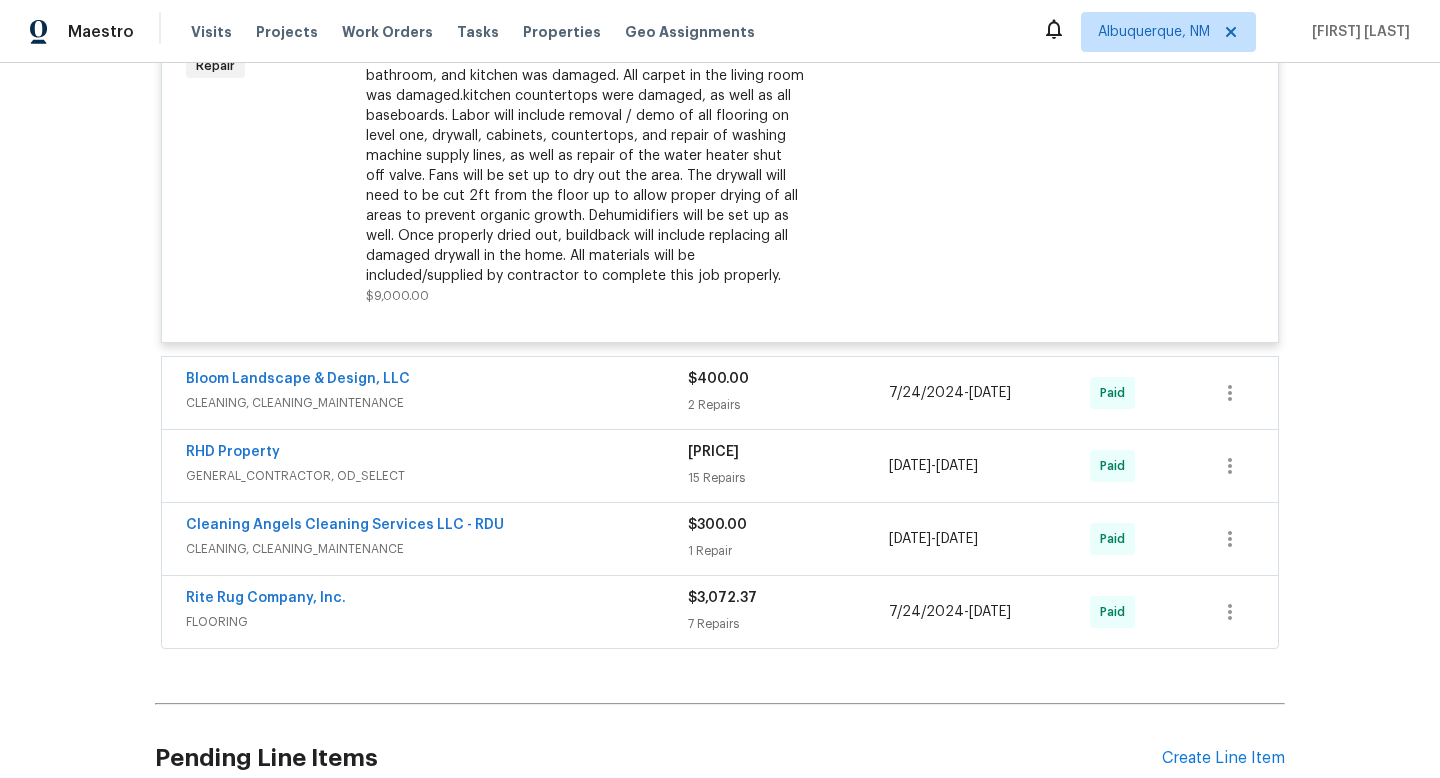 click on "GENERAL_CONTRACTOR, OD_SELECT" at bounding box center [437, 476] 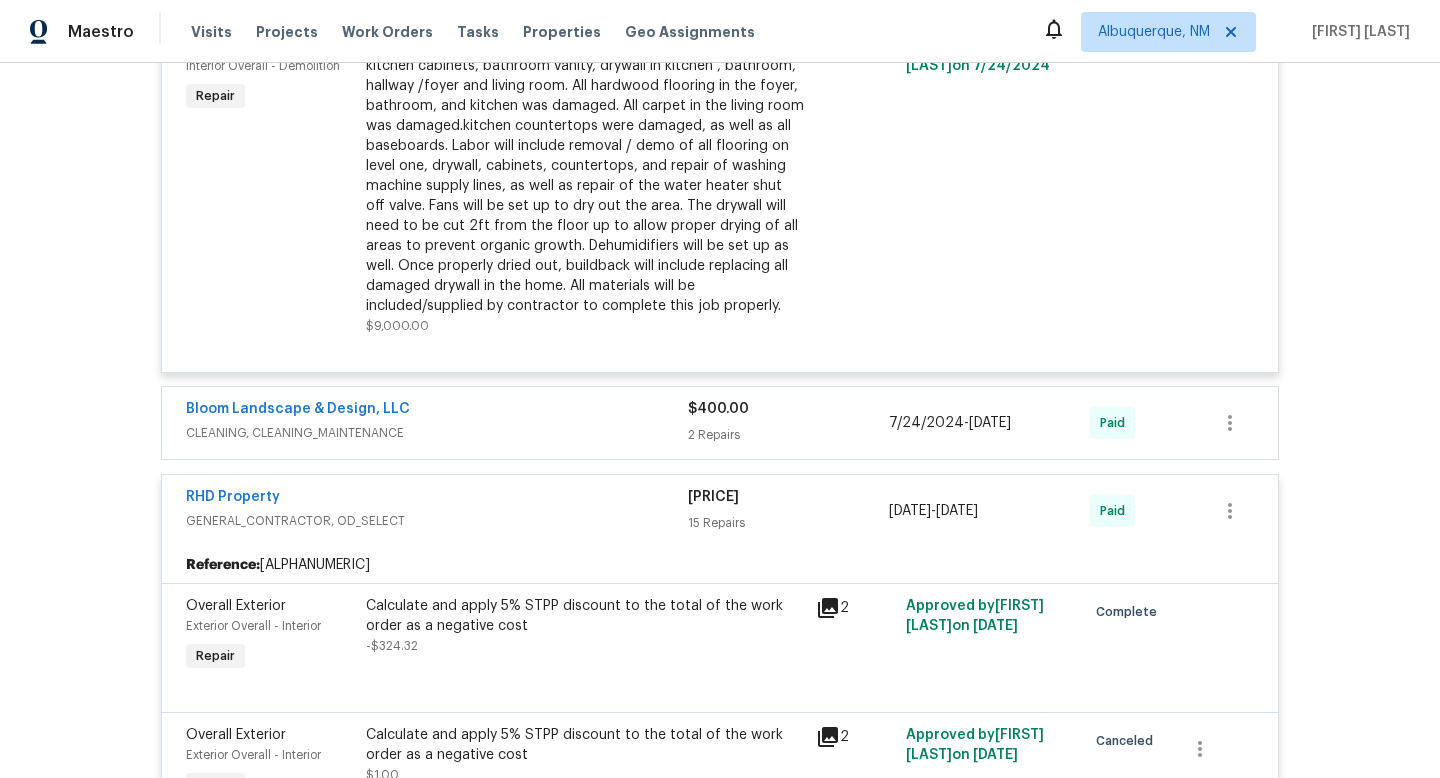 scroll, scrollTop: 847, scrollLeft: 0, axis: vertical 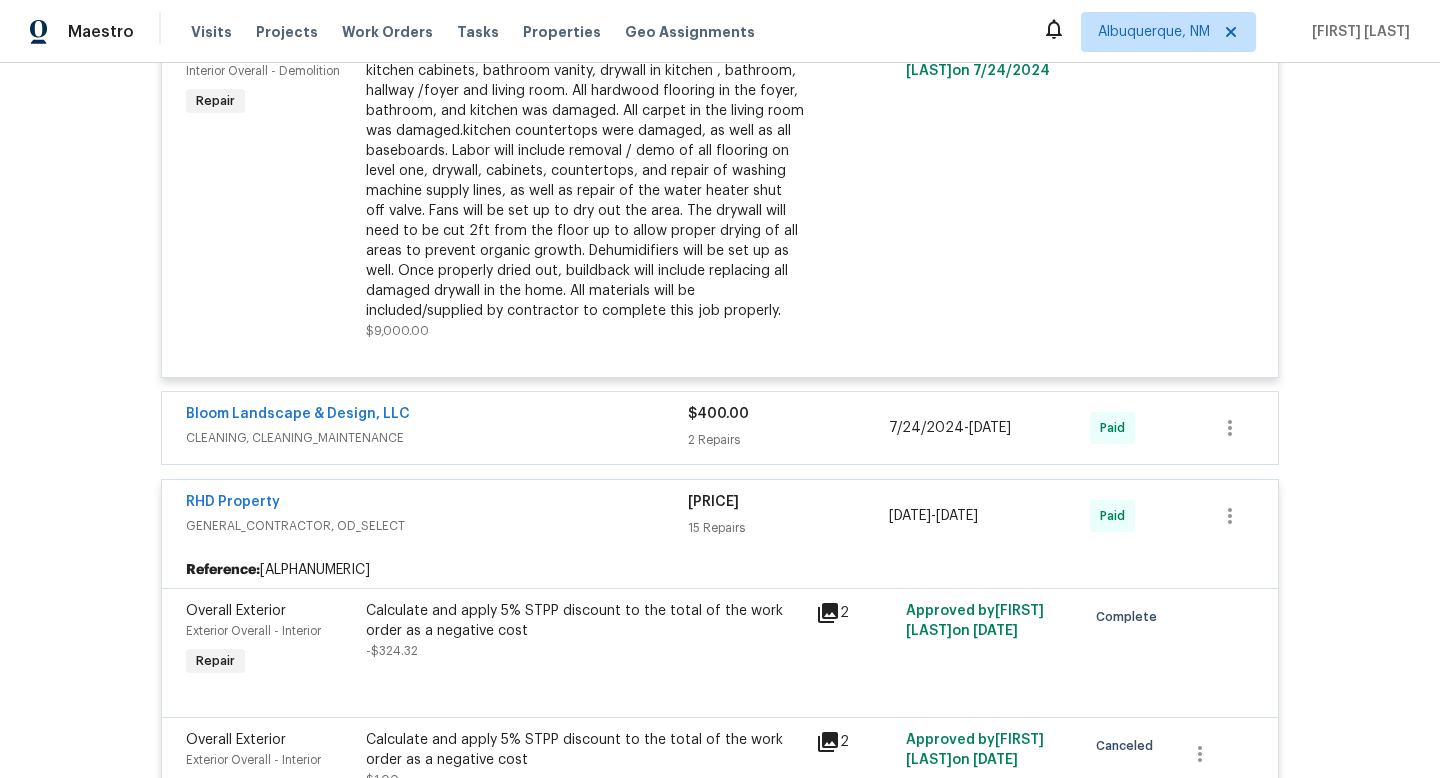 click on "RHD Property" at bounding box center (437, 504) 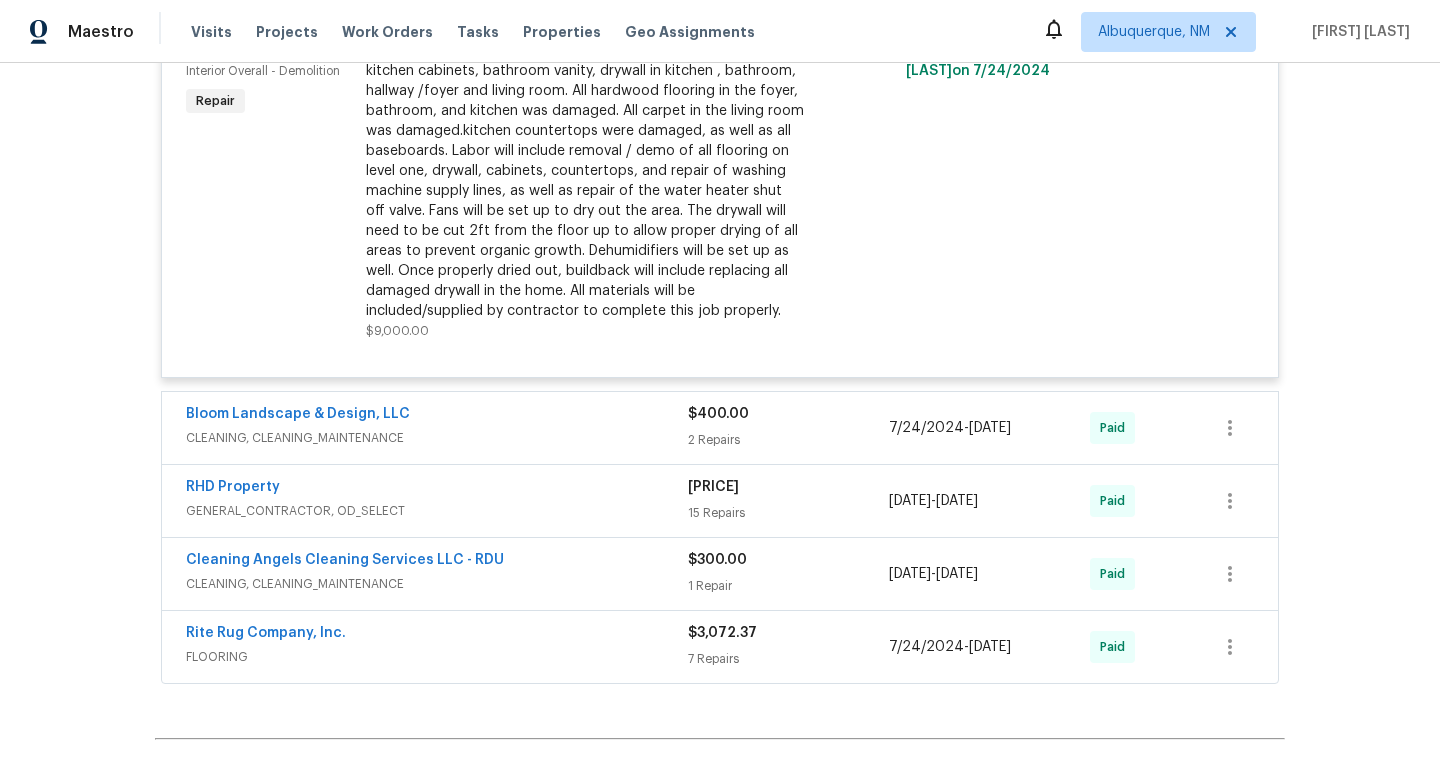 click on "Rite Rug Company, Inc." at bounding box center [437, 635] 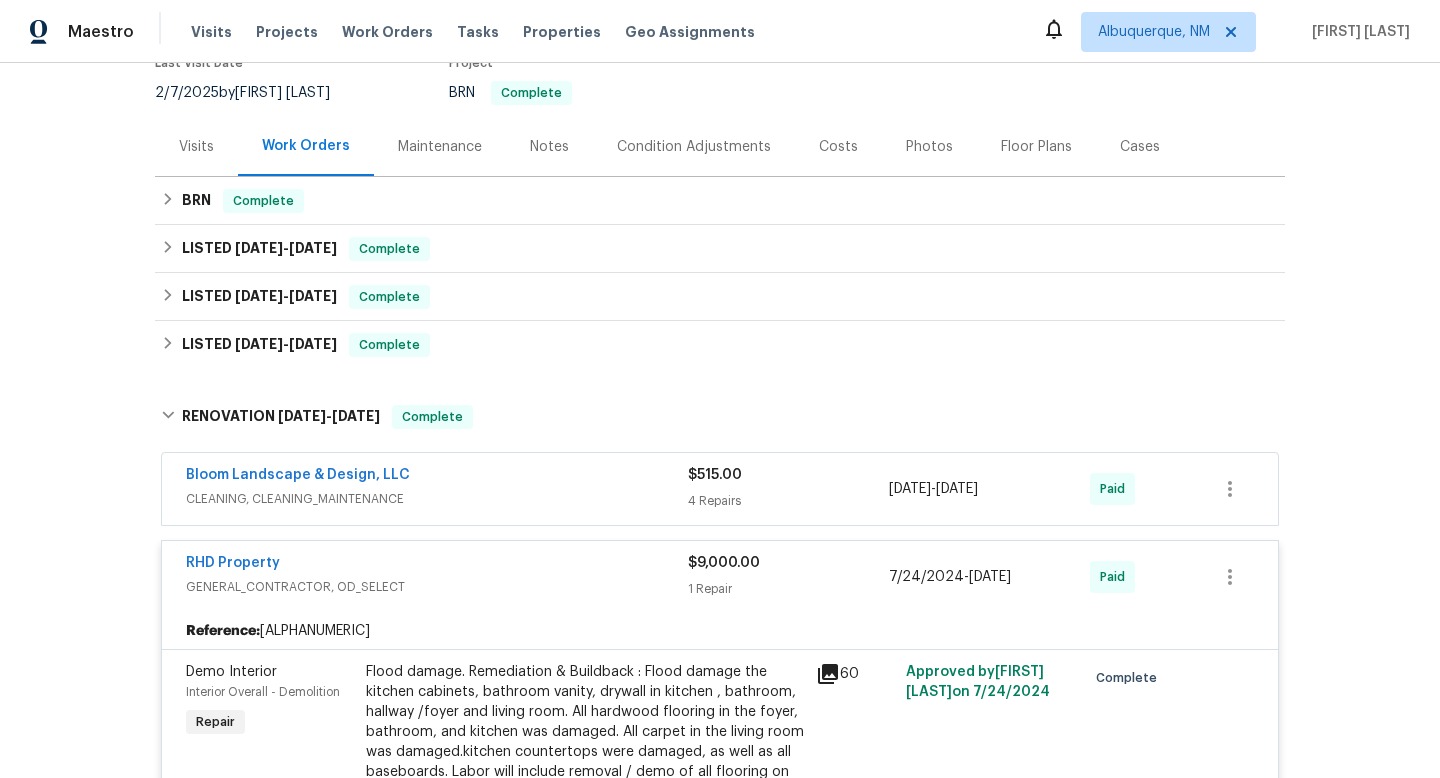 scroll, scrollTop: 344, scrollLeft: 0, axis: vertical 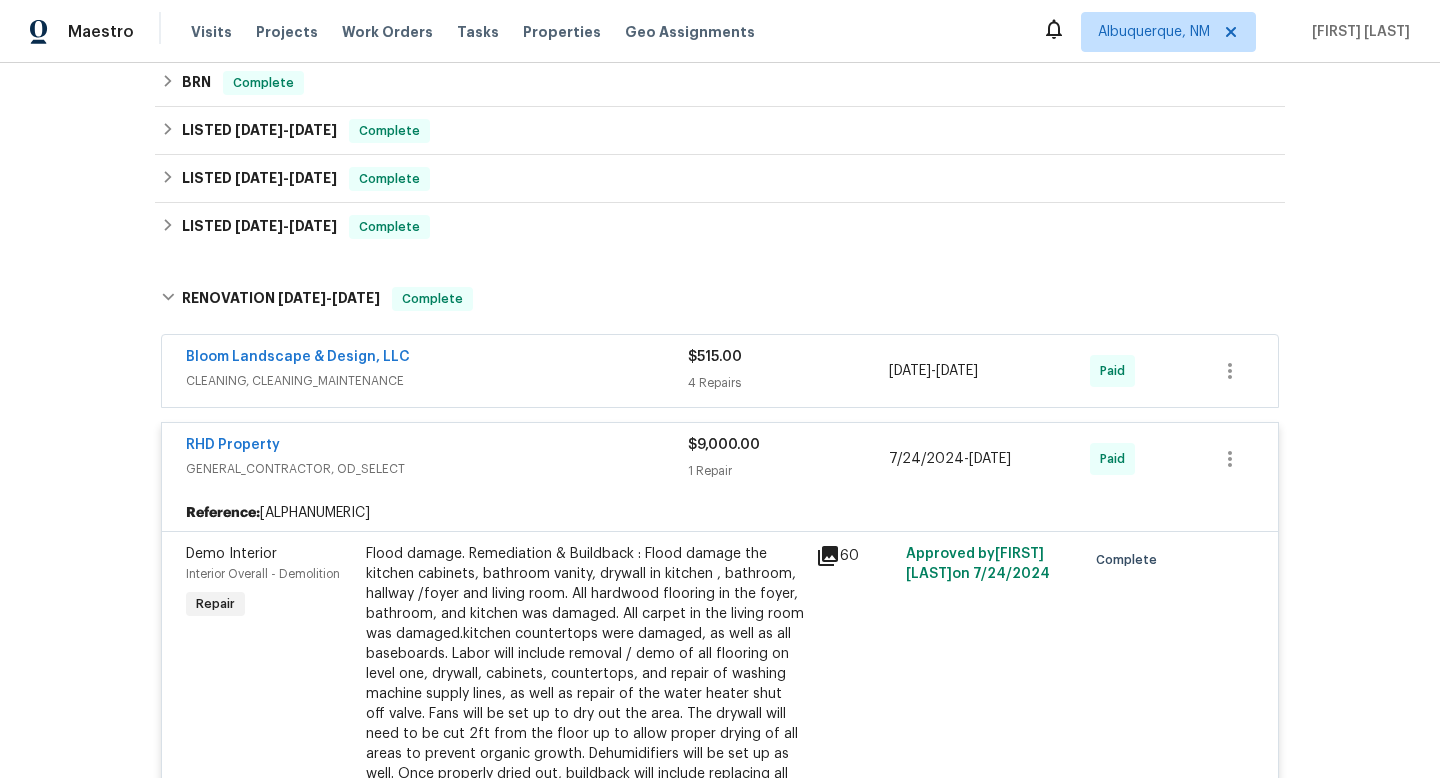 click 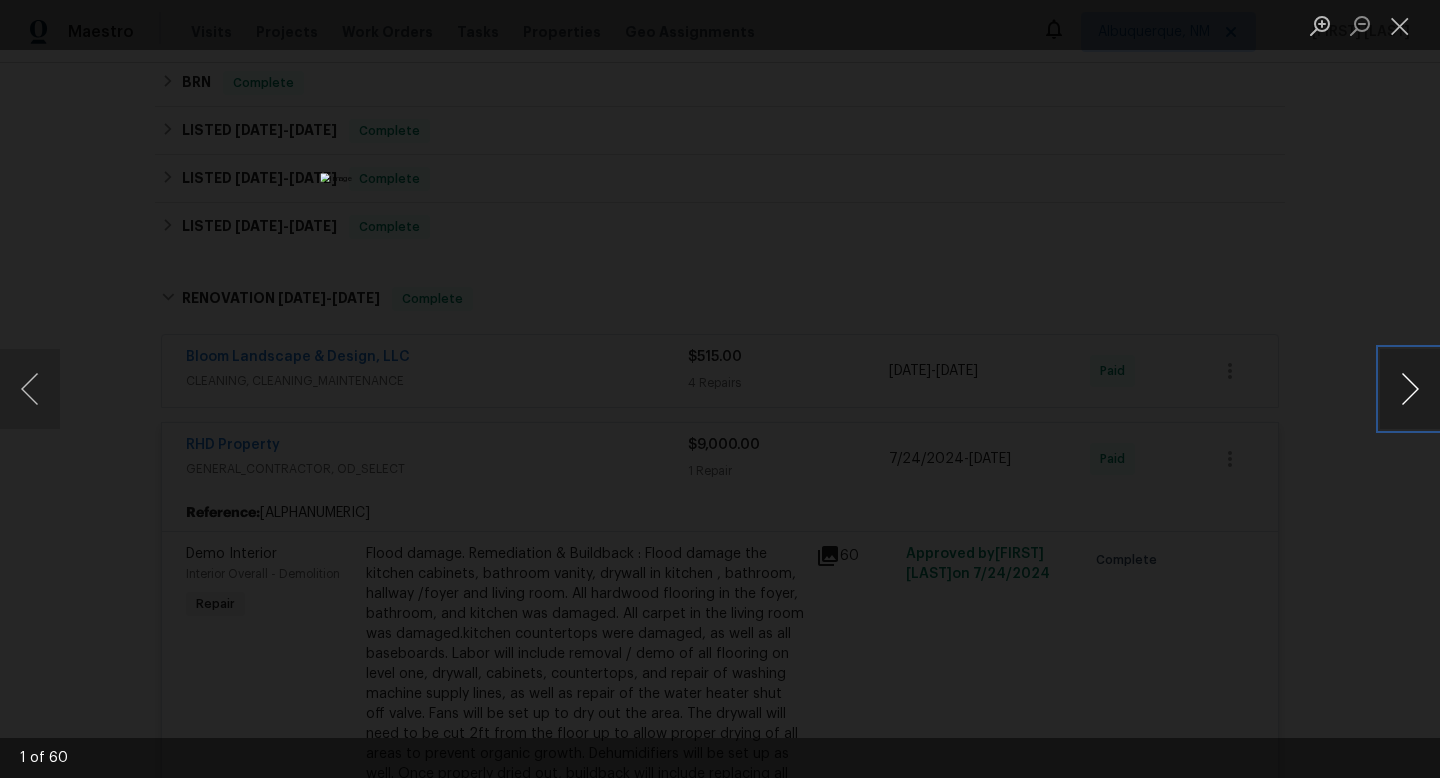 click at bounding box center (1410, 389) 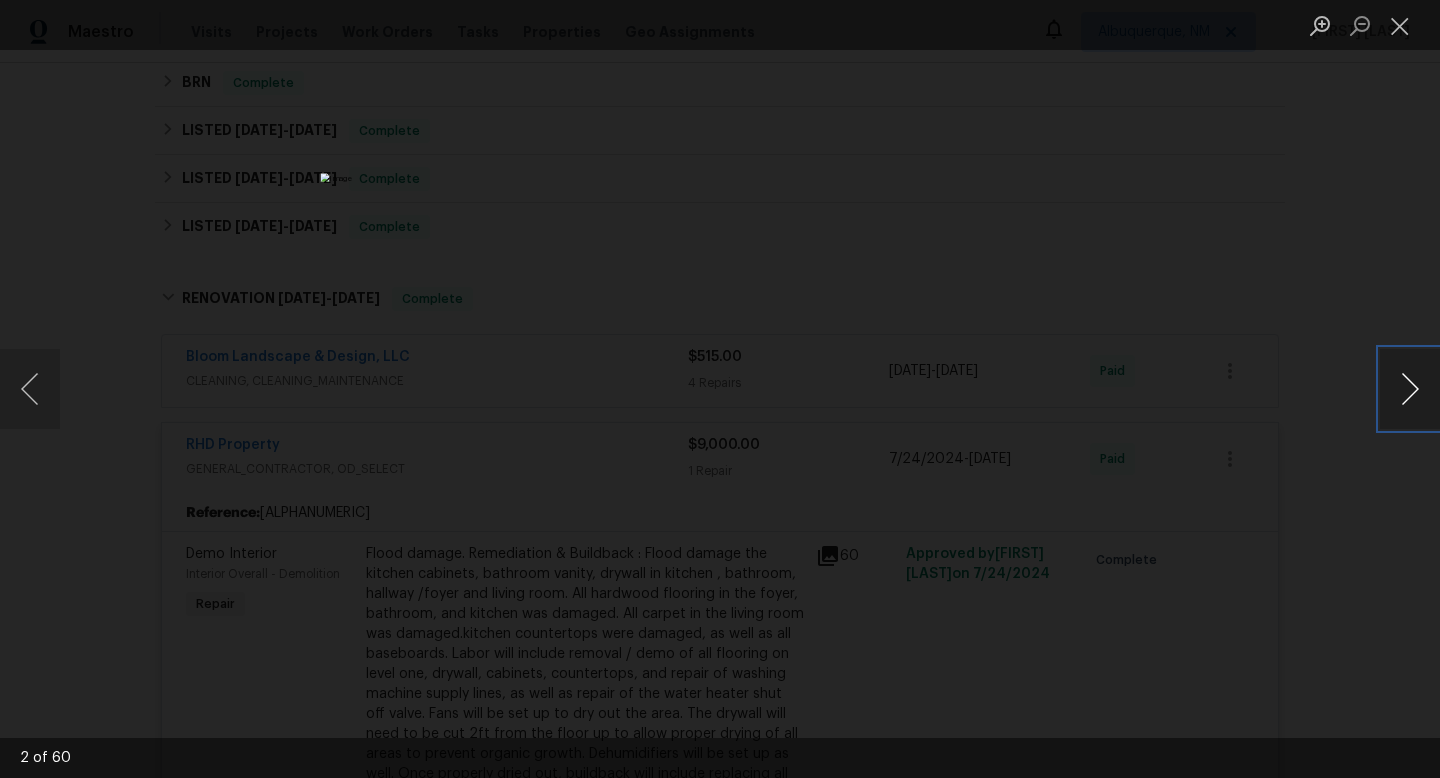 click at bounding box center [1410, 389] 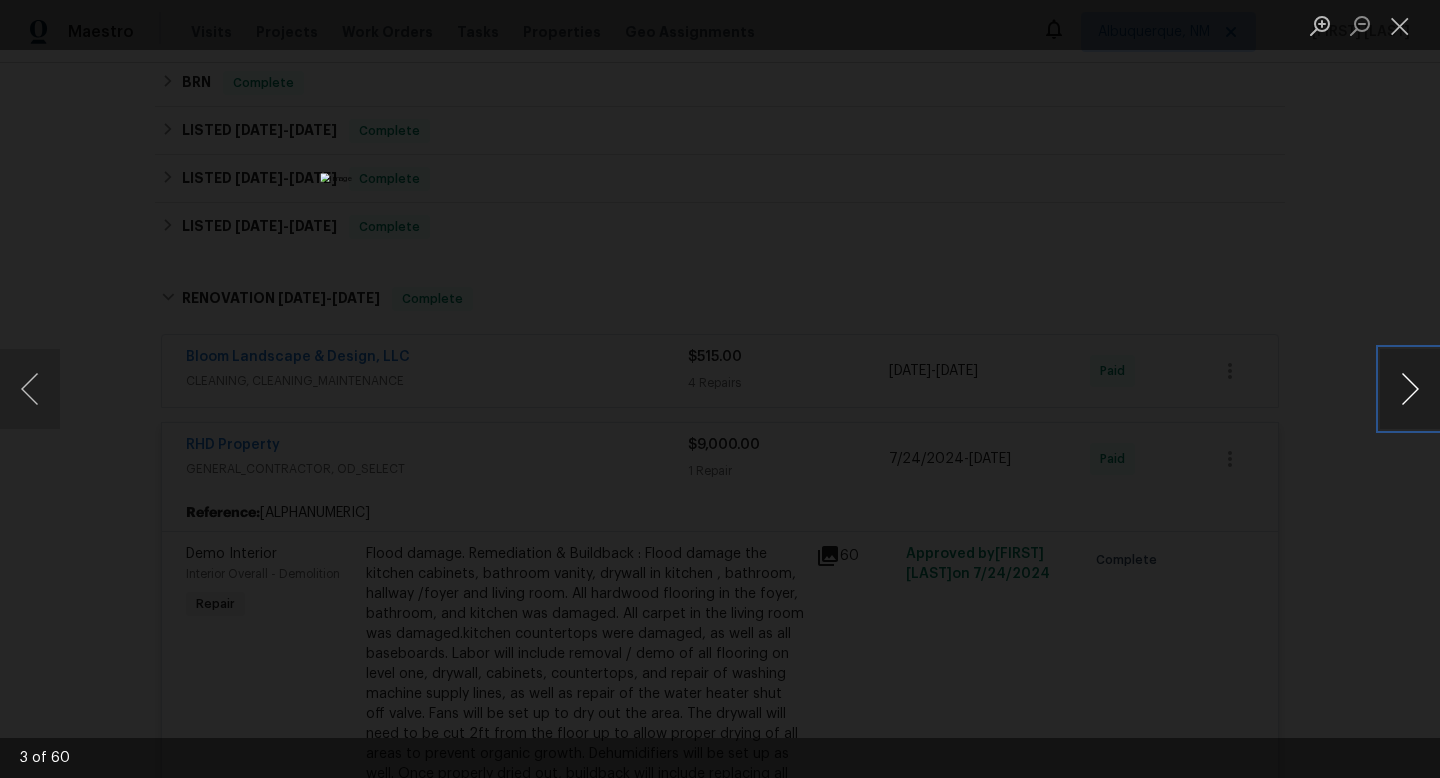click at bounding box center (1410, 389) 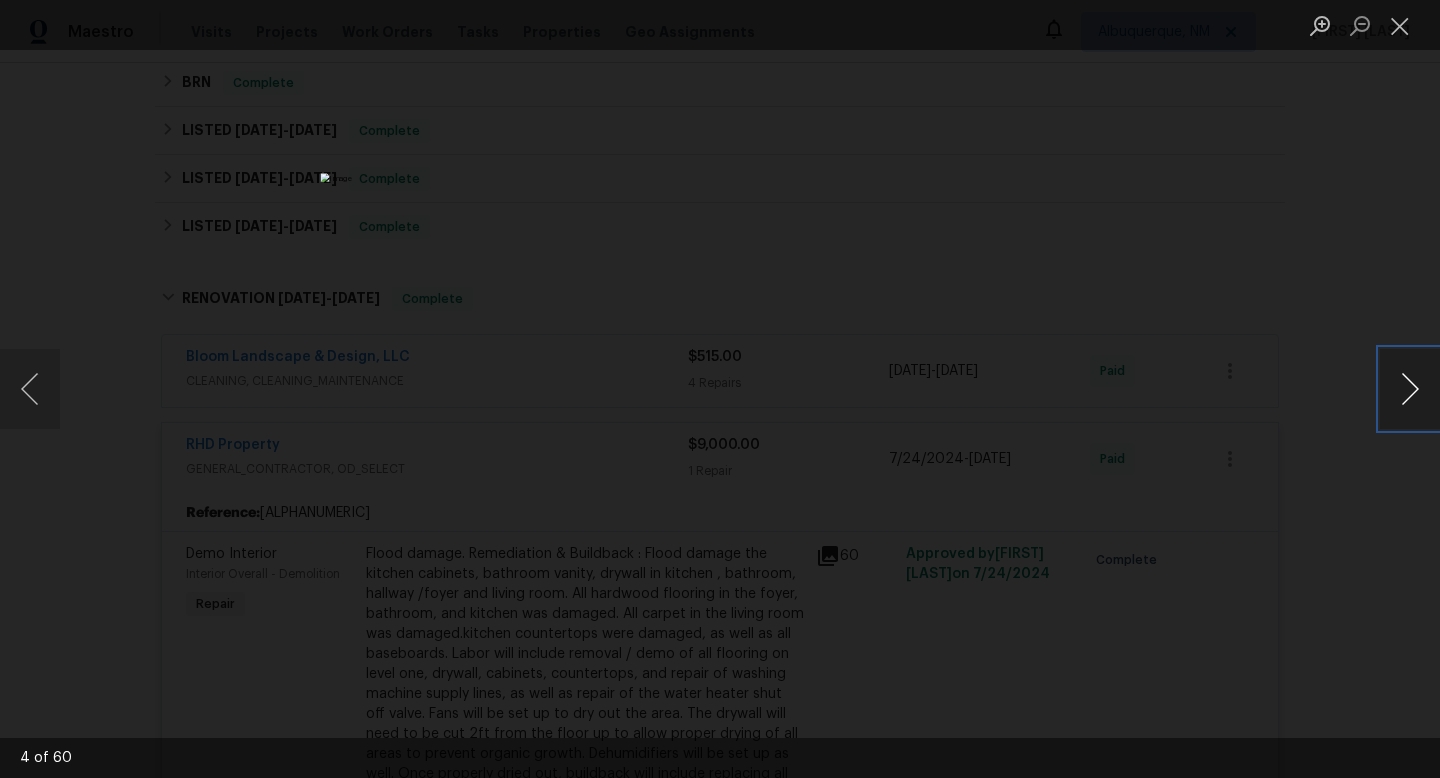 click at bounding box center (1410, 389) 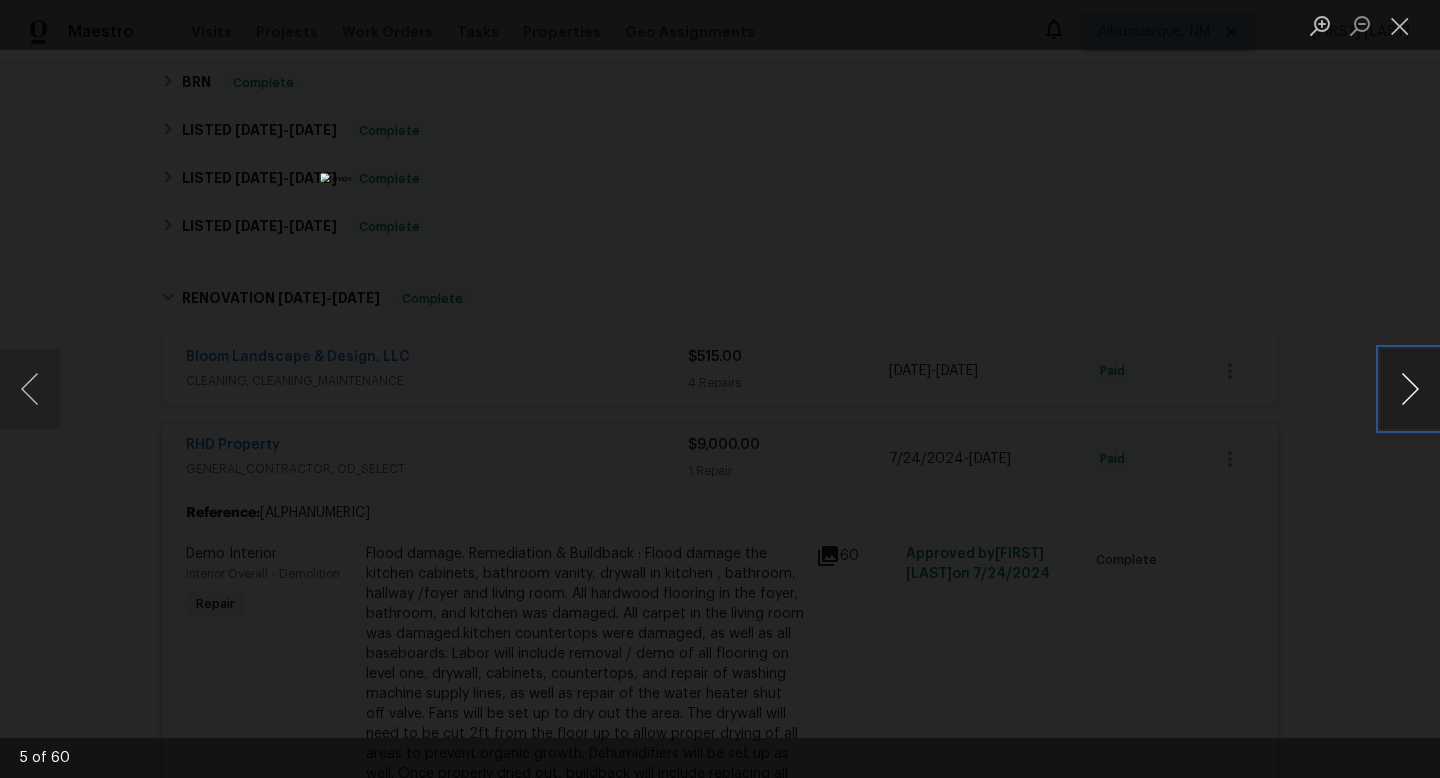 click at bounding box center (1410, 389) 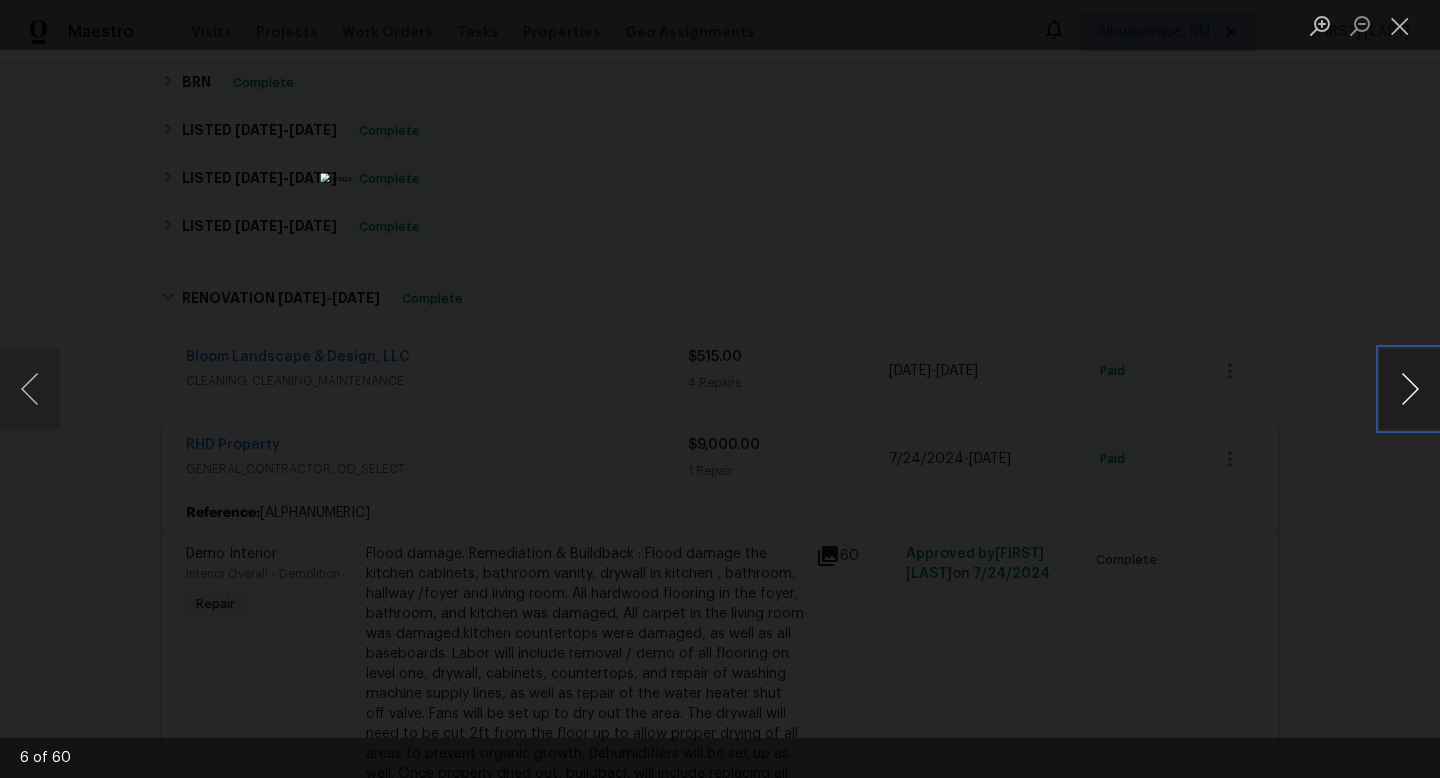 click at bounding box center [1410, 389] 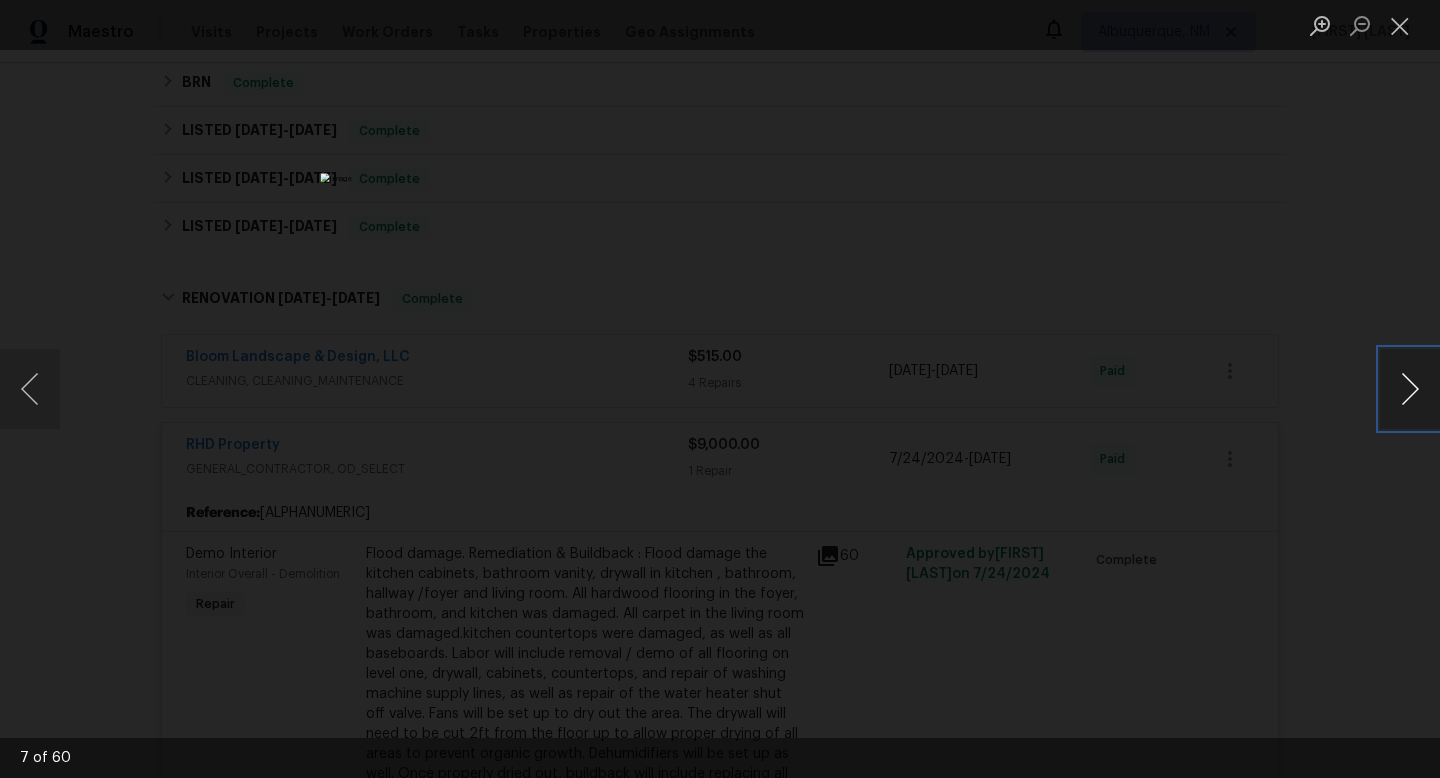 click at bounding box center [1410, 389] 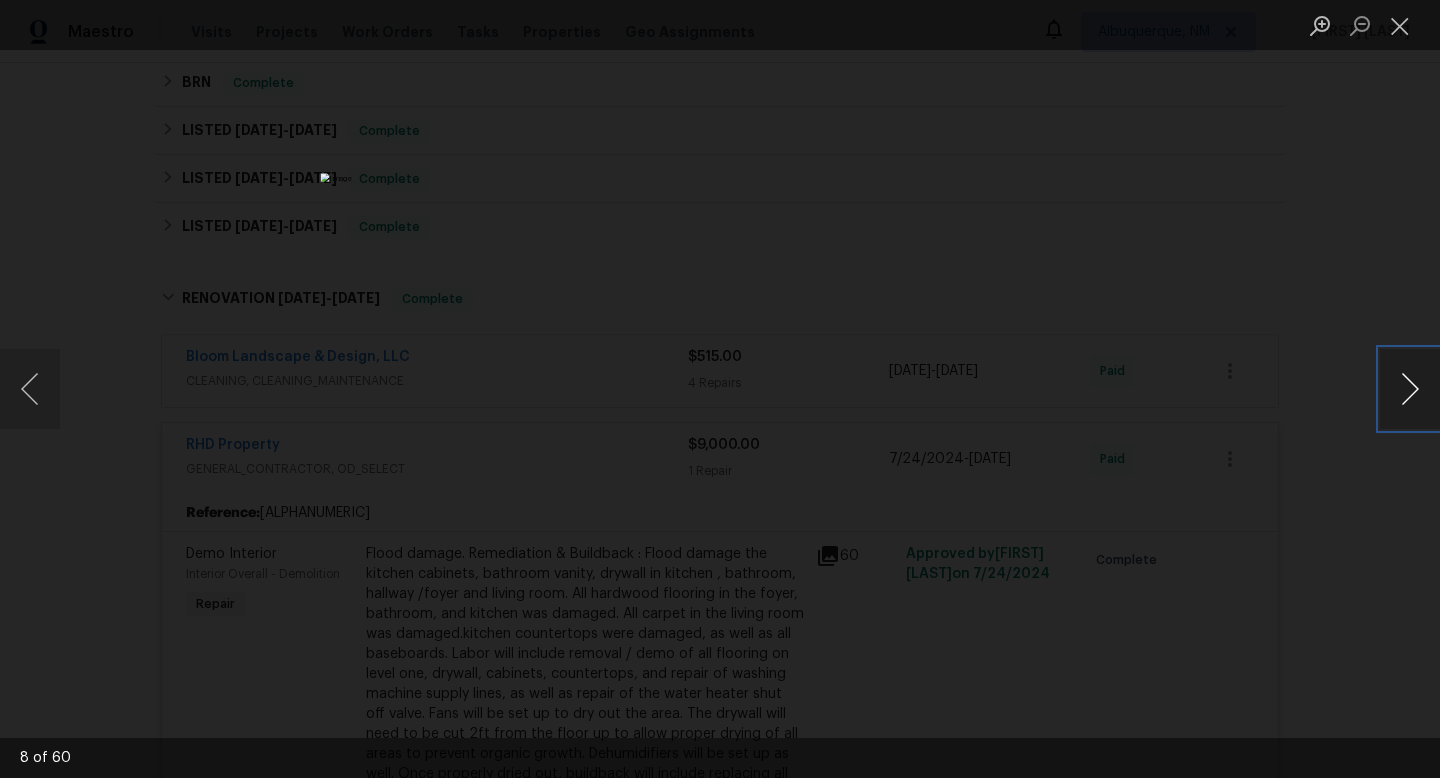 click at bounding box center [1410, 389] 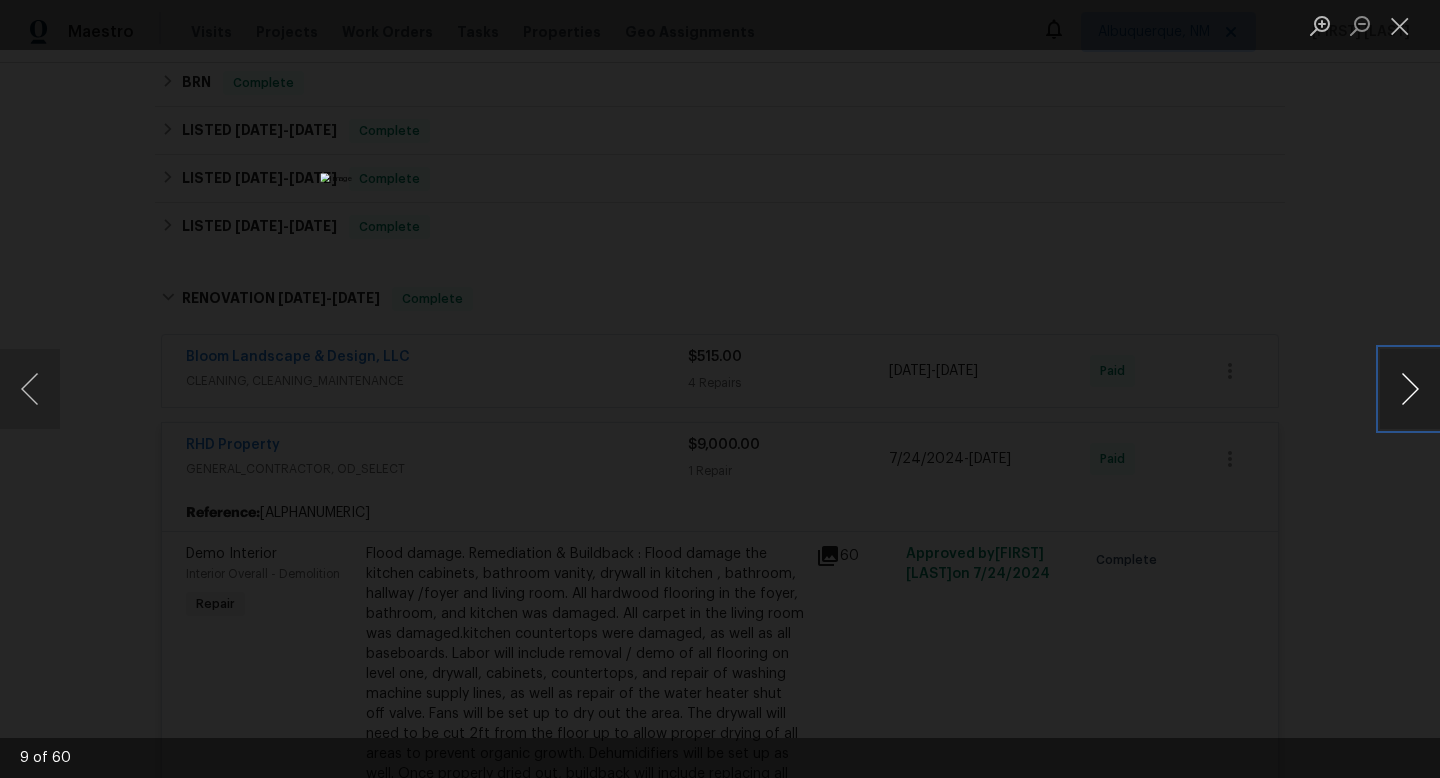 click at bounding box center (1410, 389) 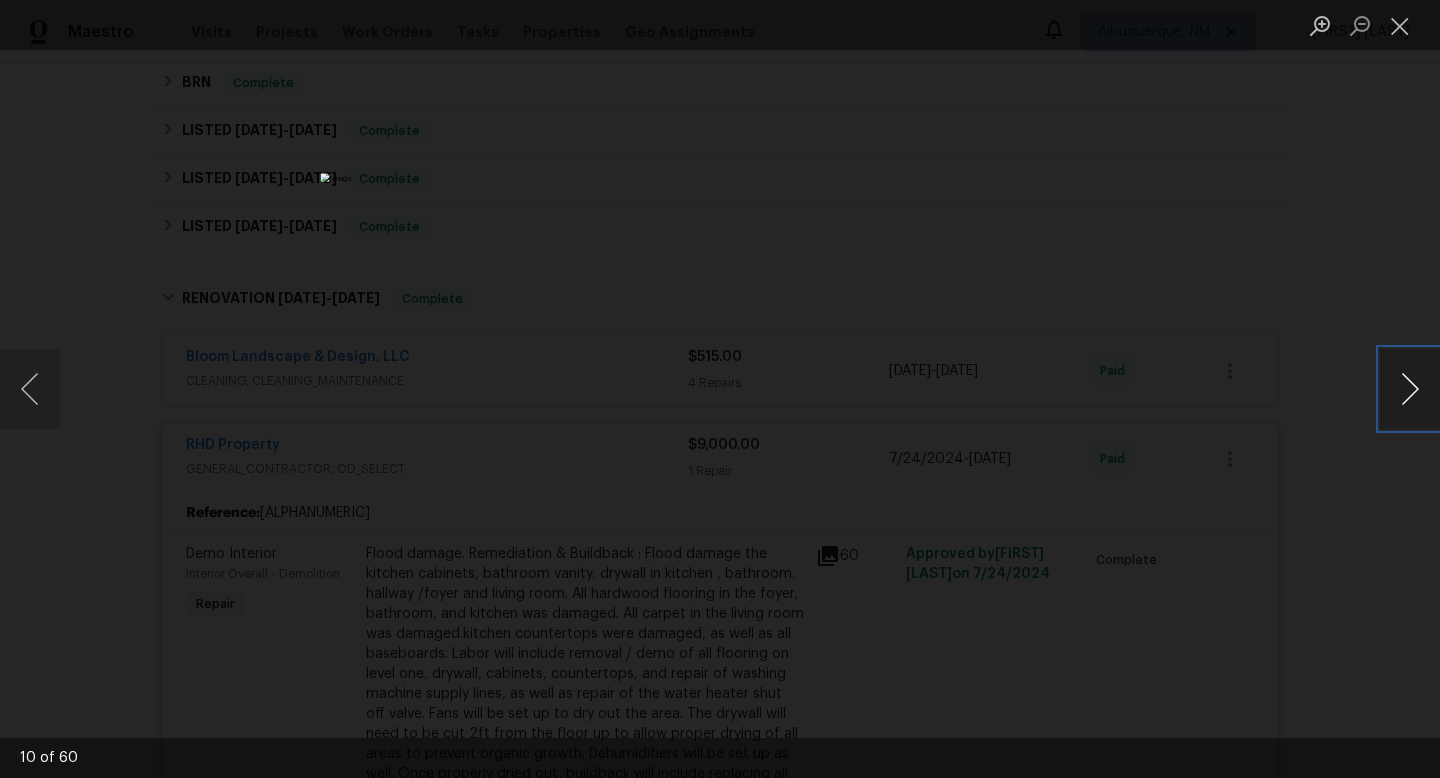 click at bounding box center [1410, 389] 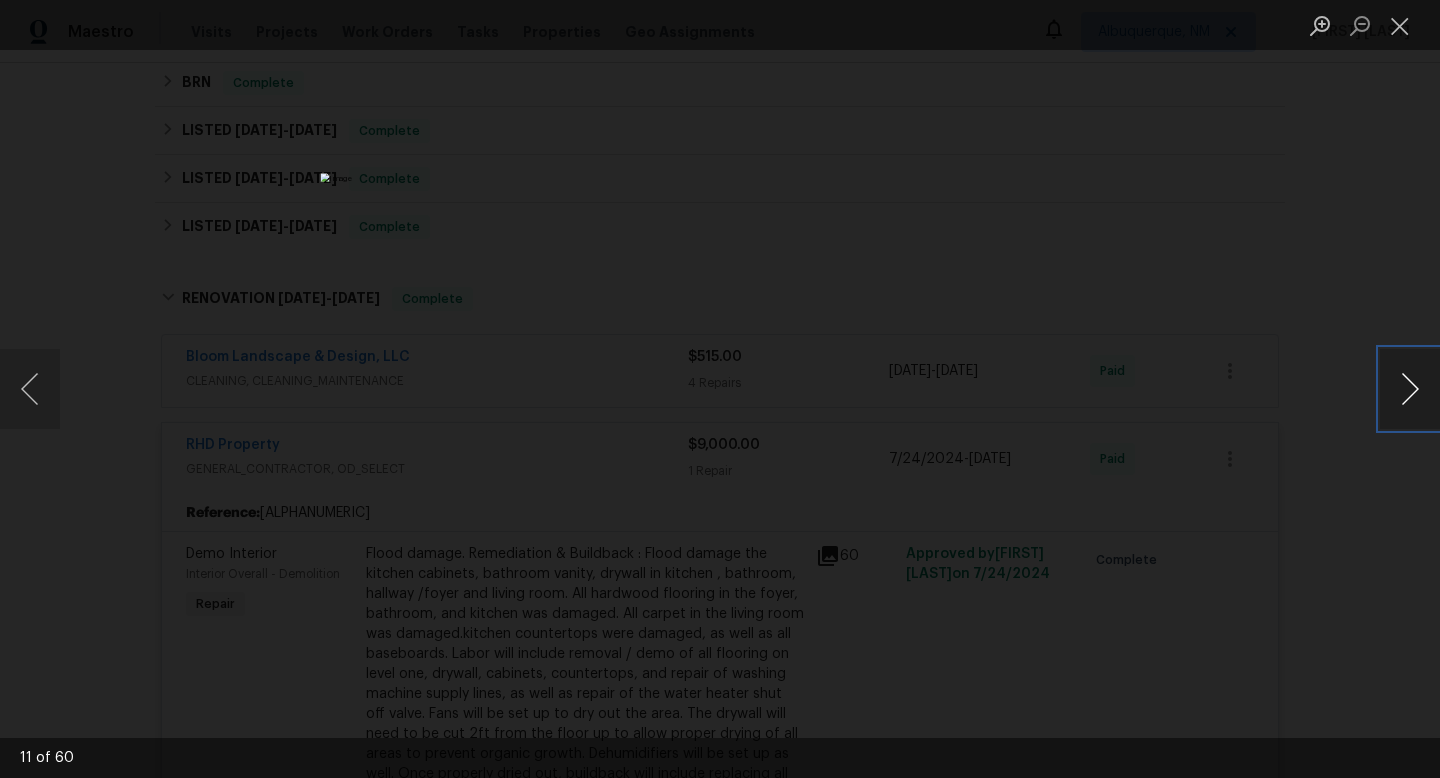 click at bounding box center (1410, 389) 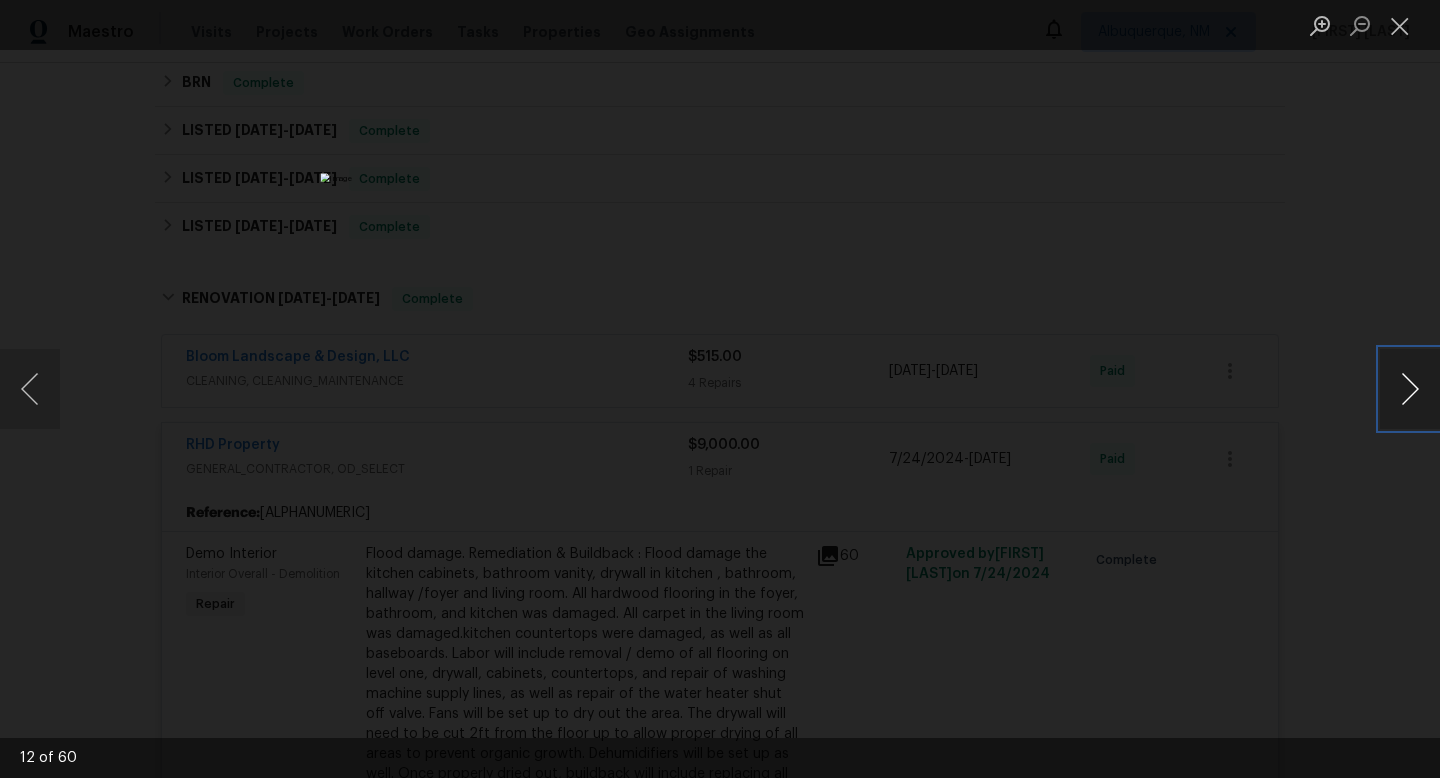 click at bounding box center [1410, 389] 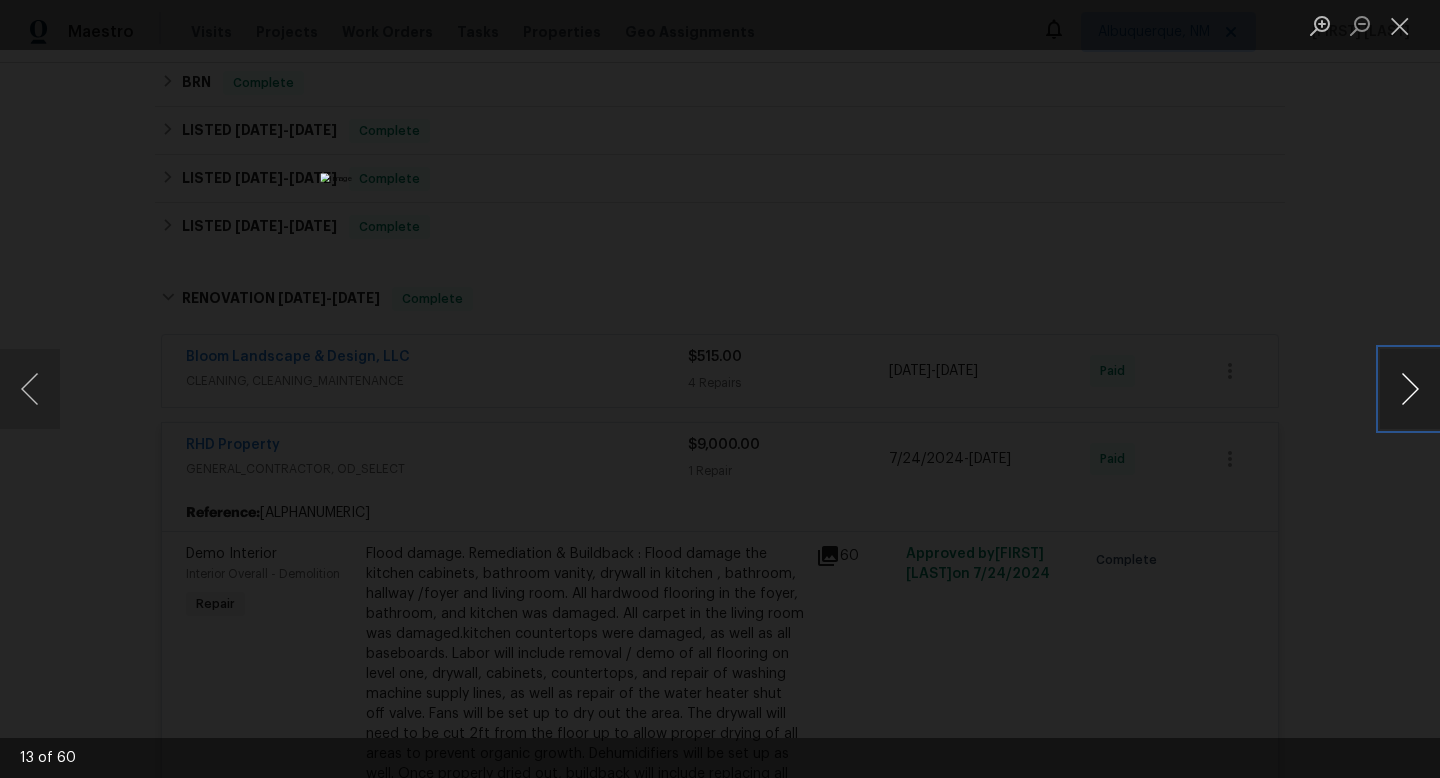 click at bounding box center (1410, 389) 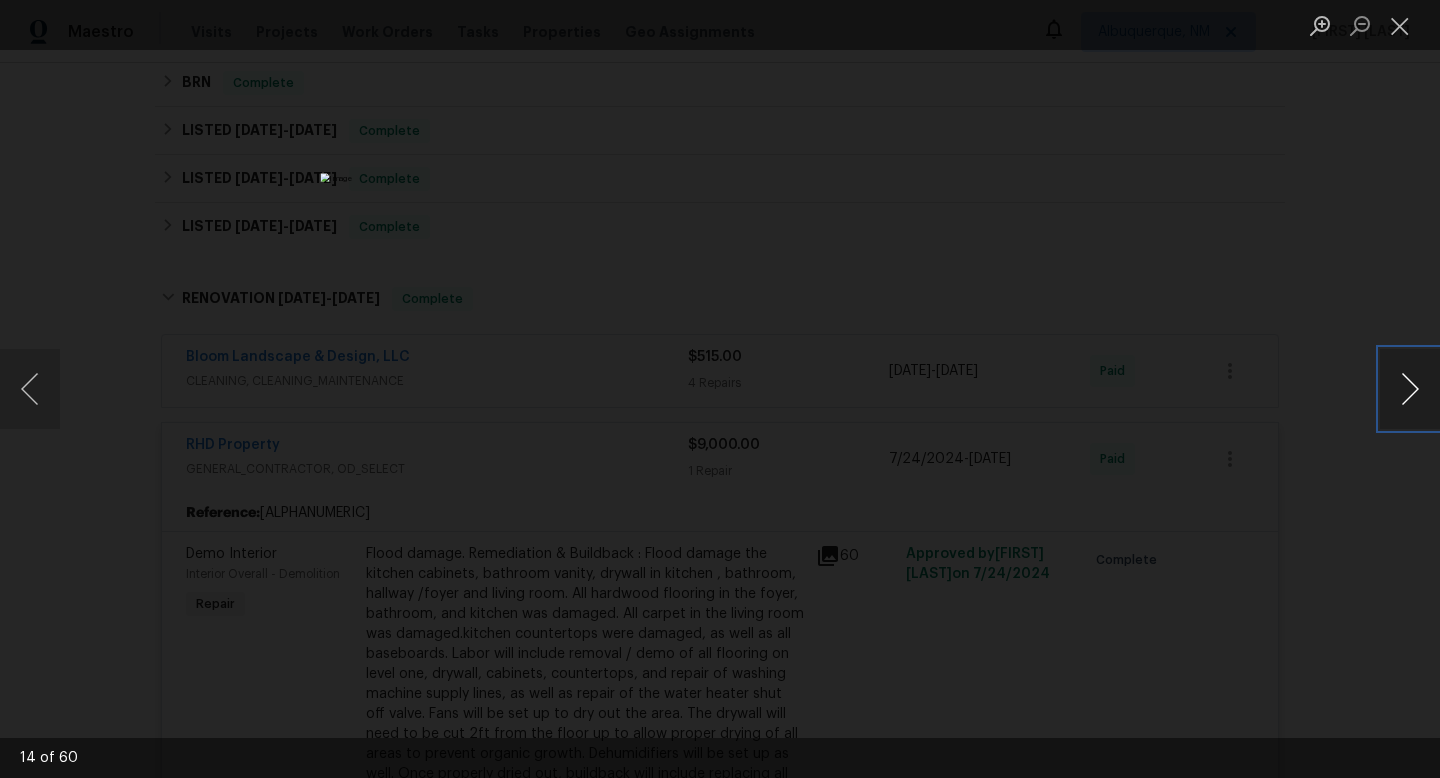 click at bounding box center (1410, 389) 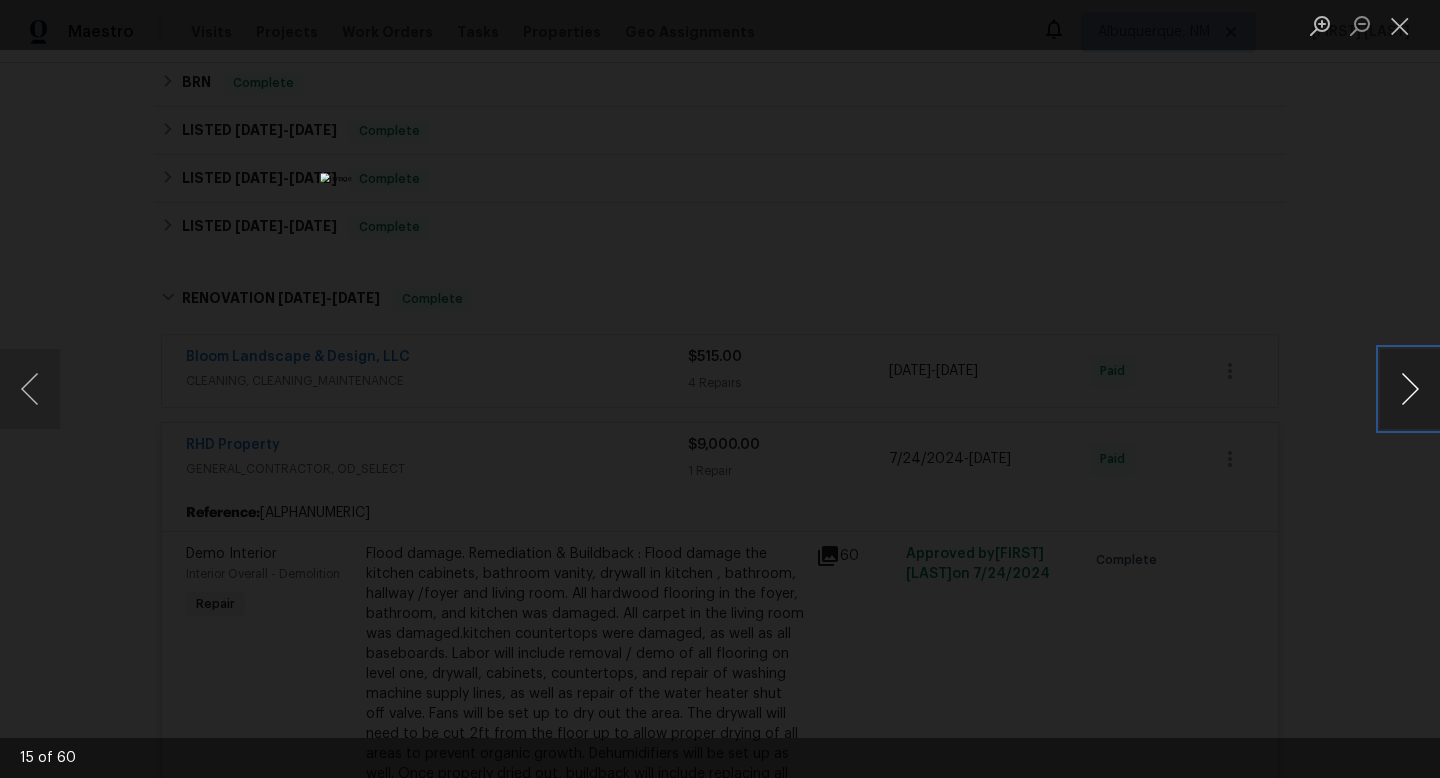 click at bounding box center (1410, 389) 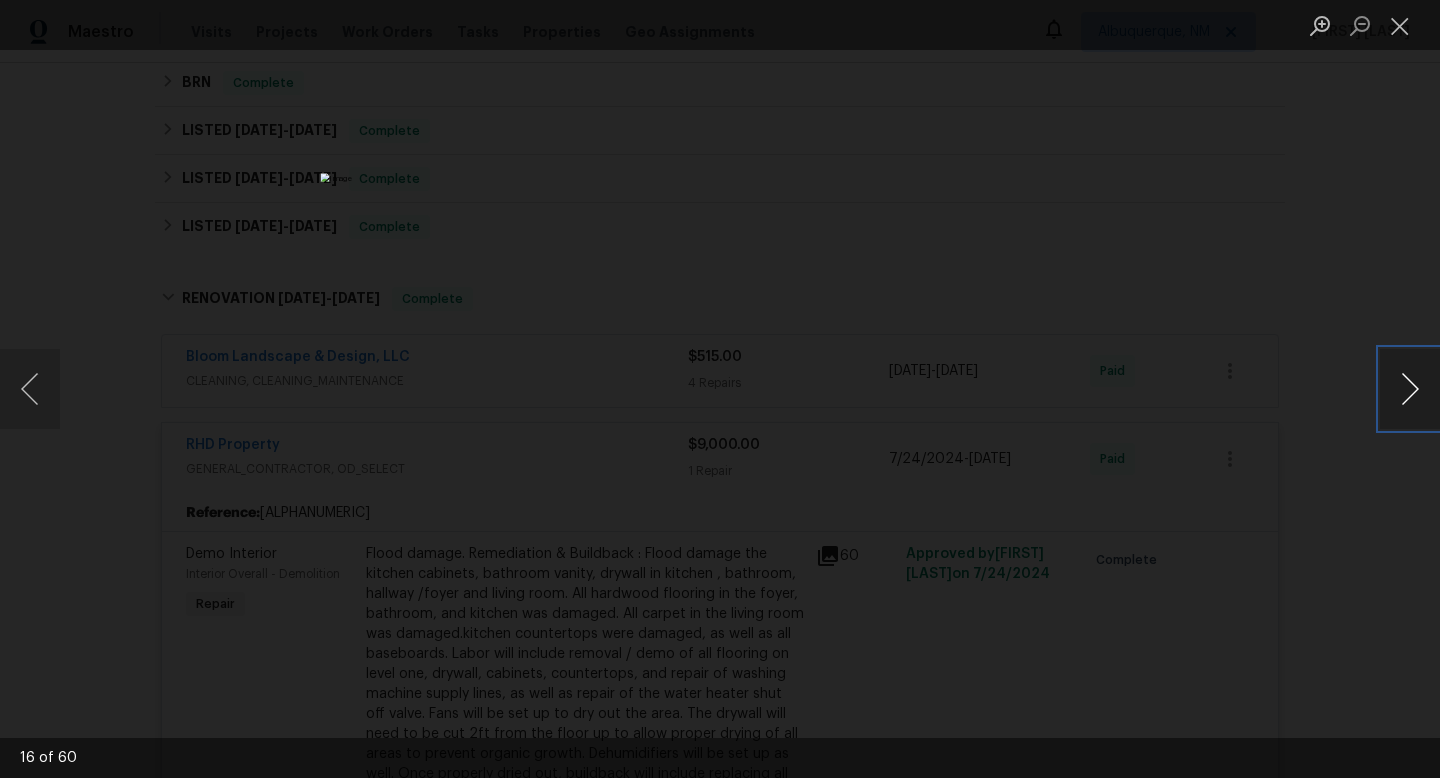 click at bounding box center [1410, 389] 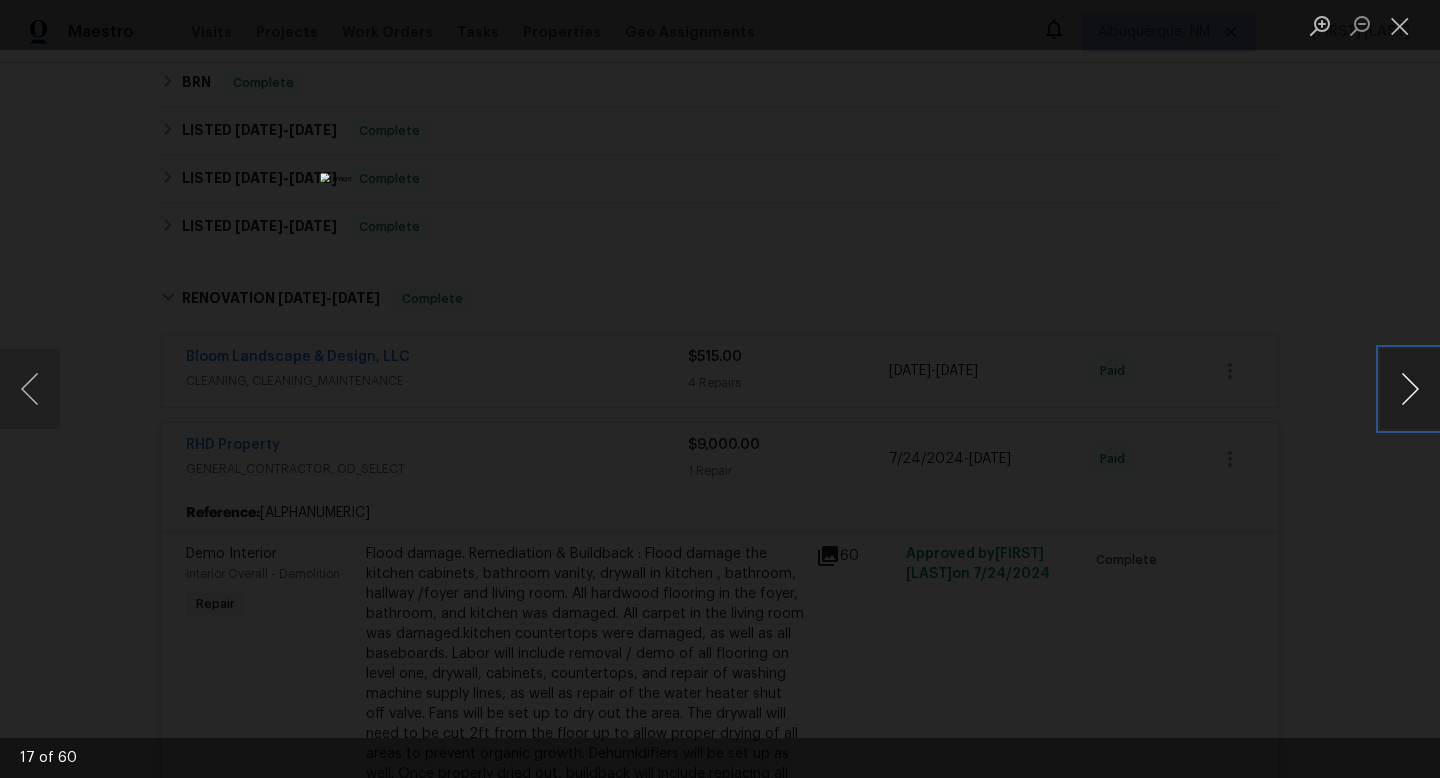 click at bounding box center (1410, 389) 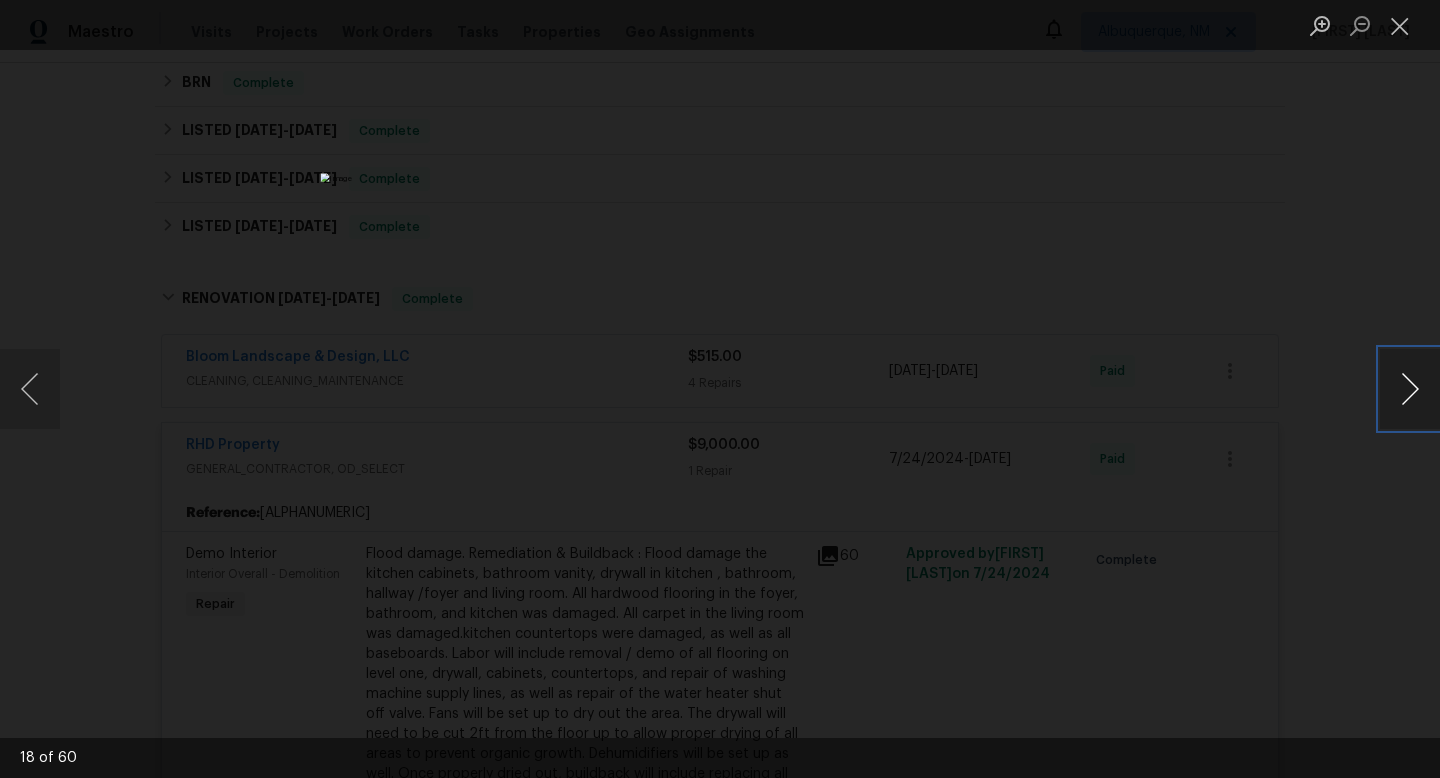 click at bounding box center (1410, 389) 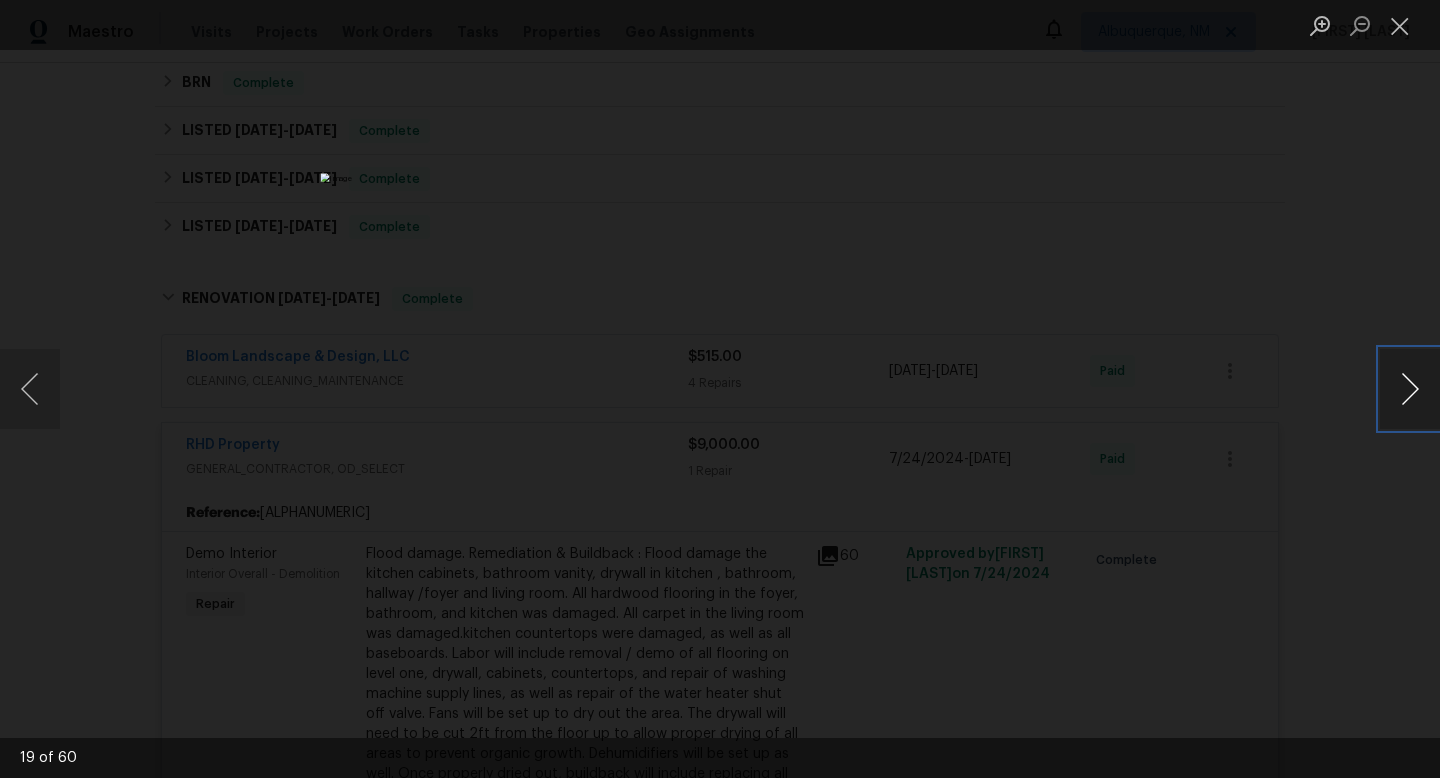 click at bounding box center [1410, 389] 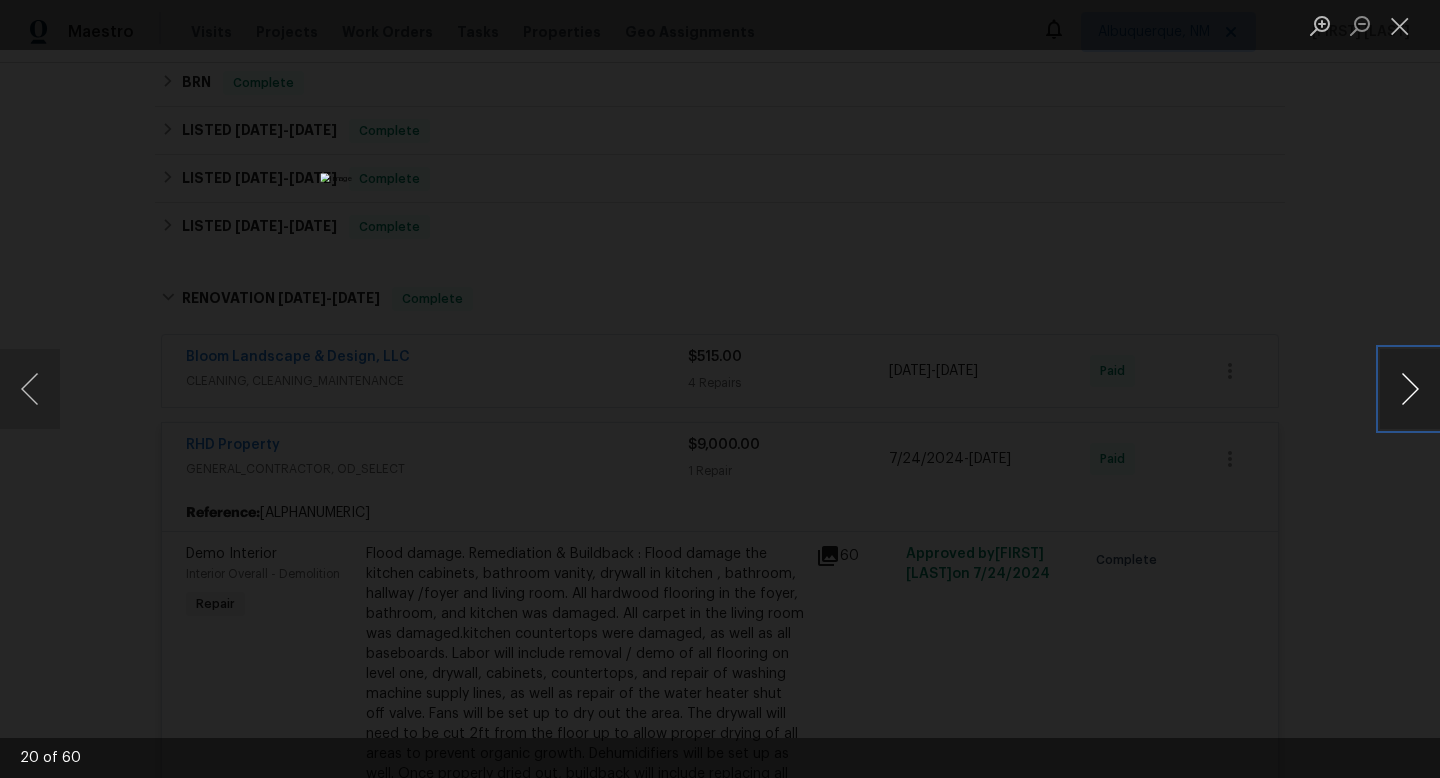 click at bounding box center (1410, 389) 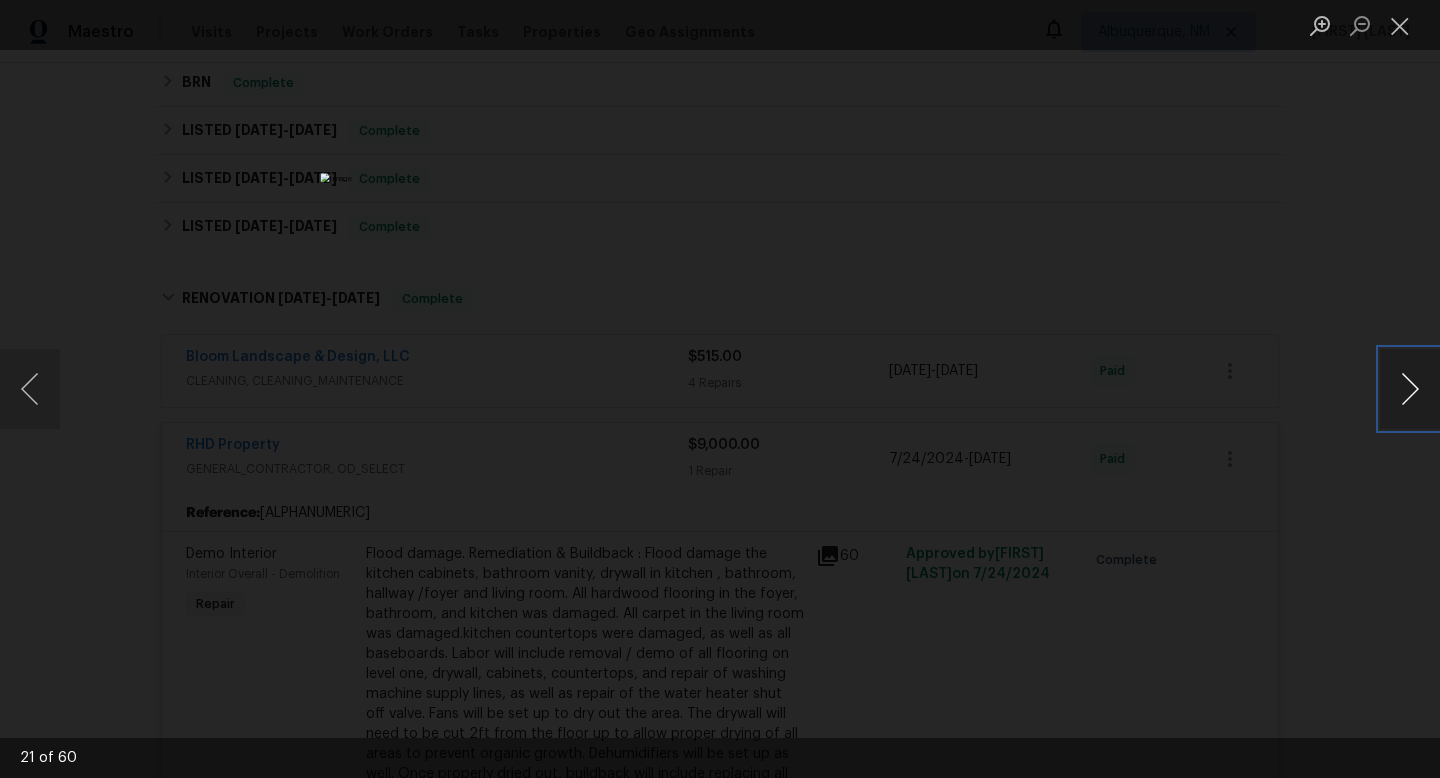 click at bounding box center [1410, 389] 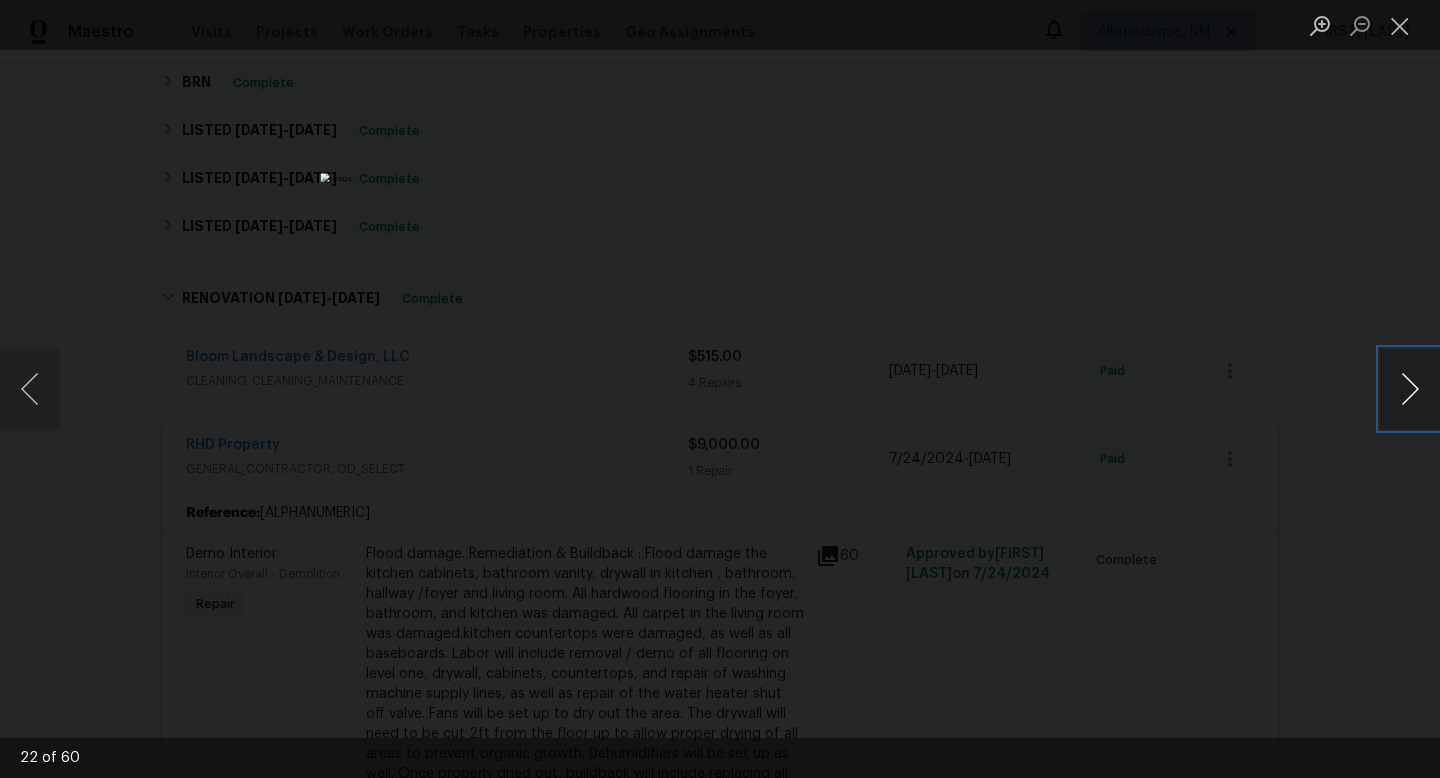 click at bounding box center [1410, 389] 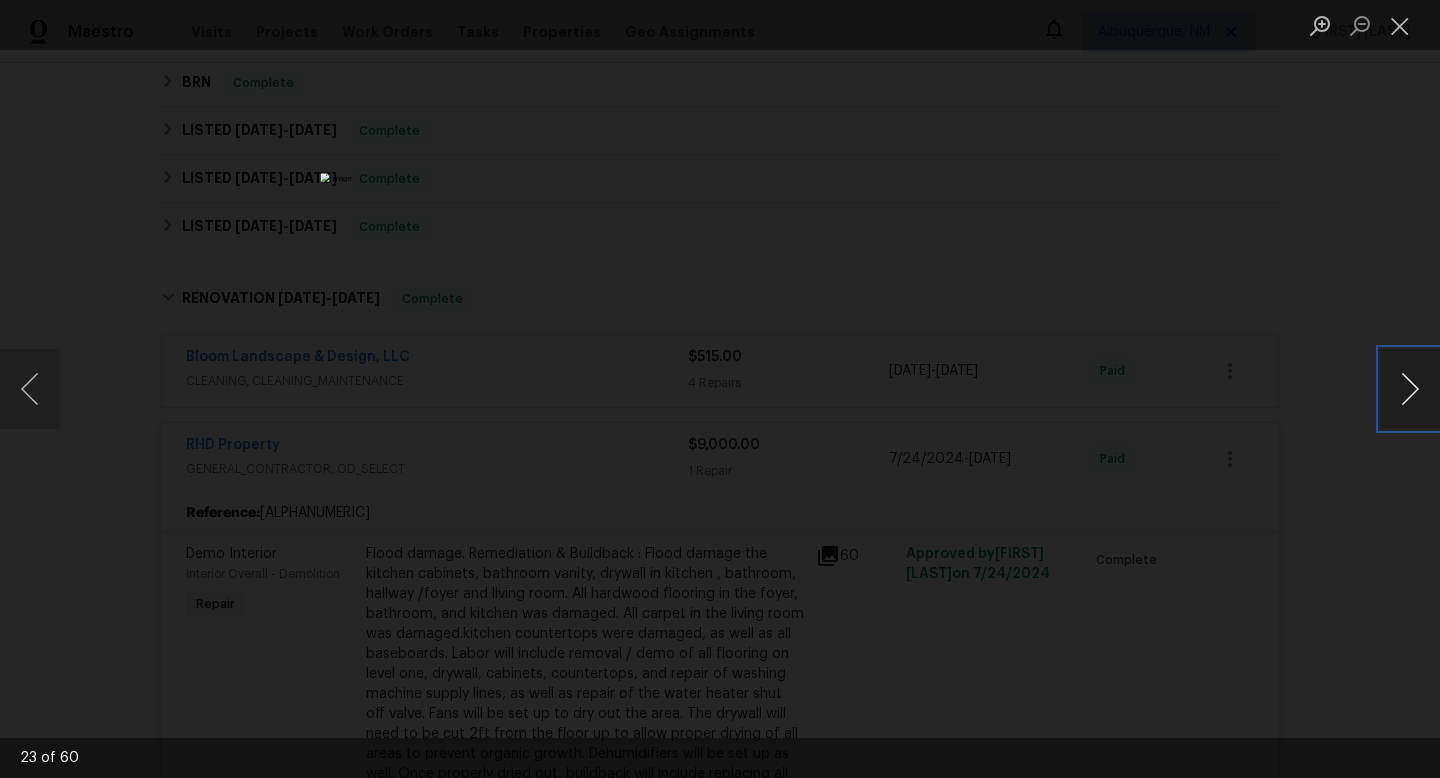 click at bounding box center (1410, 389) 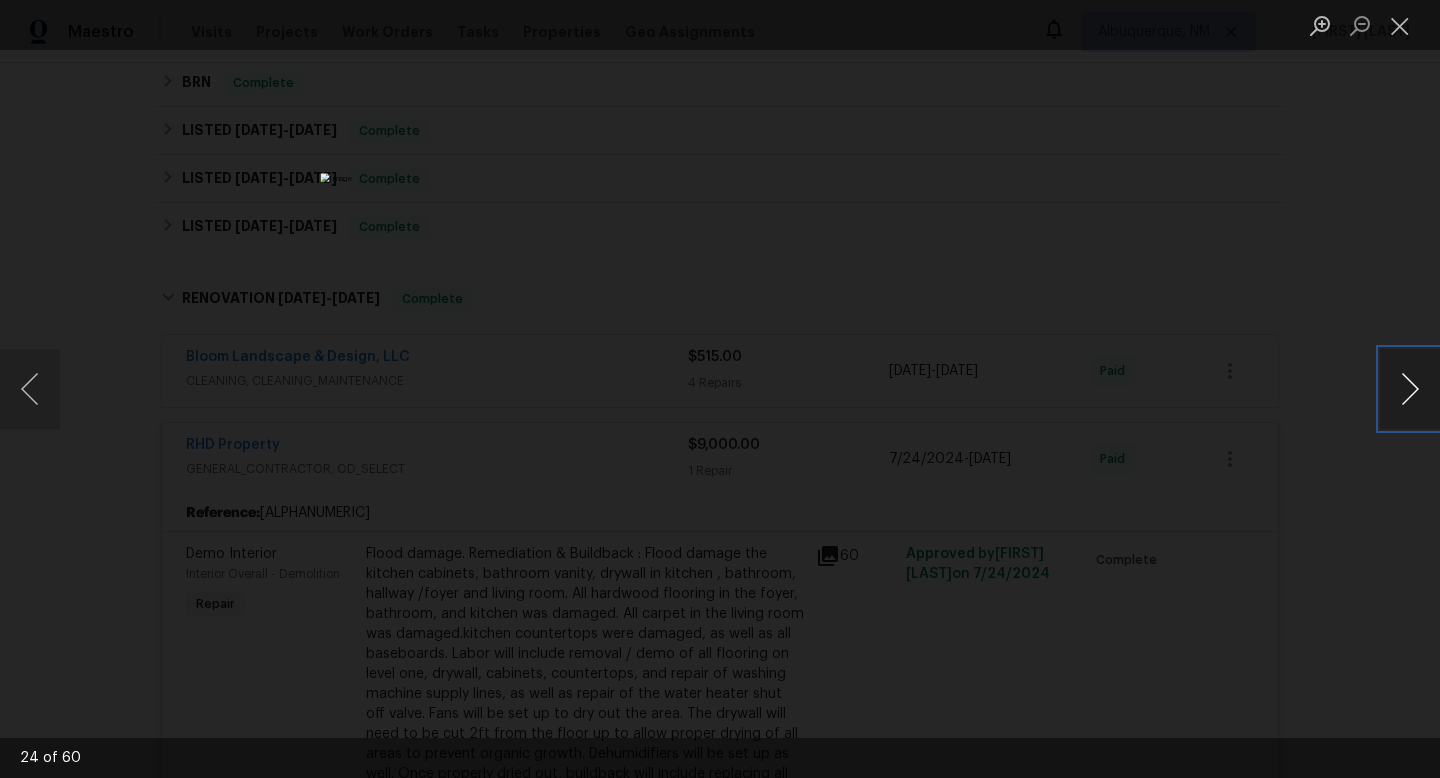 click at bounding box center [1410, 389] 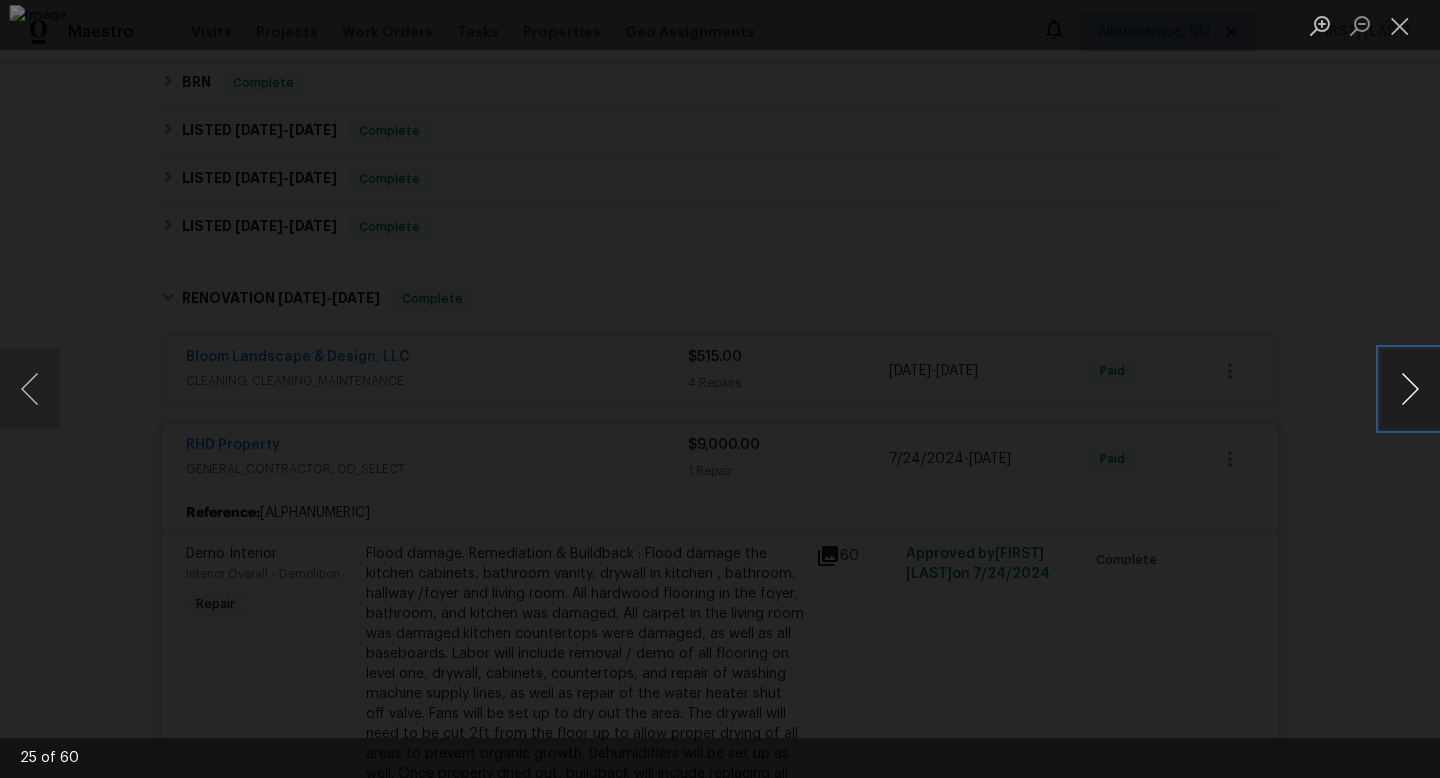 click at bounding box center (1410, 389) 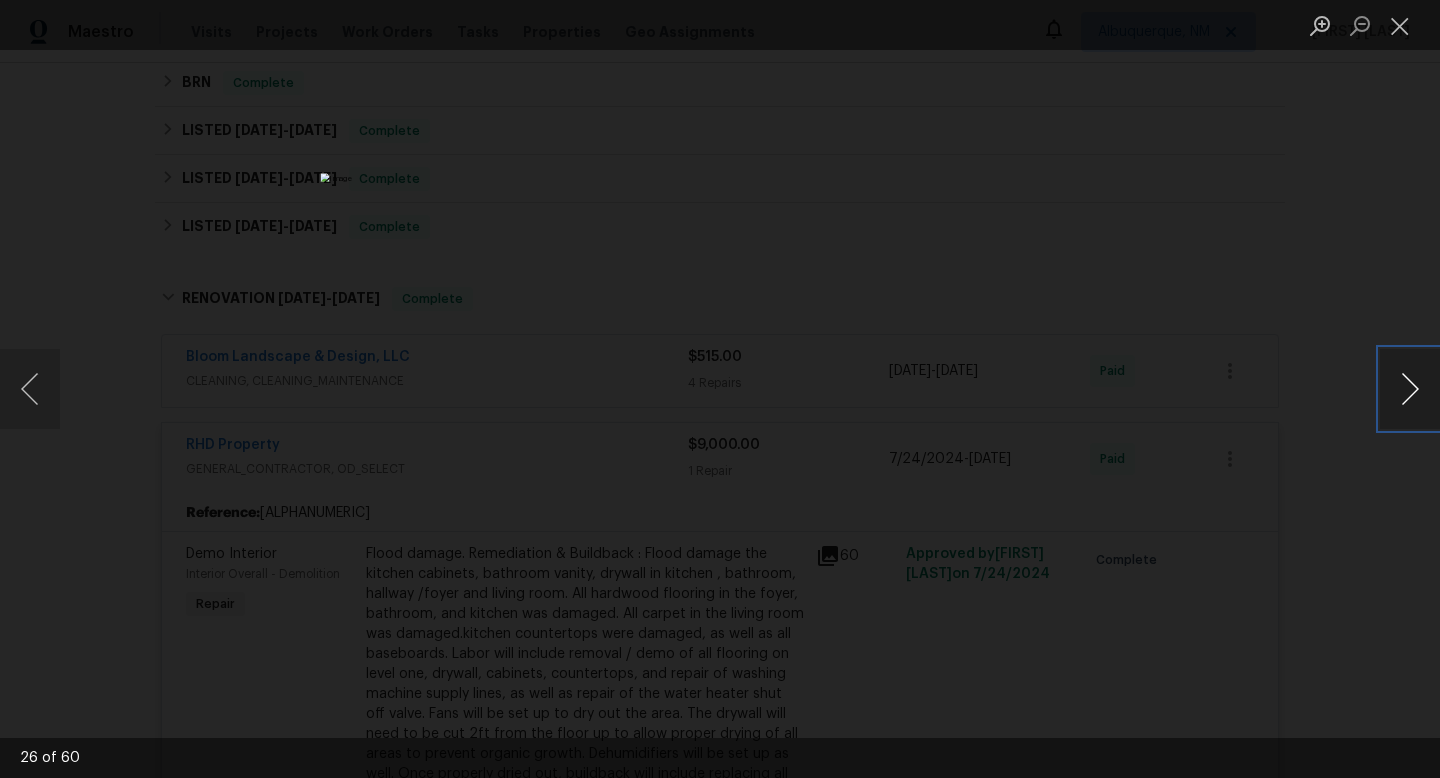 click at bounding box center (1410, 389) 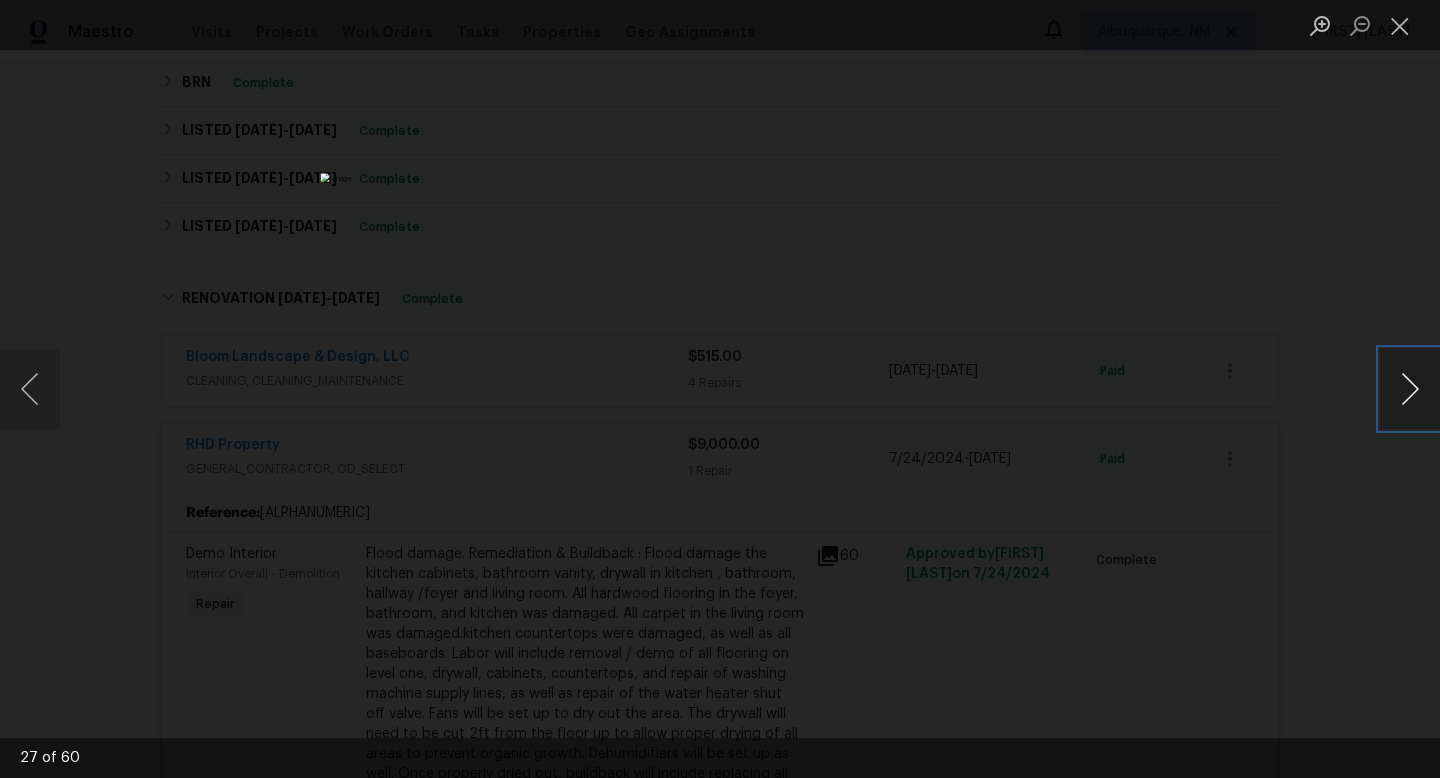 click at bounding box center (1410, 389) 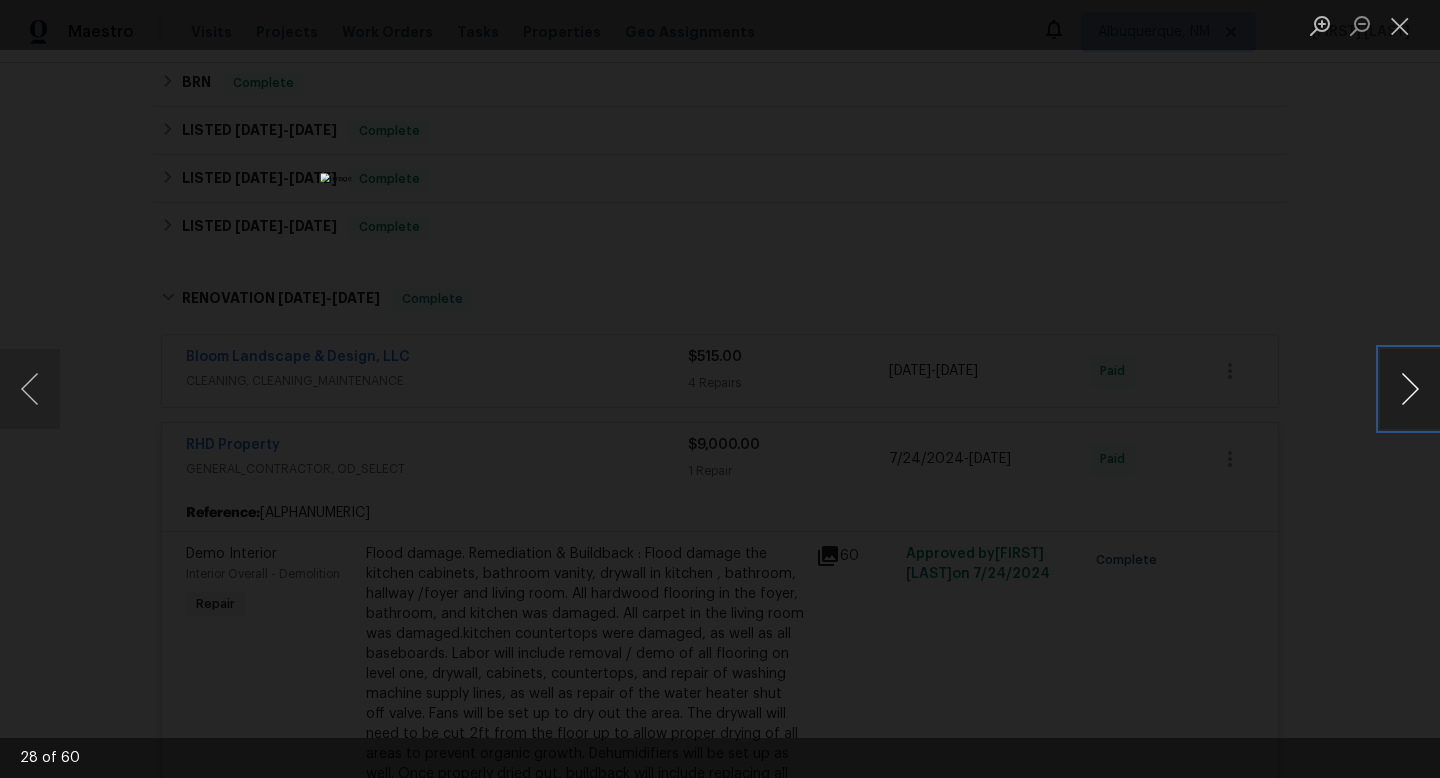 click at bounding box center [1410, 389] 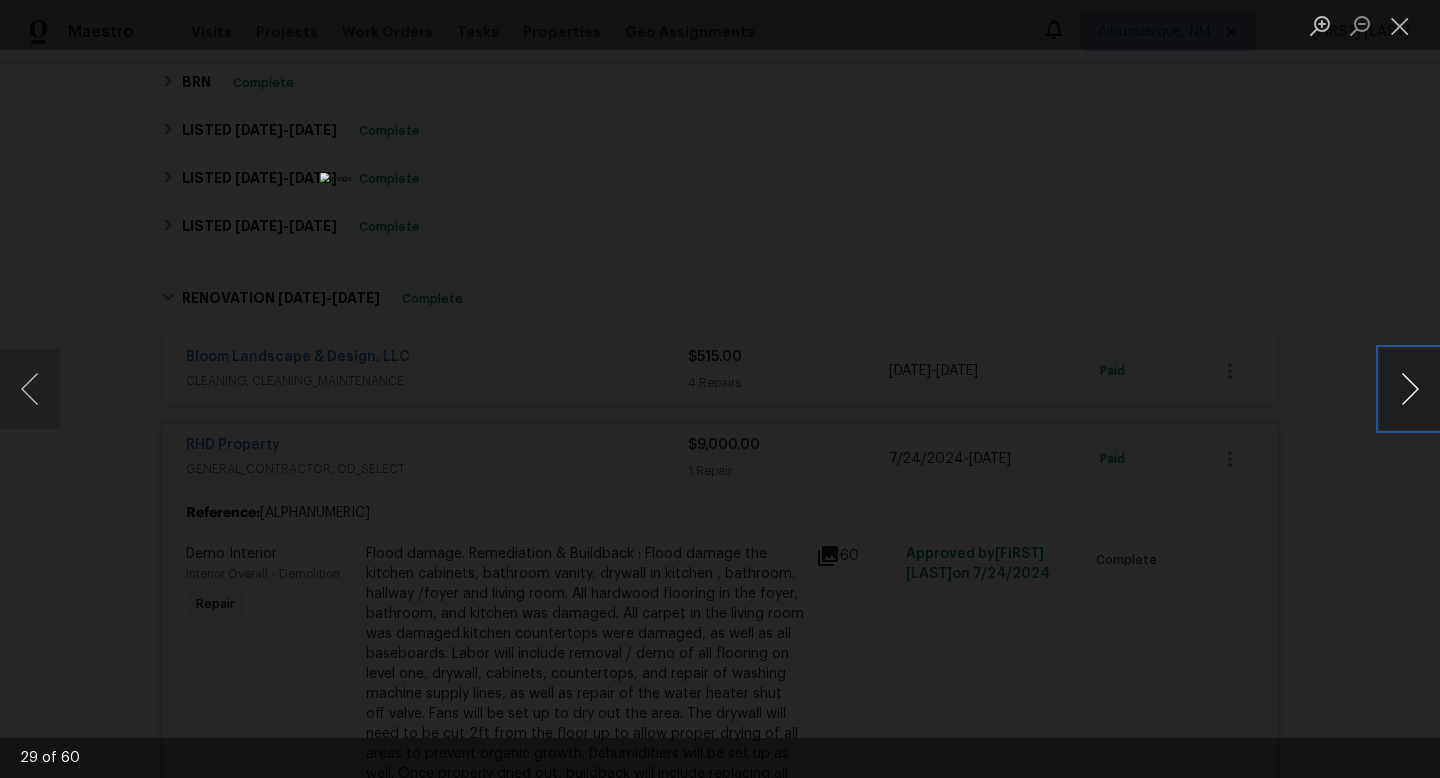 click at bounding box center (1410, 389) 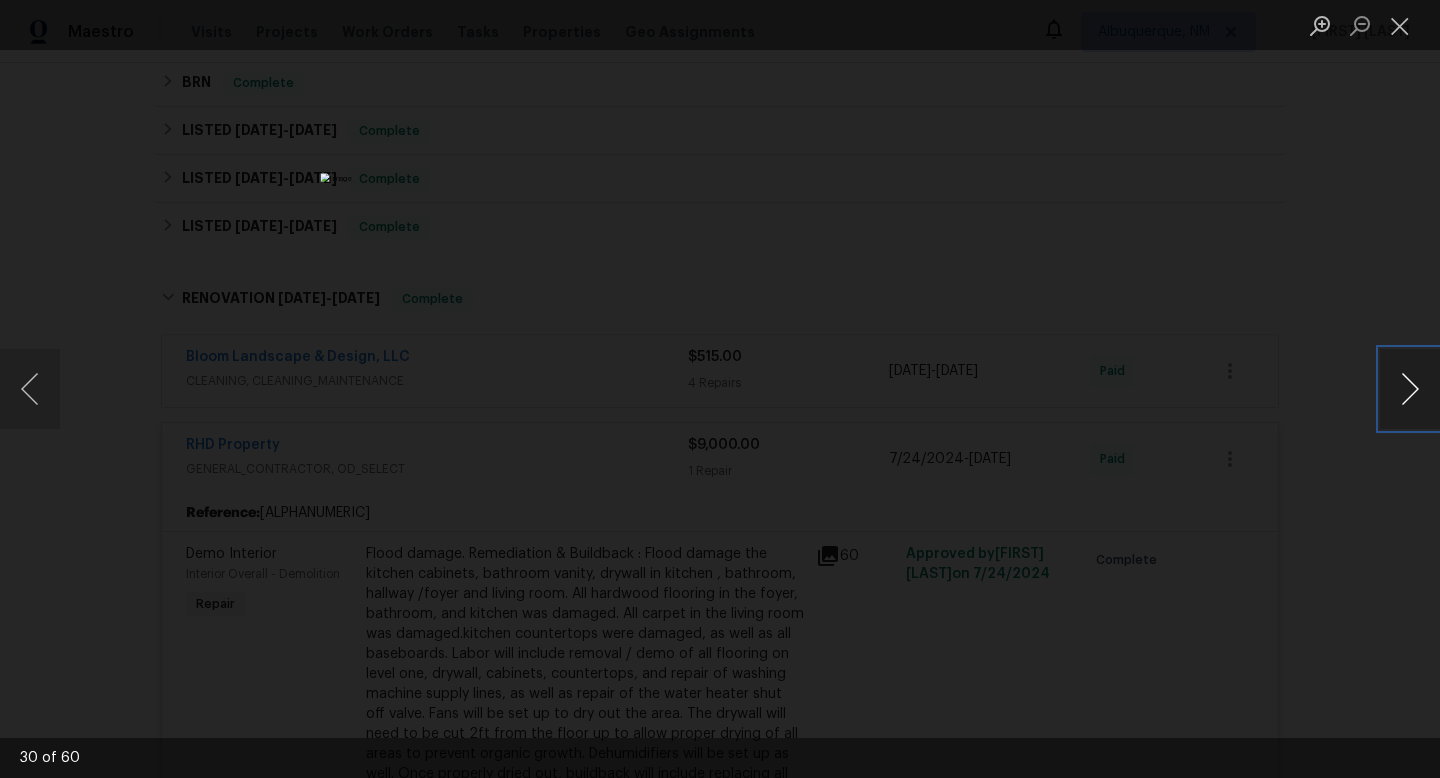 click at bounding box center [1410, 389] 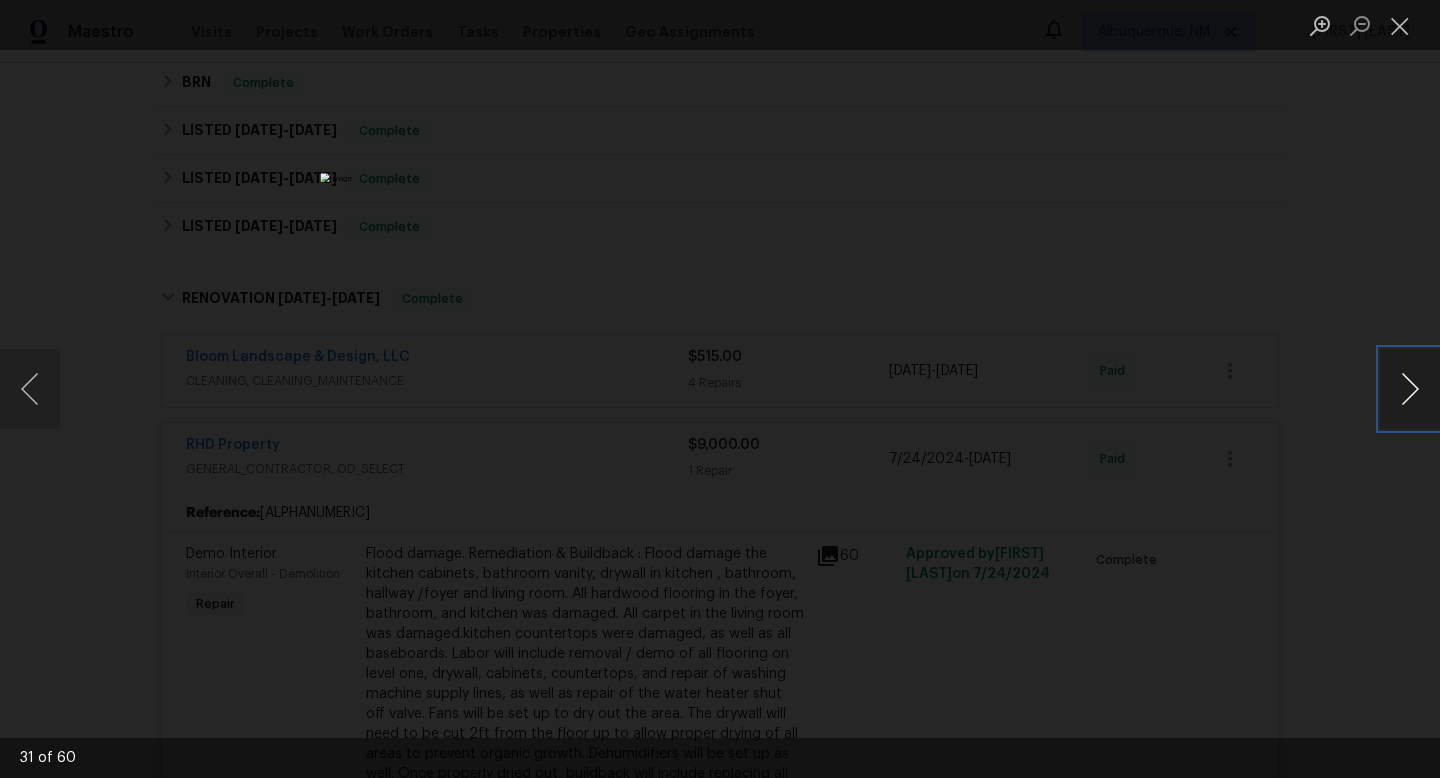 click at bounding box center [1410, 389] 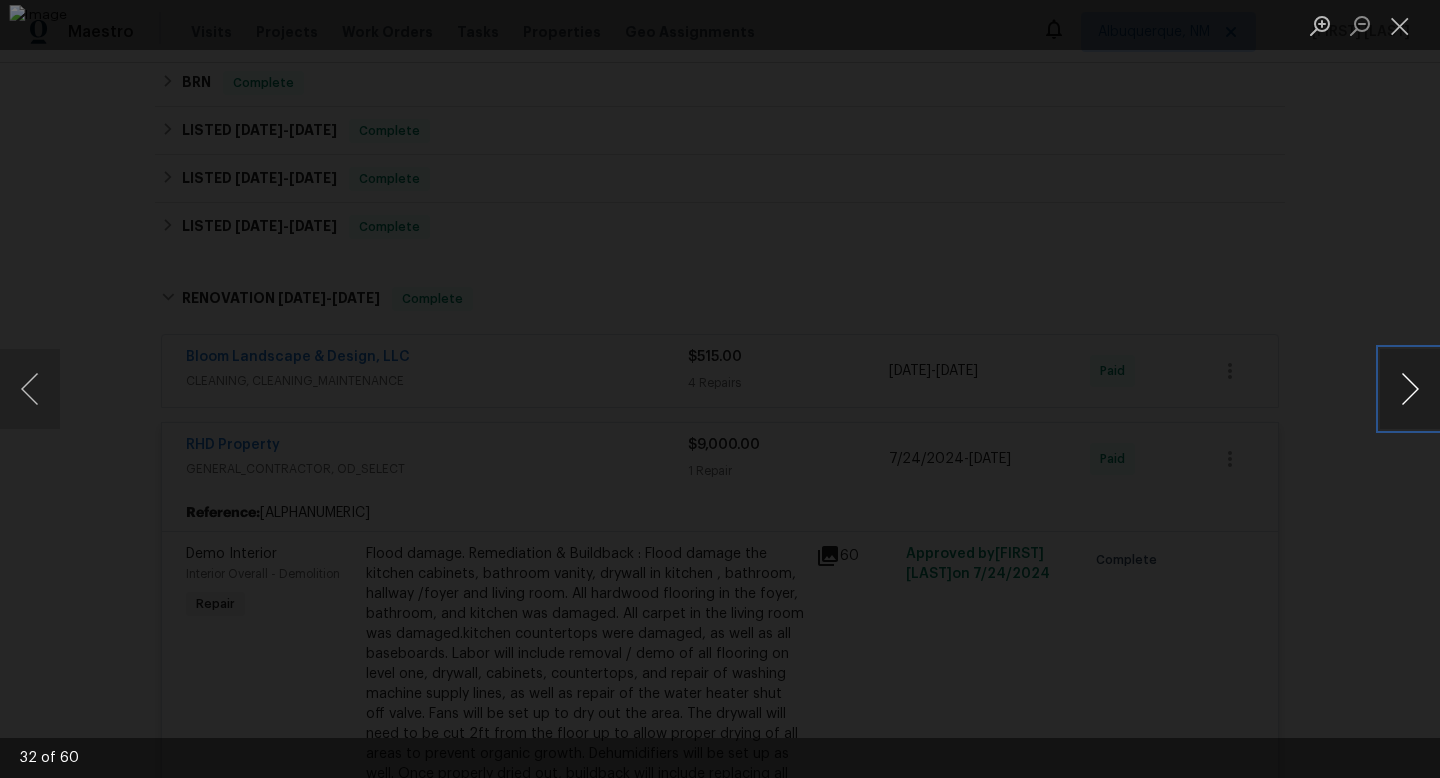 click at bounding box center (1410, 389) 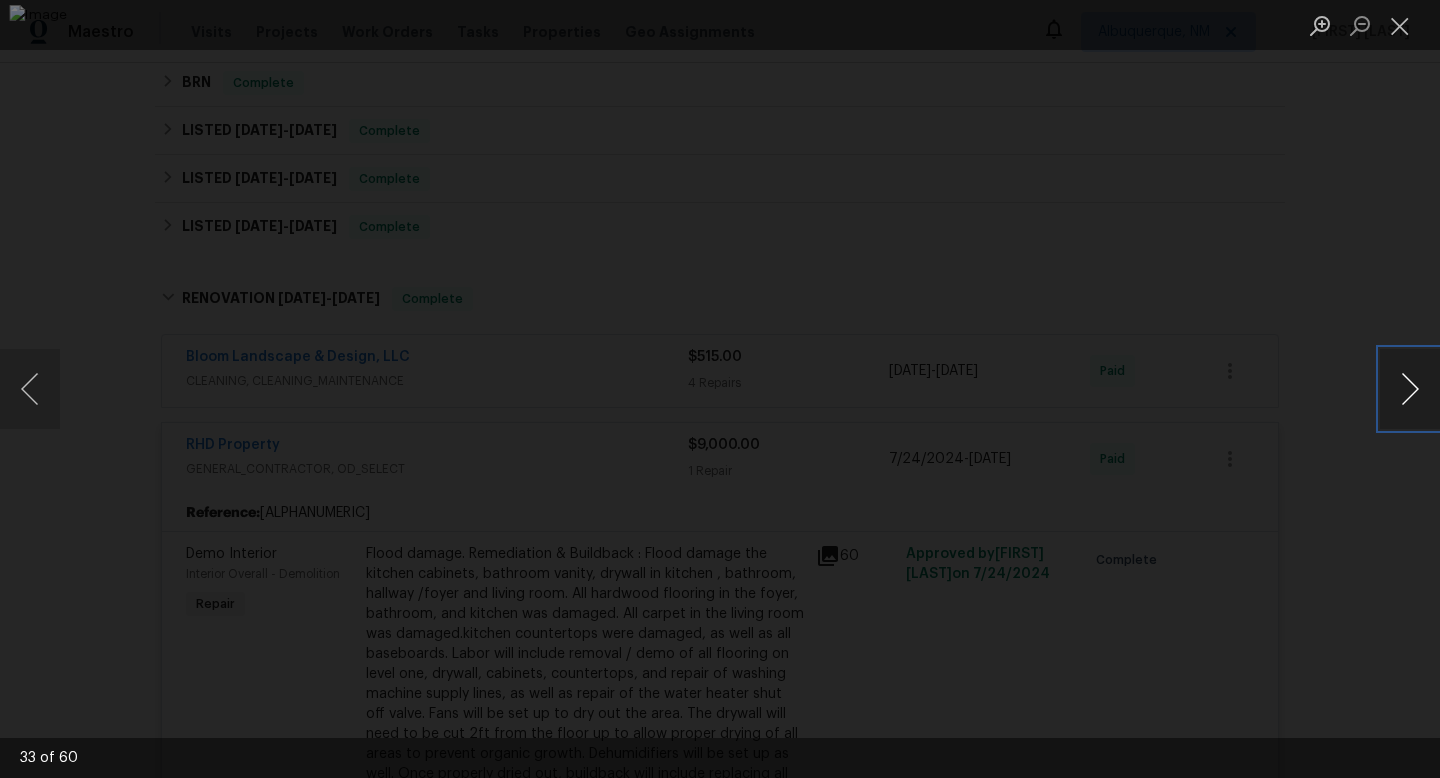 click at bounding box center [1410, 389] 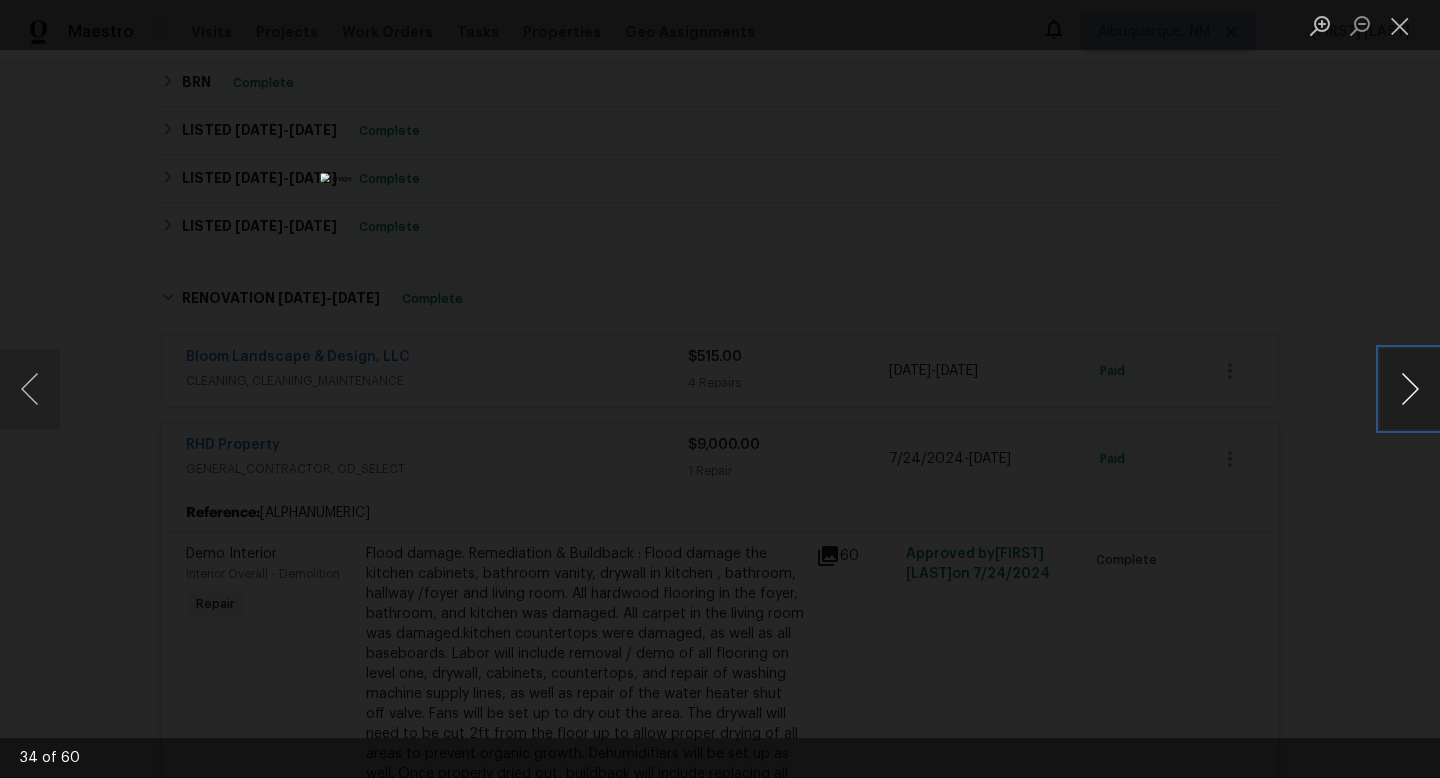 click at bounding box center [1410, 389] 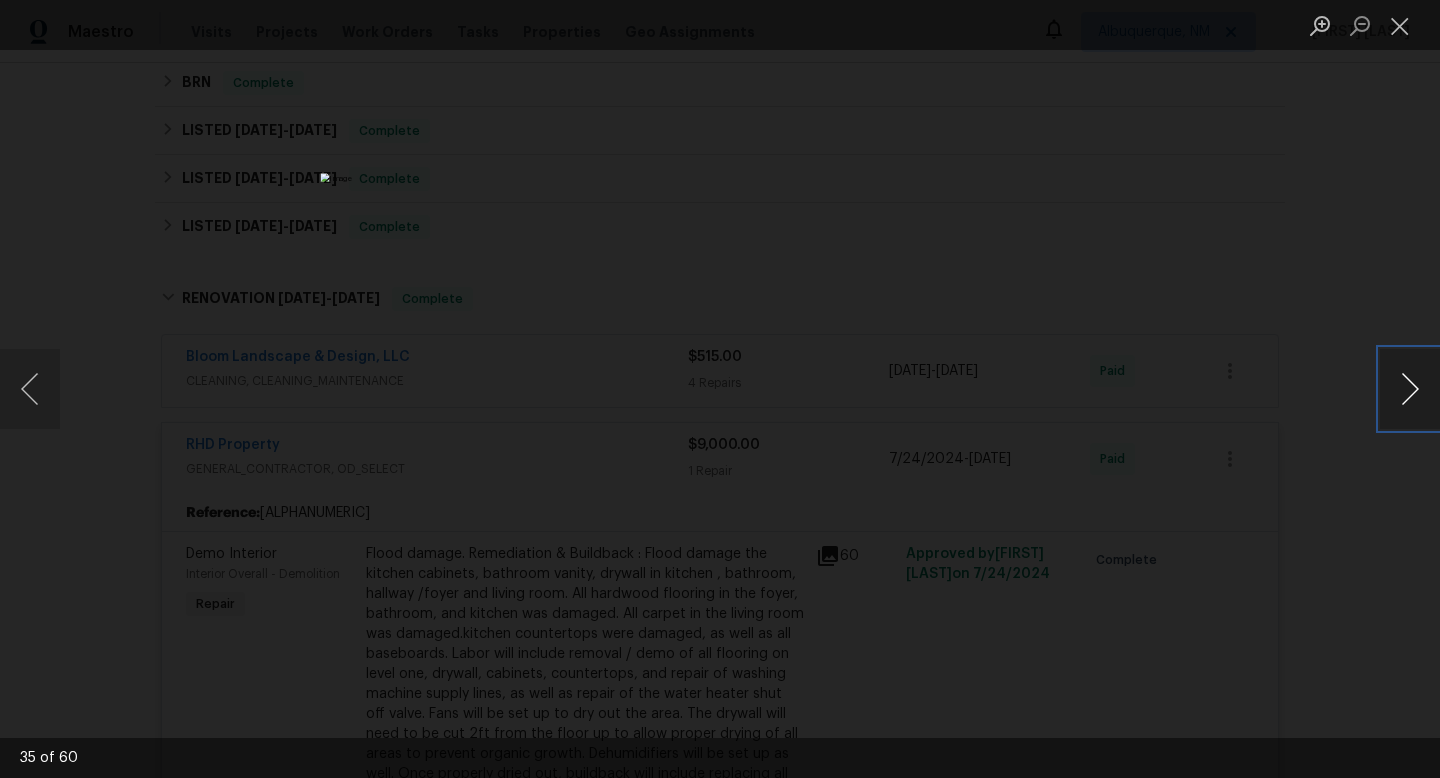 click at bounding box center [1410, 389] 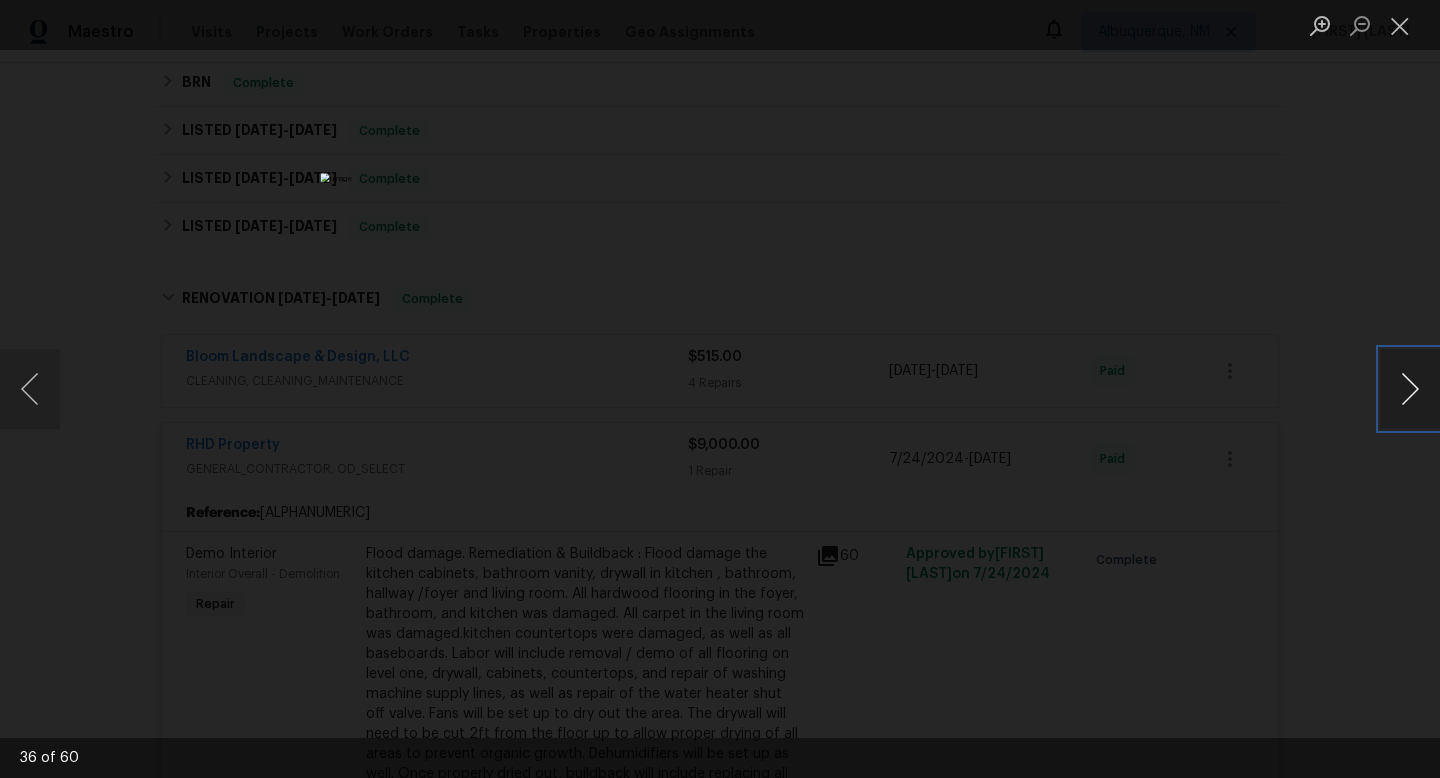 click at bounding box center (1410, 389) 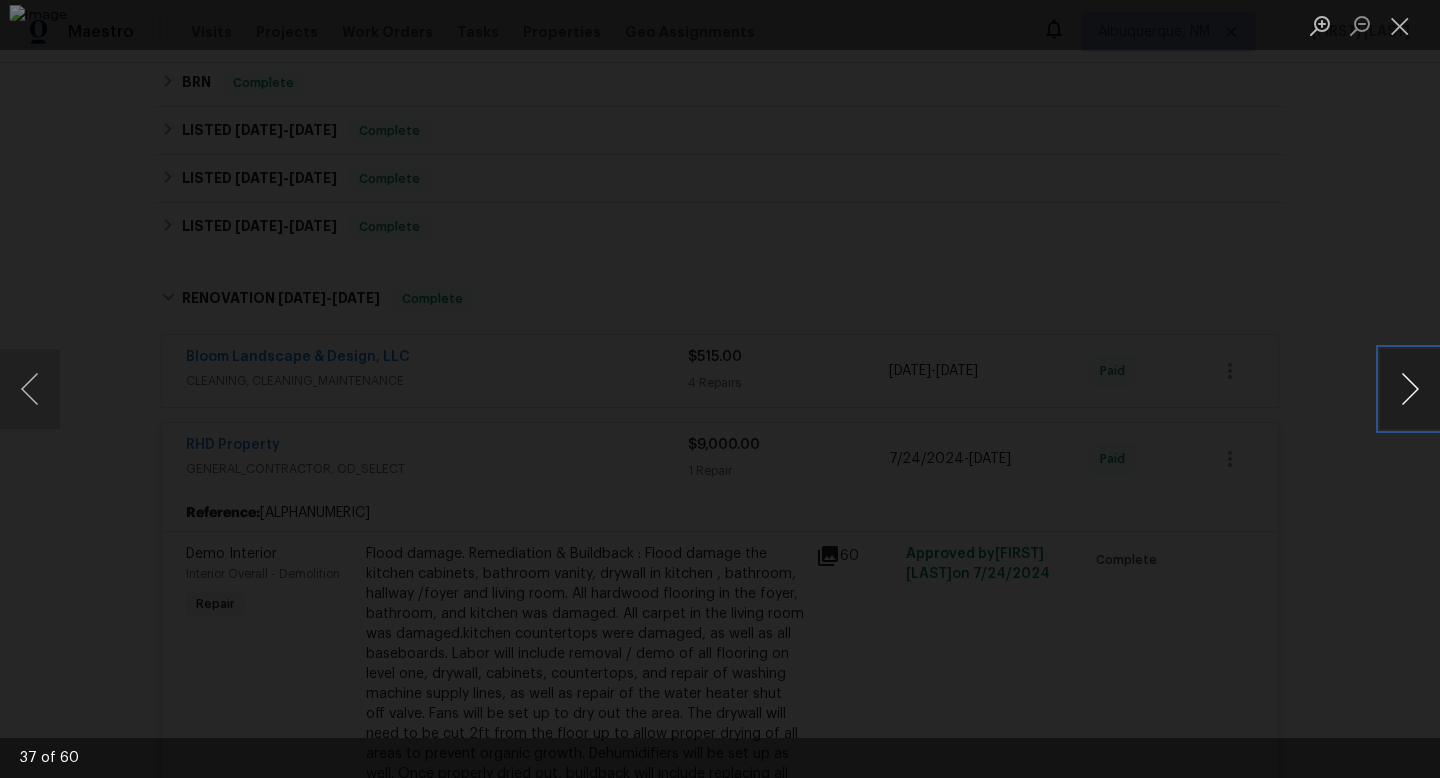 click at bounding box center (1410, 389) 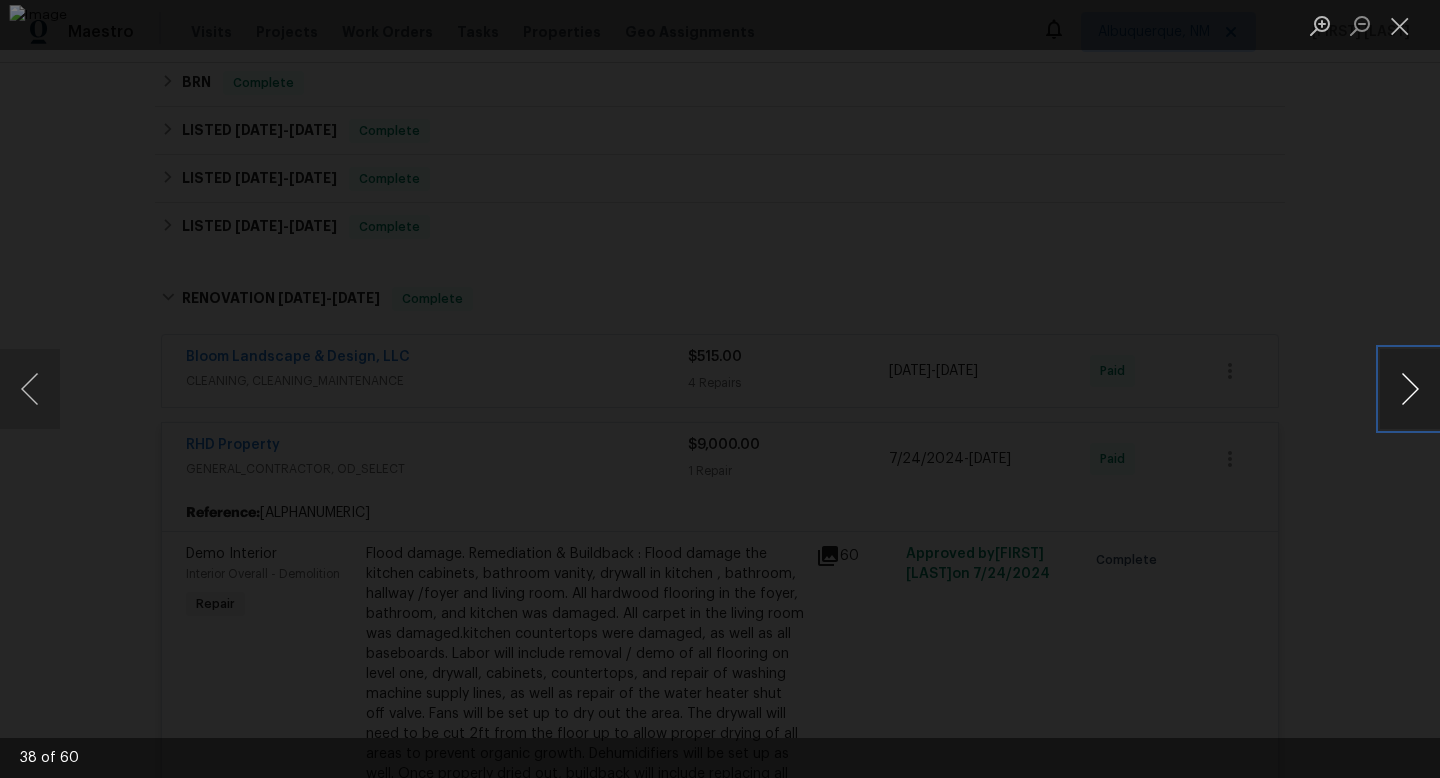 click at bounding box center (1410, 389) 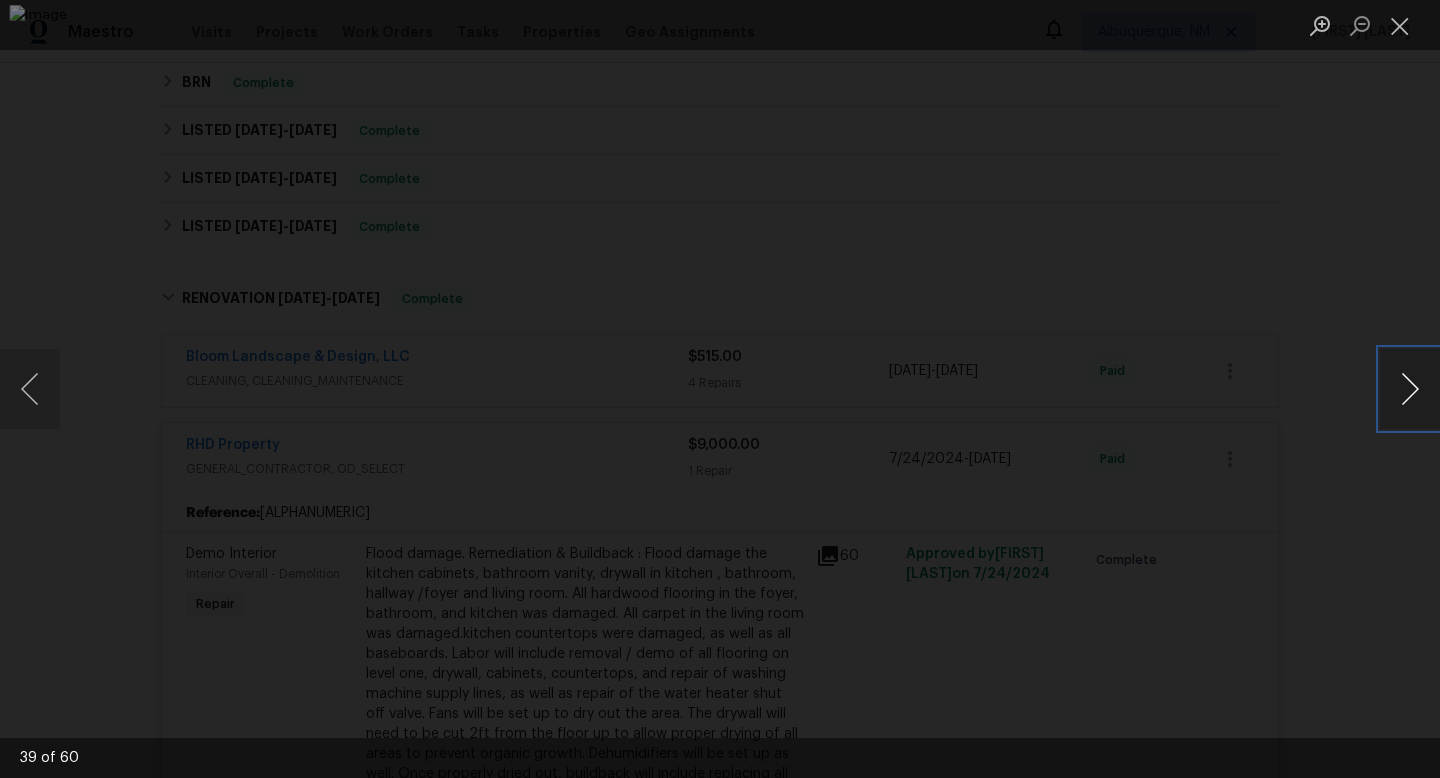 click at bounding box center (1410, 389) 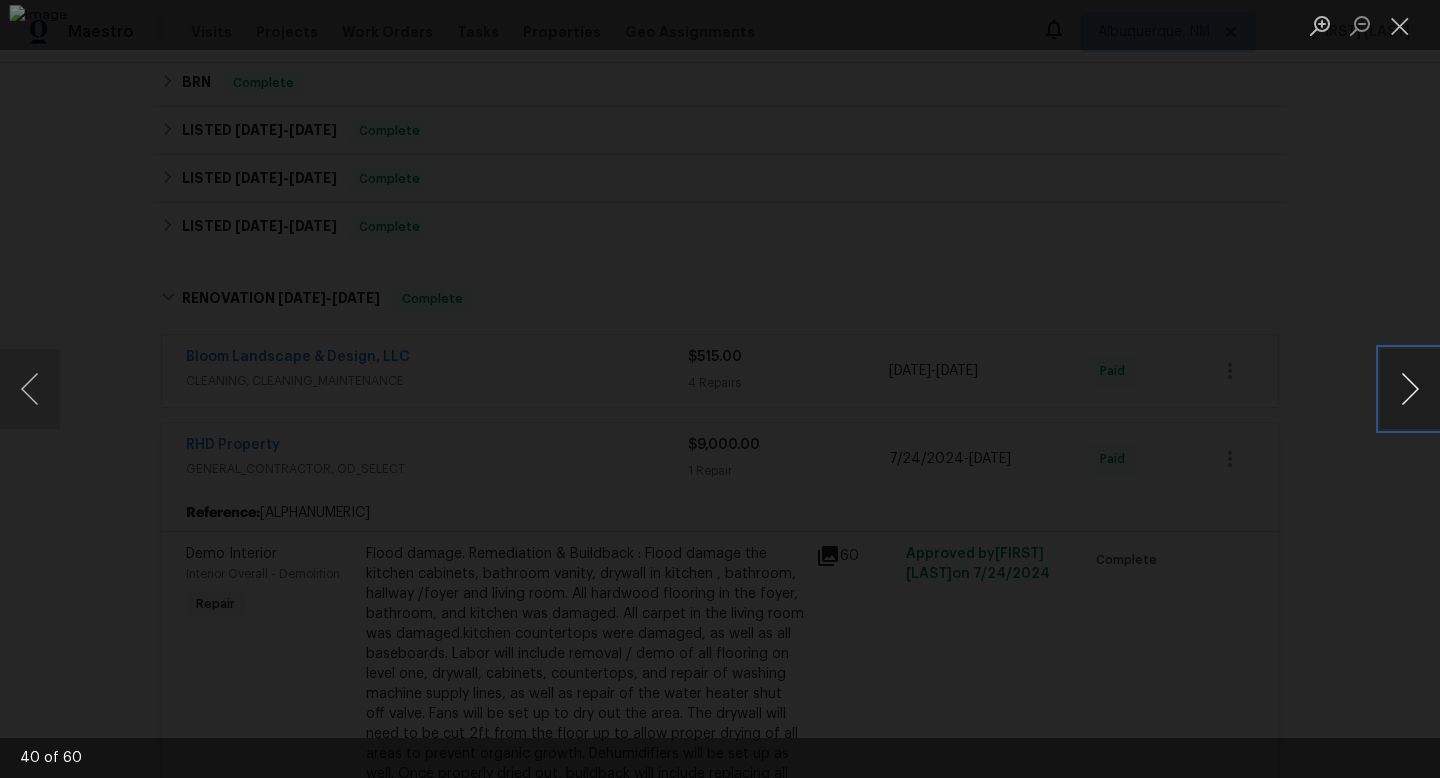 click at bounding box center (1410, 389) 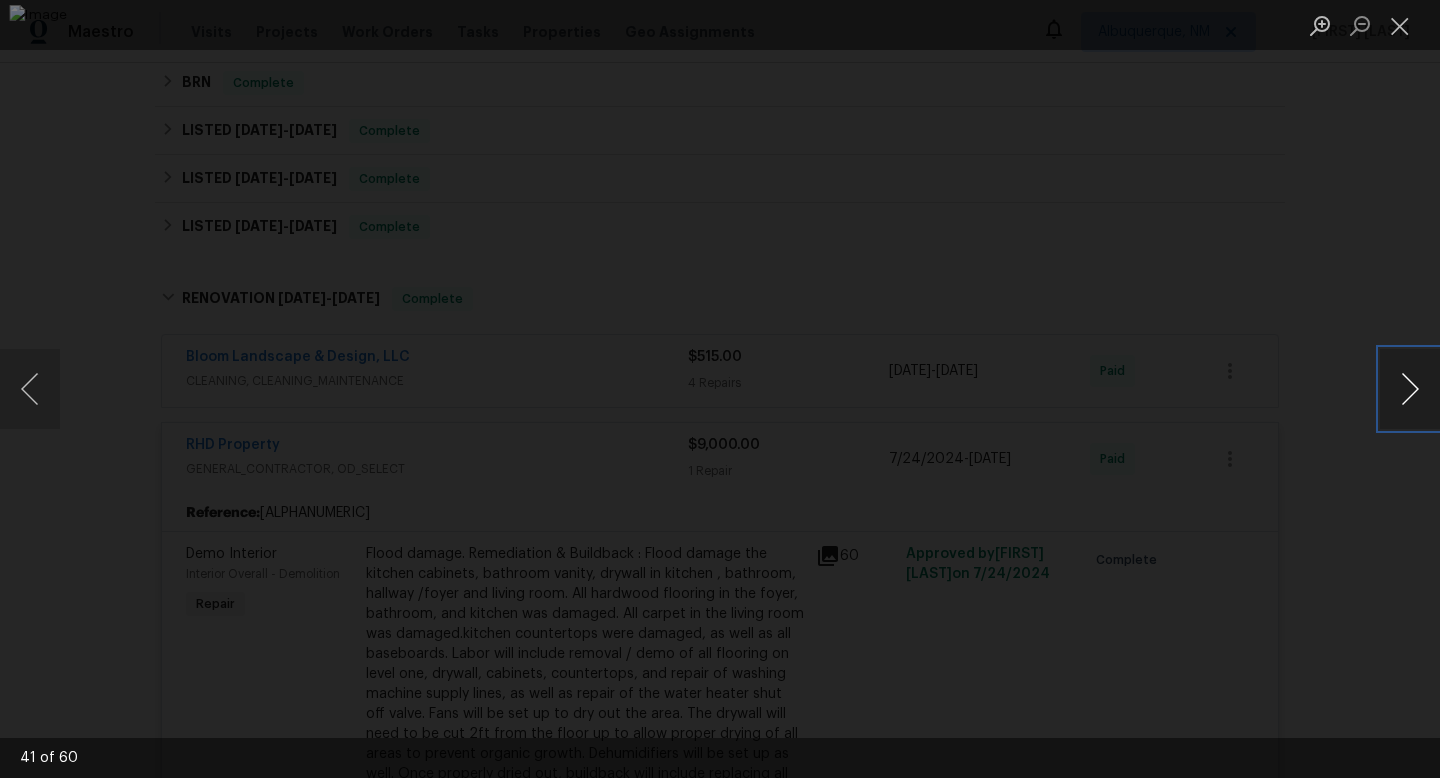 click at bounding box center (1410, 389) 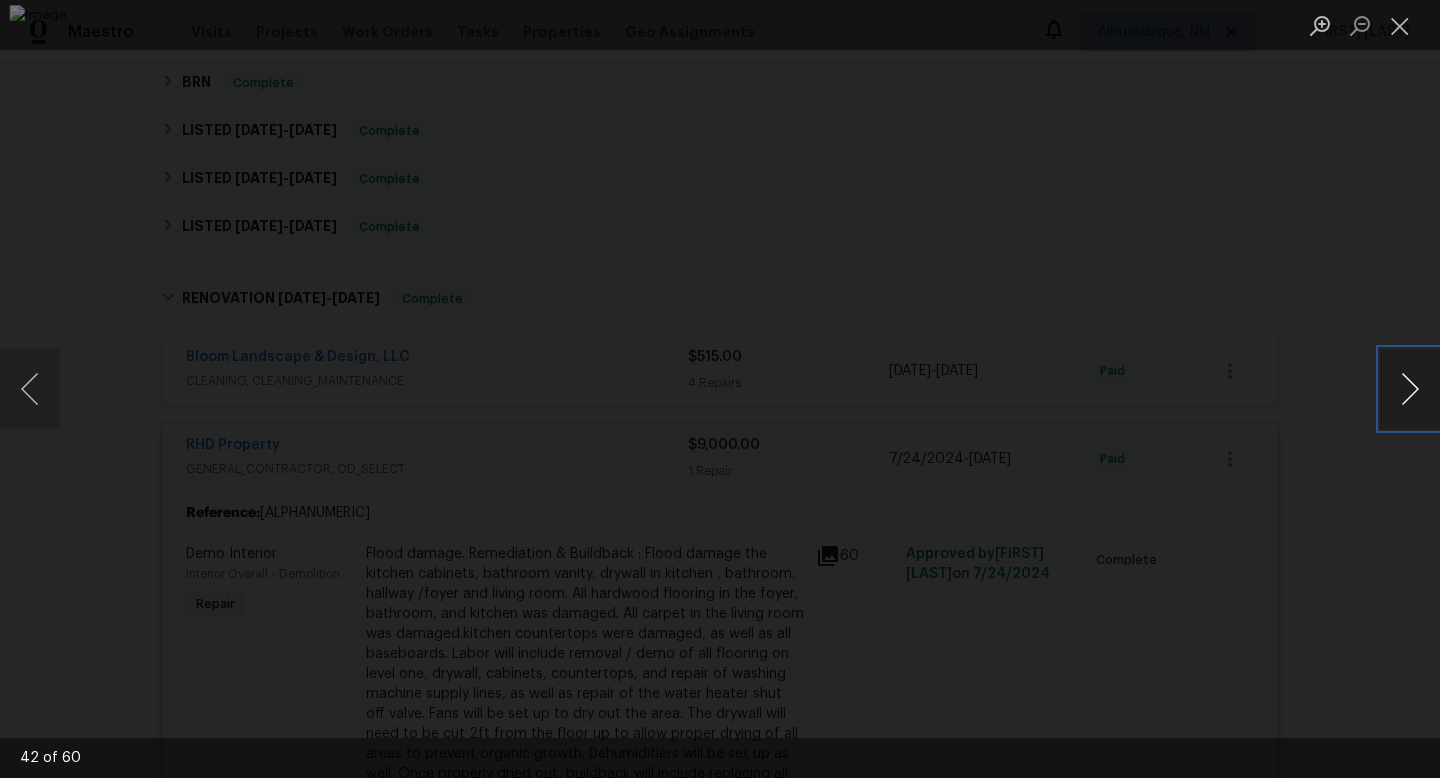 click at bounding box center [1410, 389] 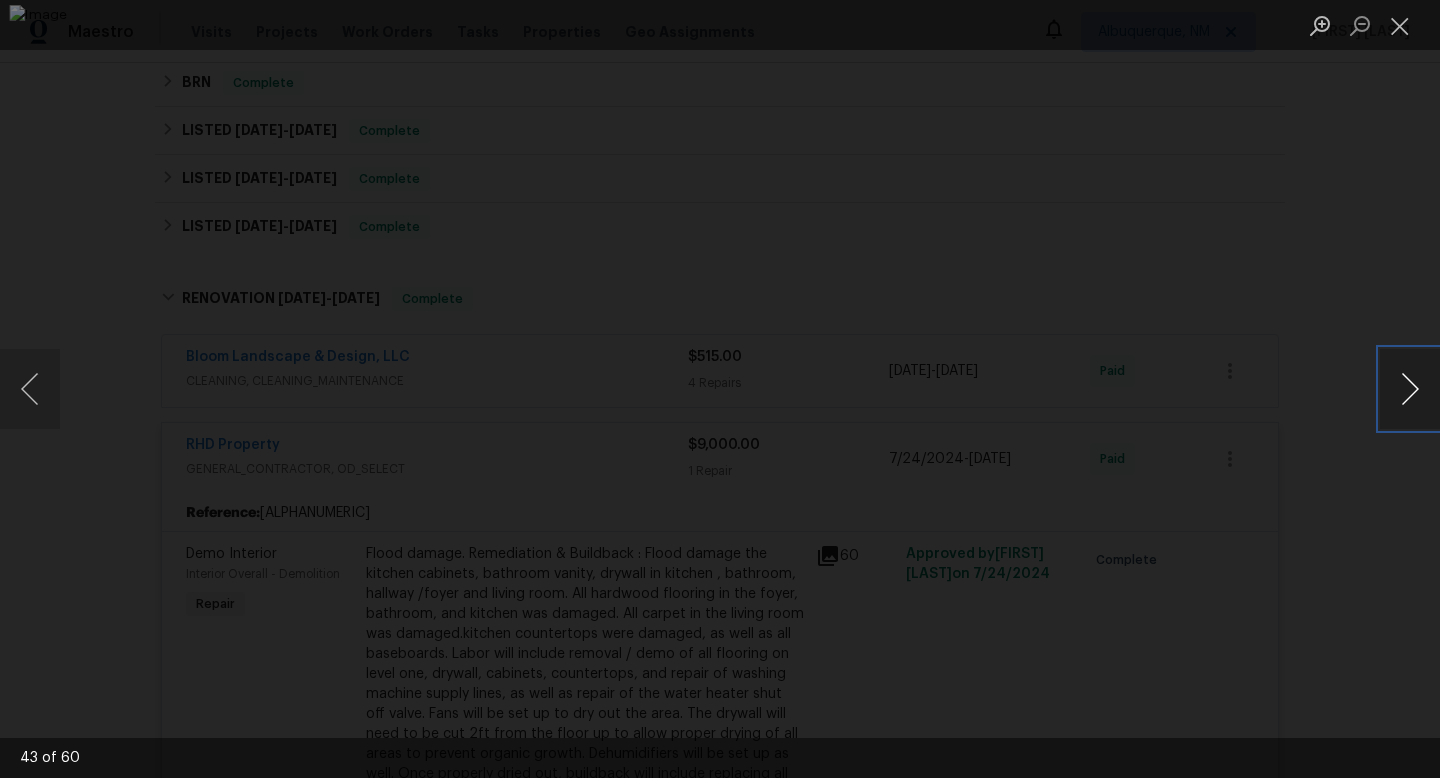 click at bounding box center [1410, 389] 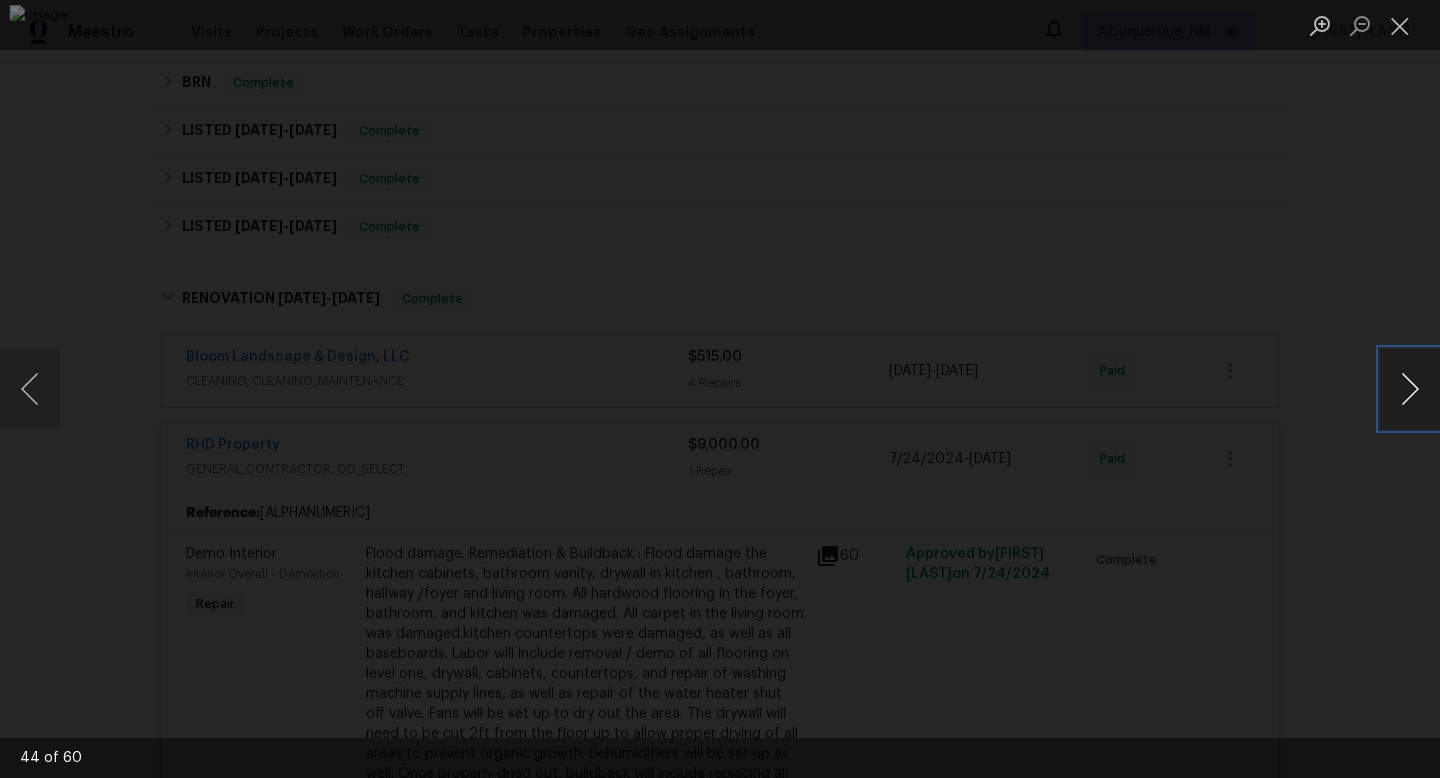 click at bounding box center [1410, 389] 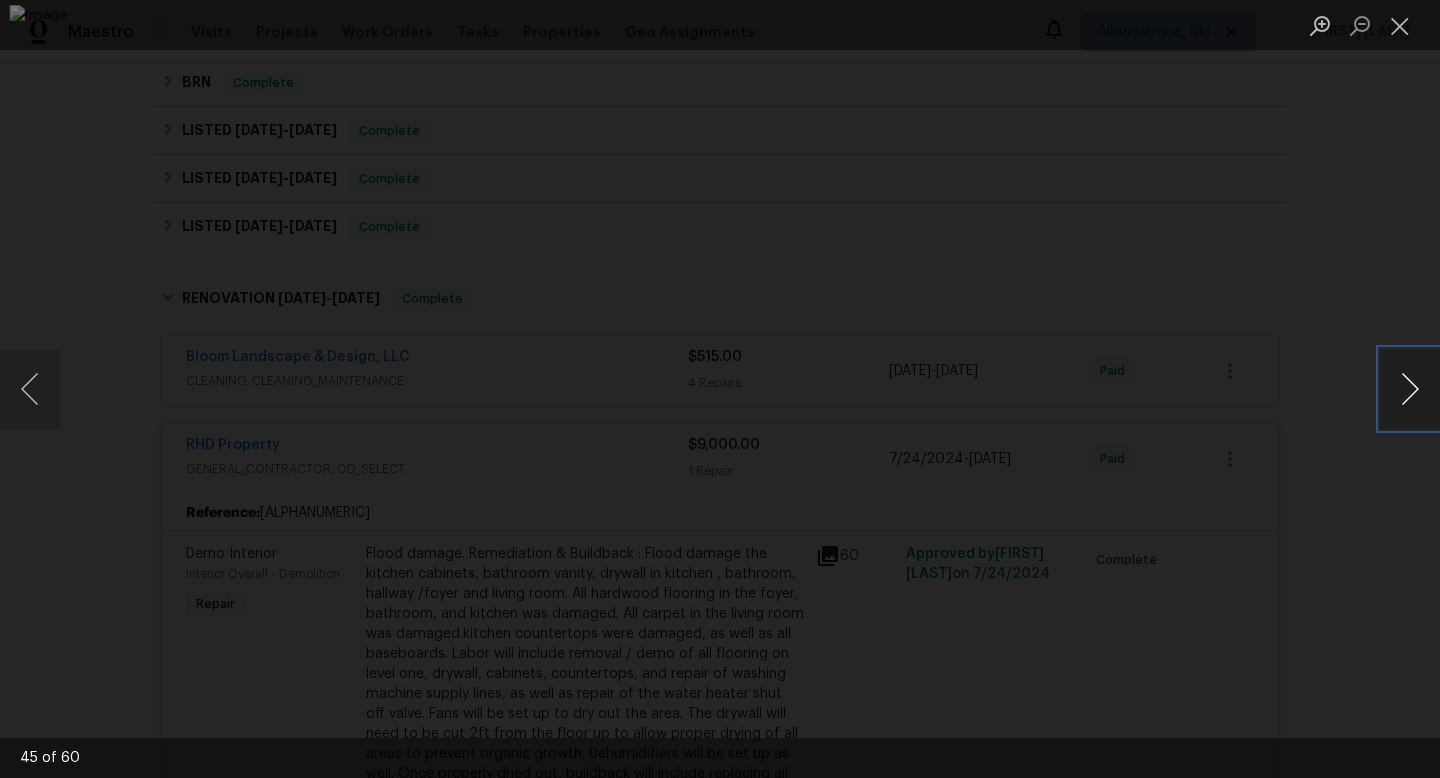 click at bounding box center (1410, 389) 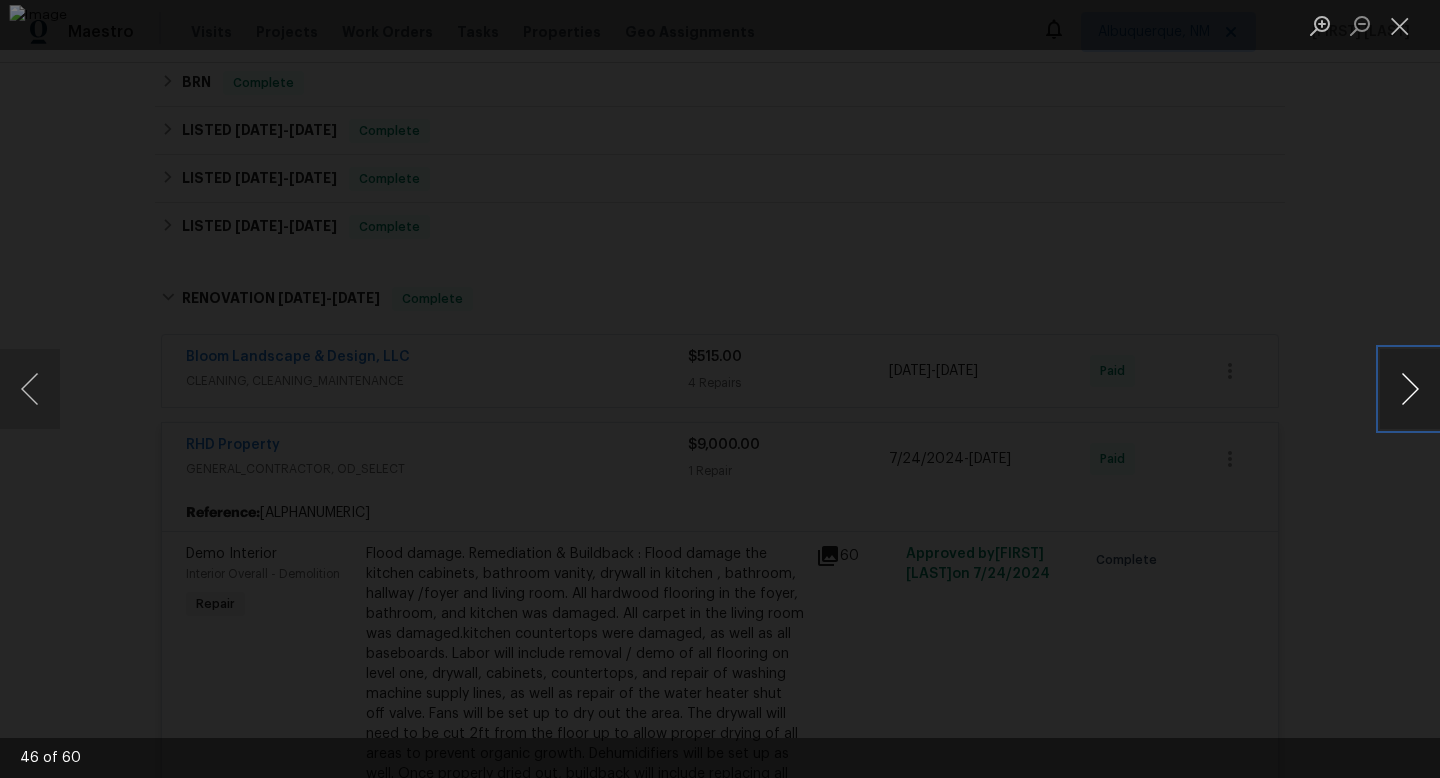 click at bounding box center (1410, 389) 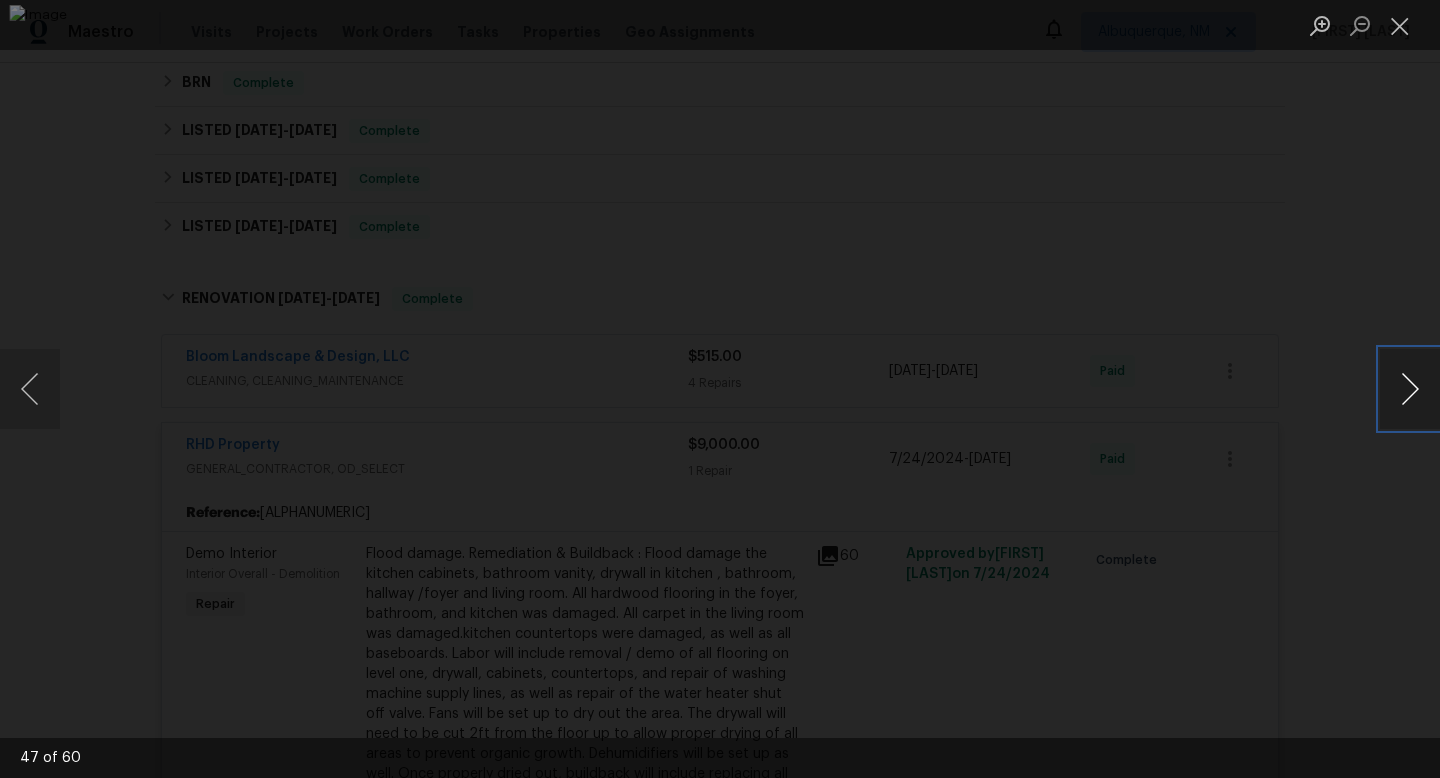 click at bounding box center [1410, 389] 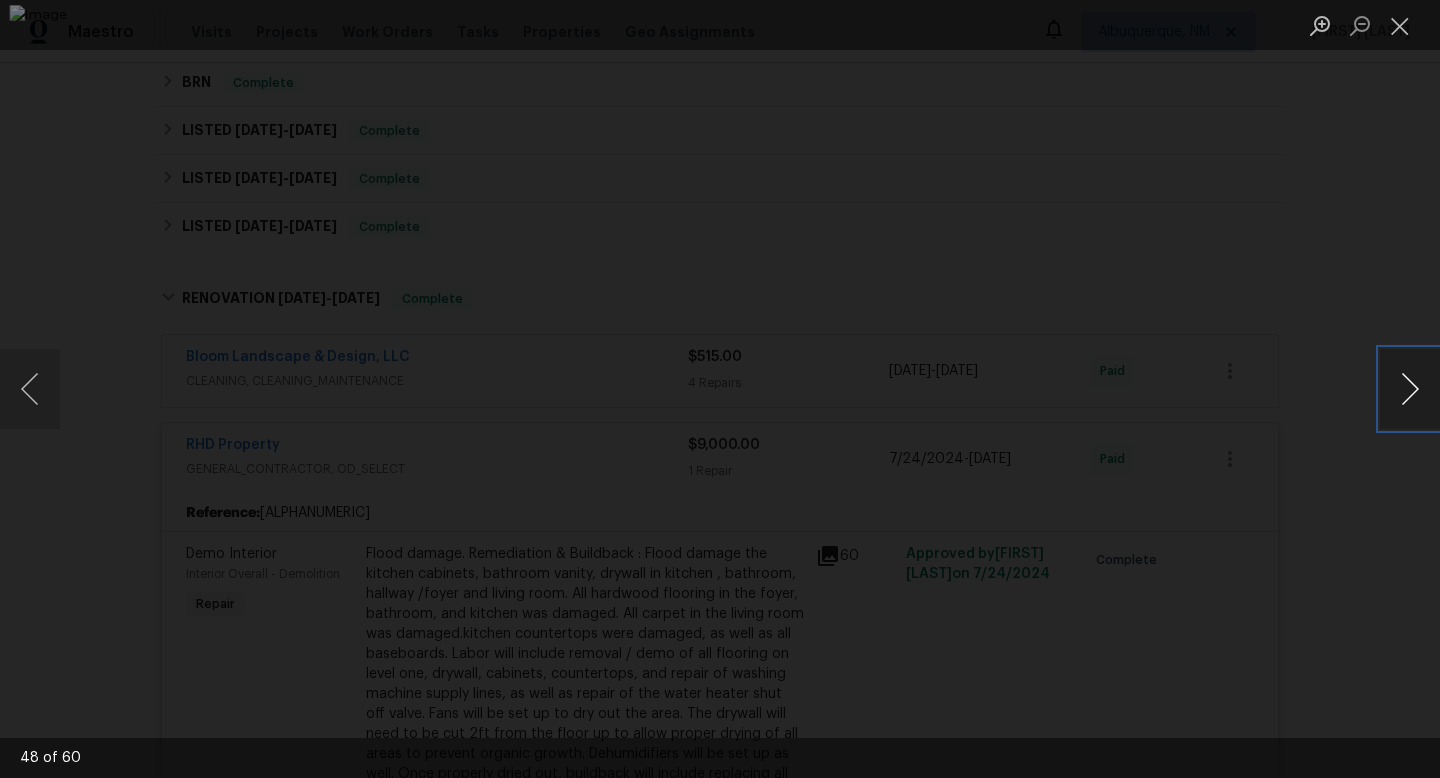 click at bounding box center [1410, 389] 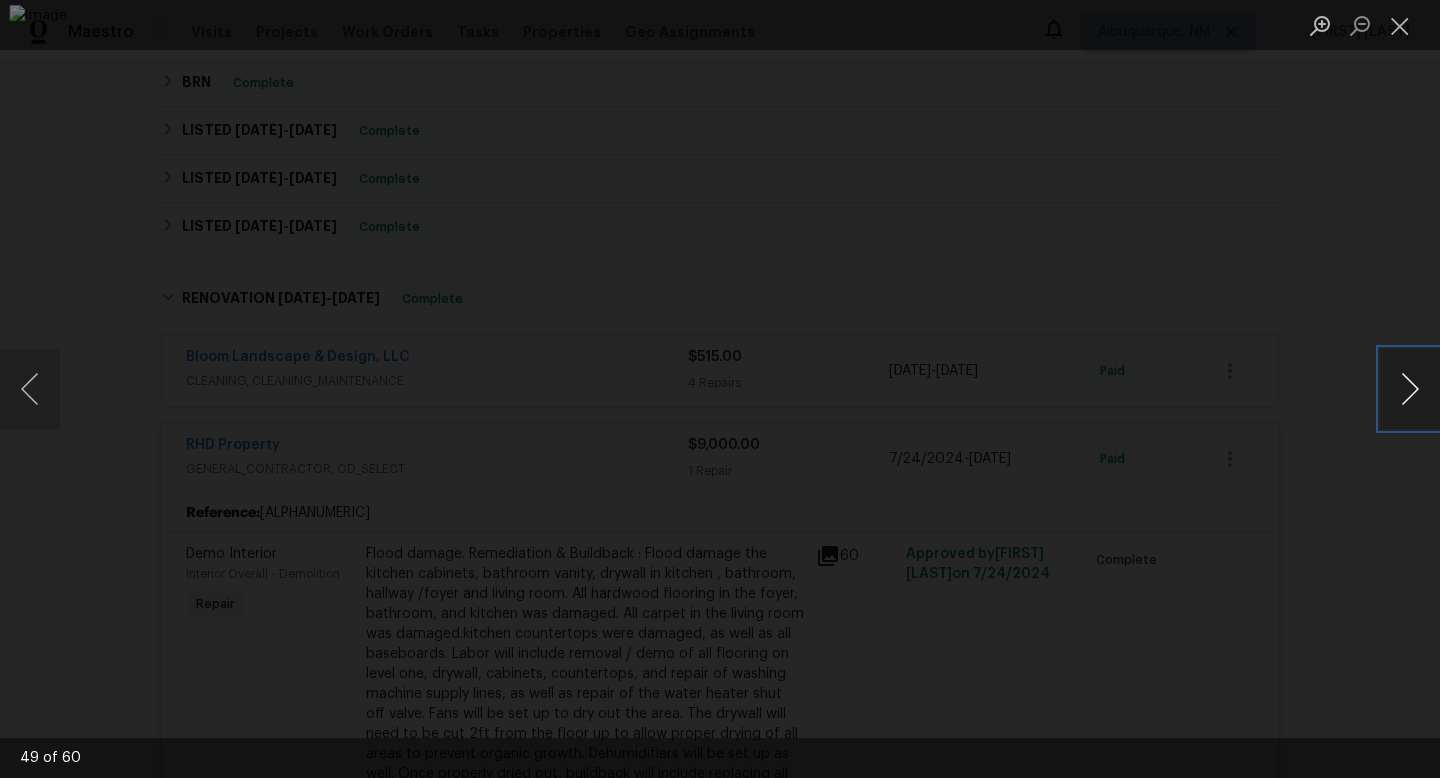 click at bounding box center [1410, 389] 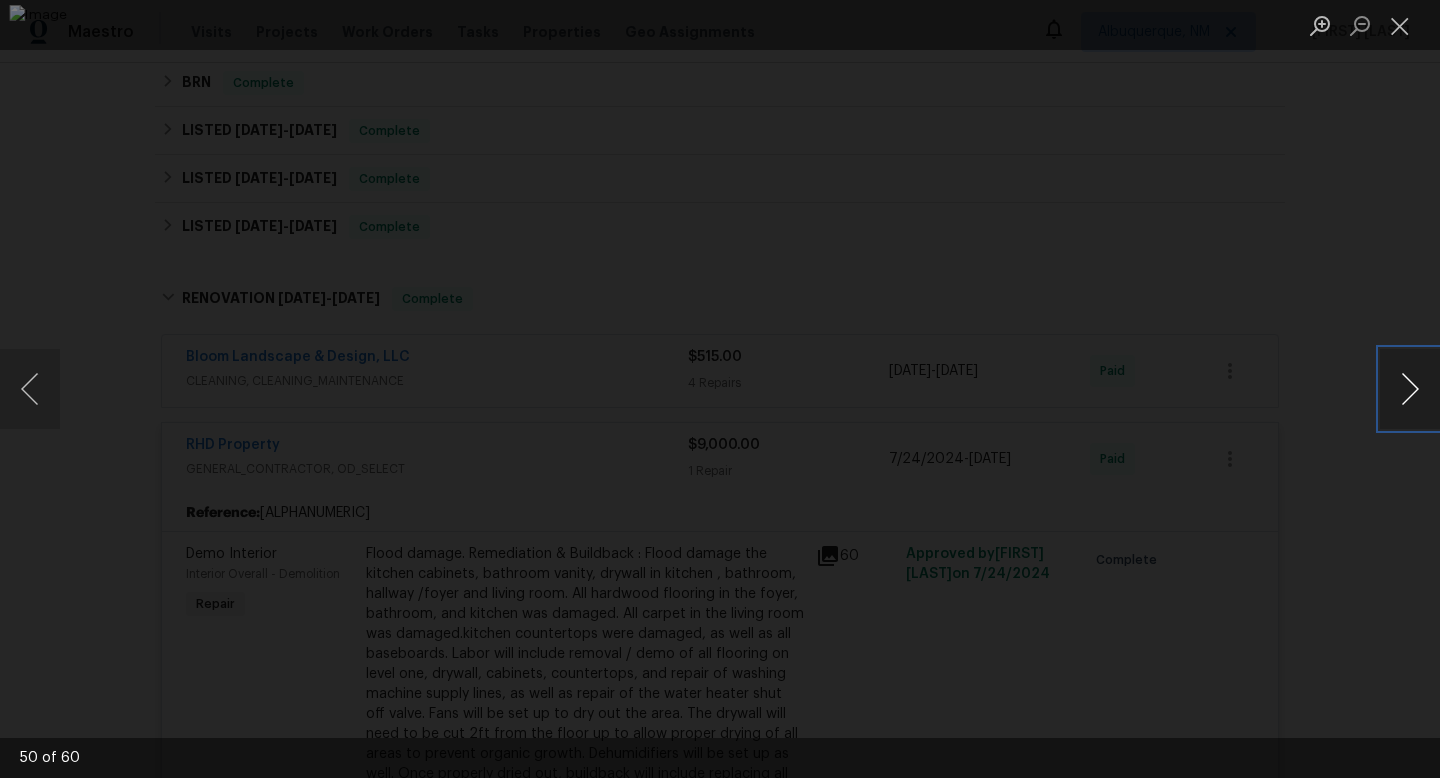 click at bounding box center [1410, 389] 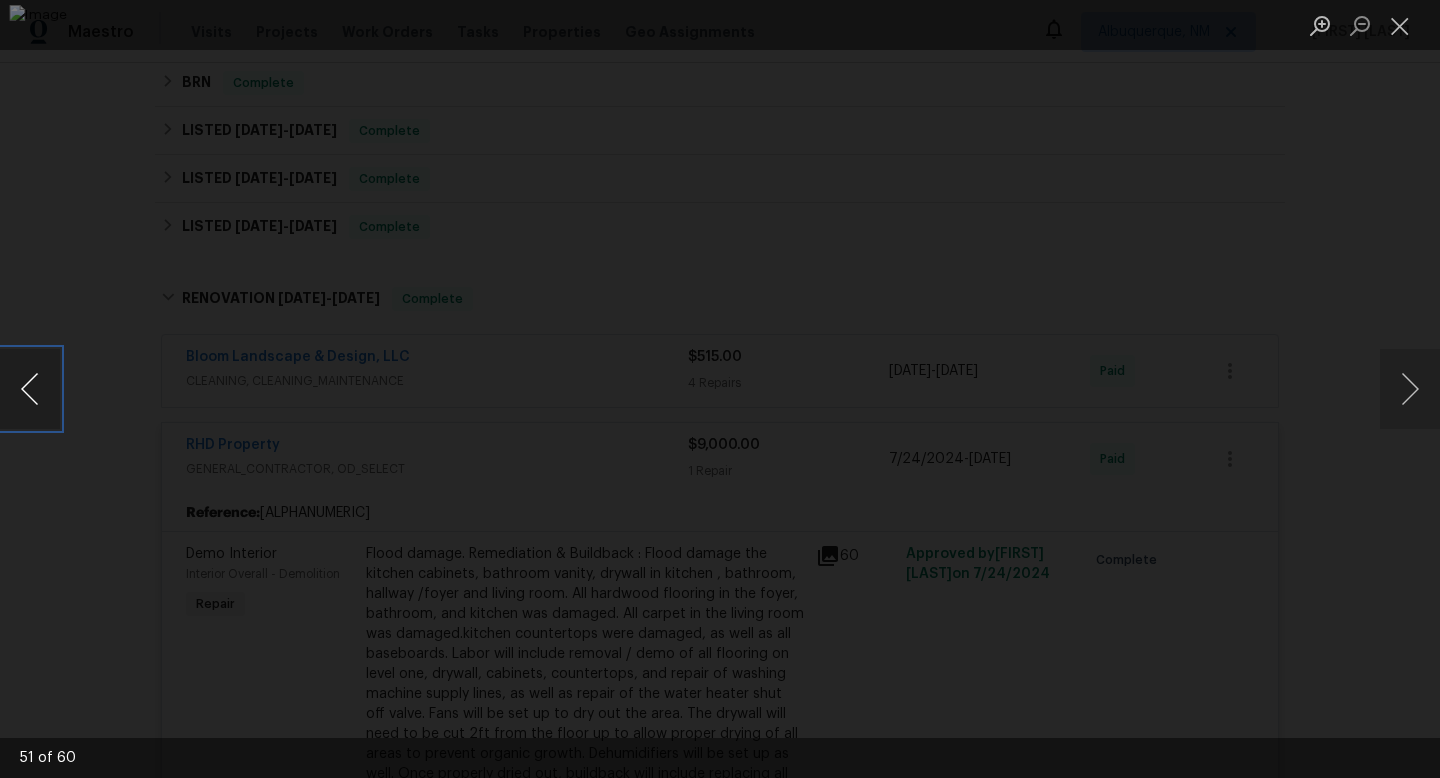 click at bounding box center (30, 389) 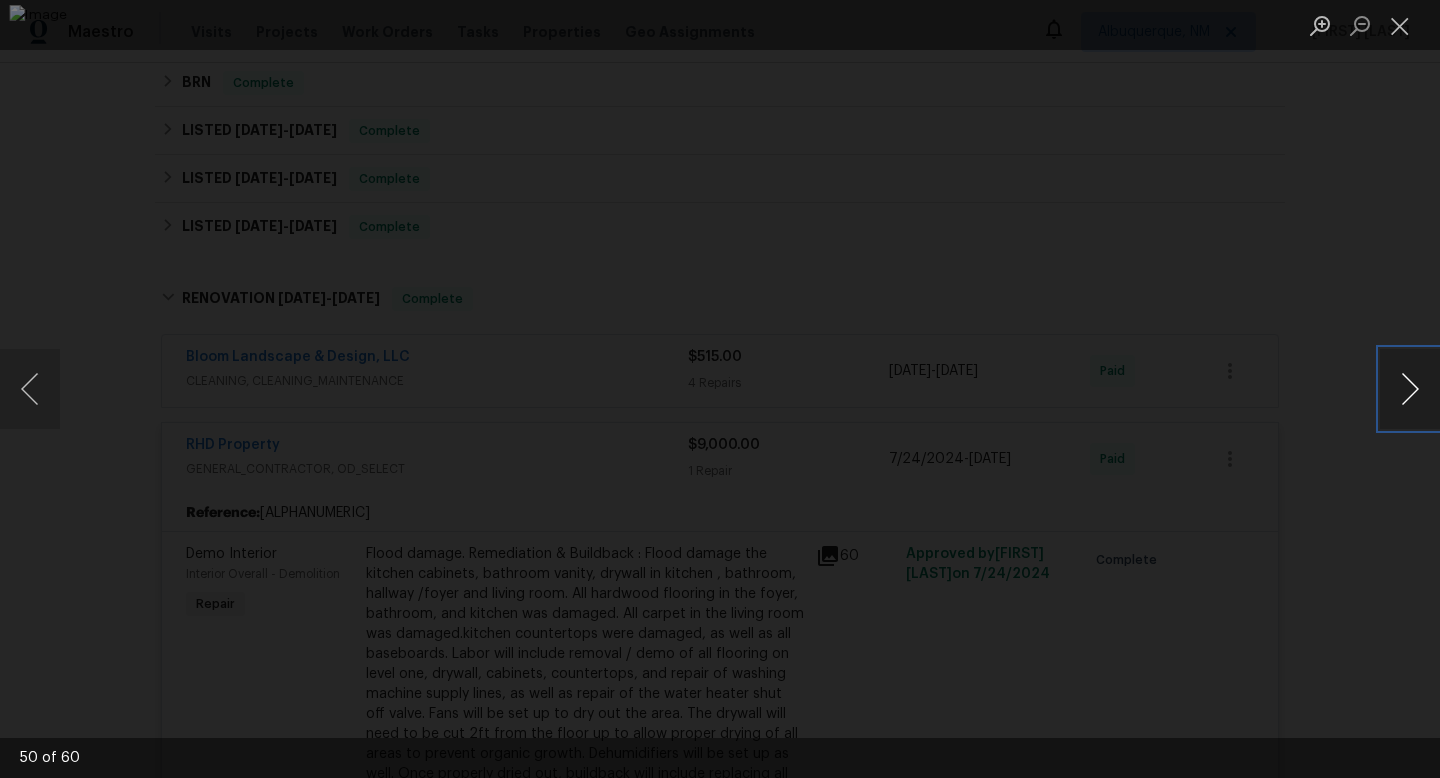 click at bounding box center (1410, 389) 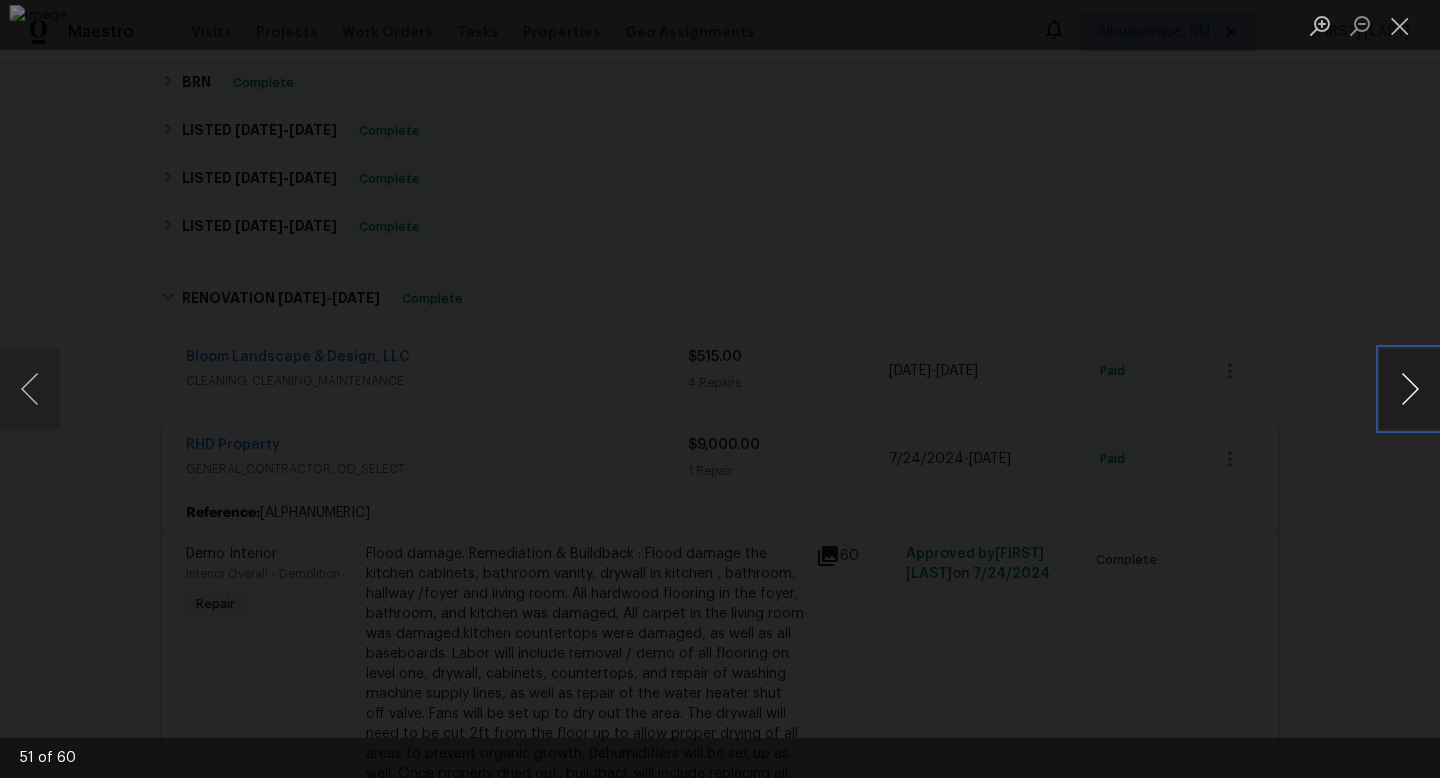 click at bounding box center (1410, 389) 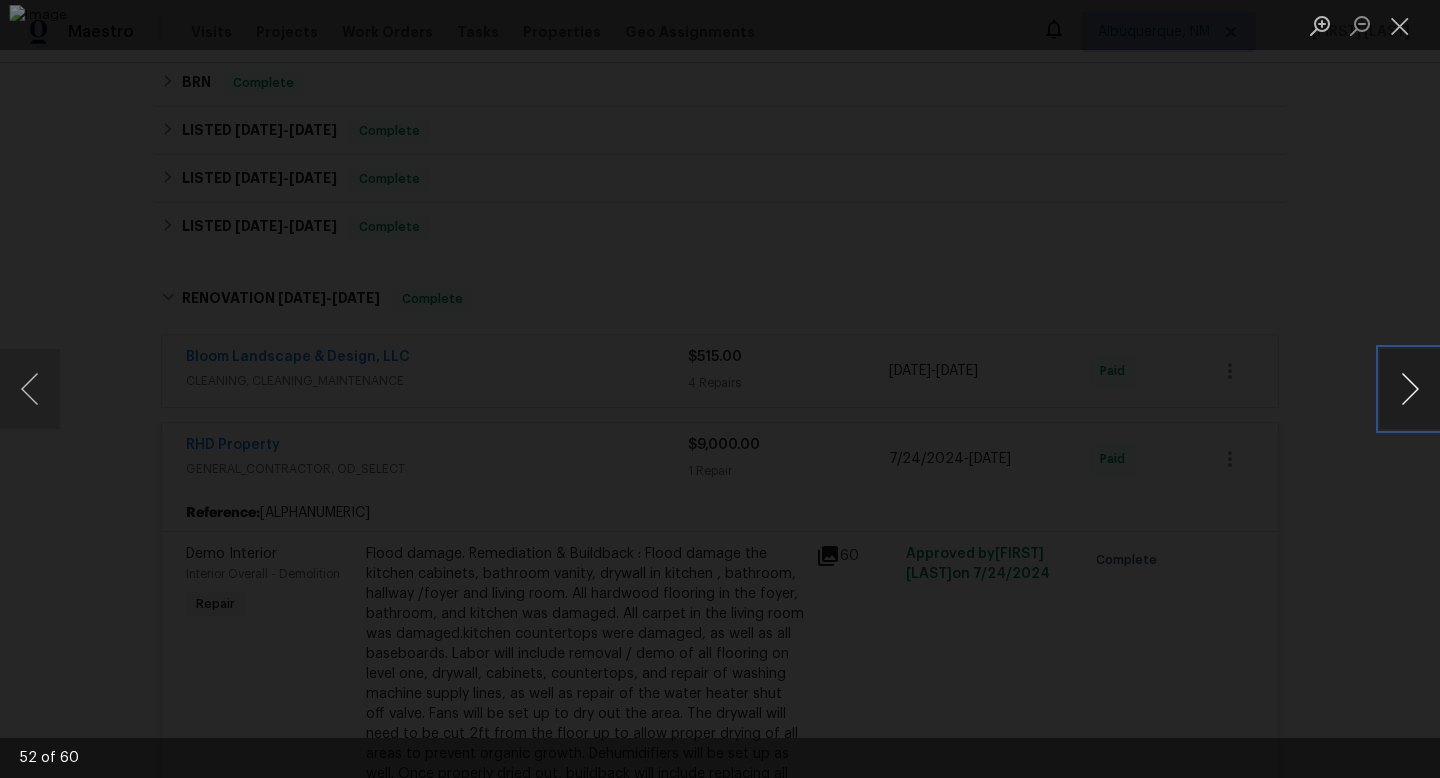 click at bounding box center (1410, 389) 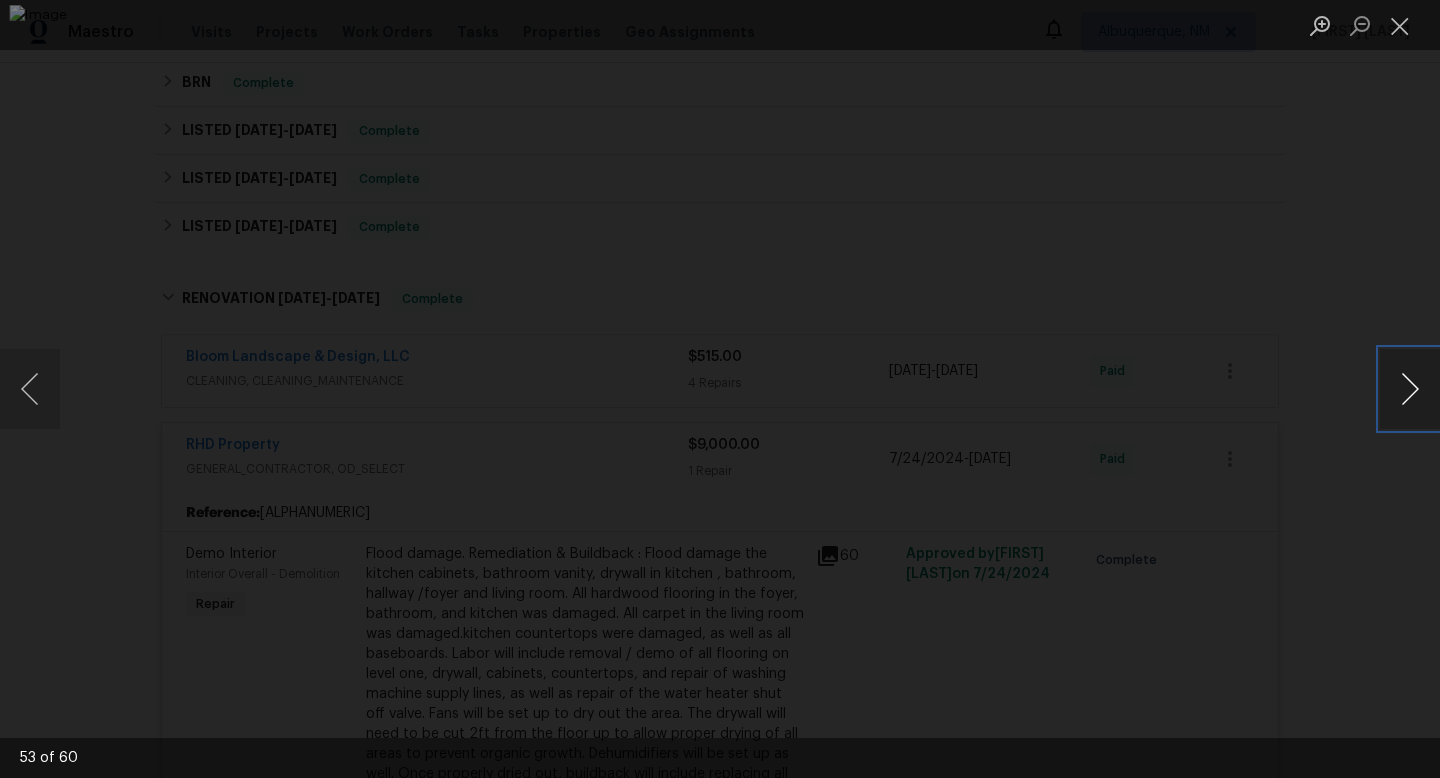 click at bounding box center [1410, 389] 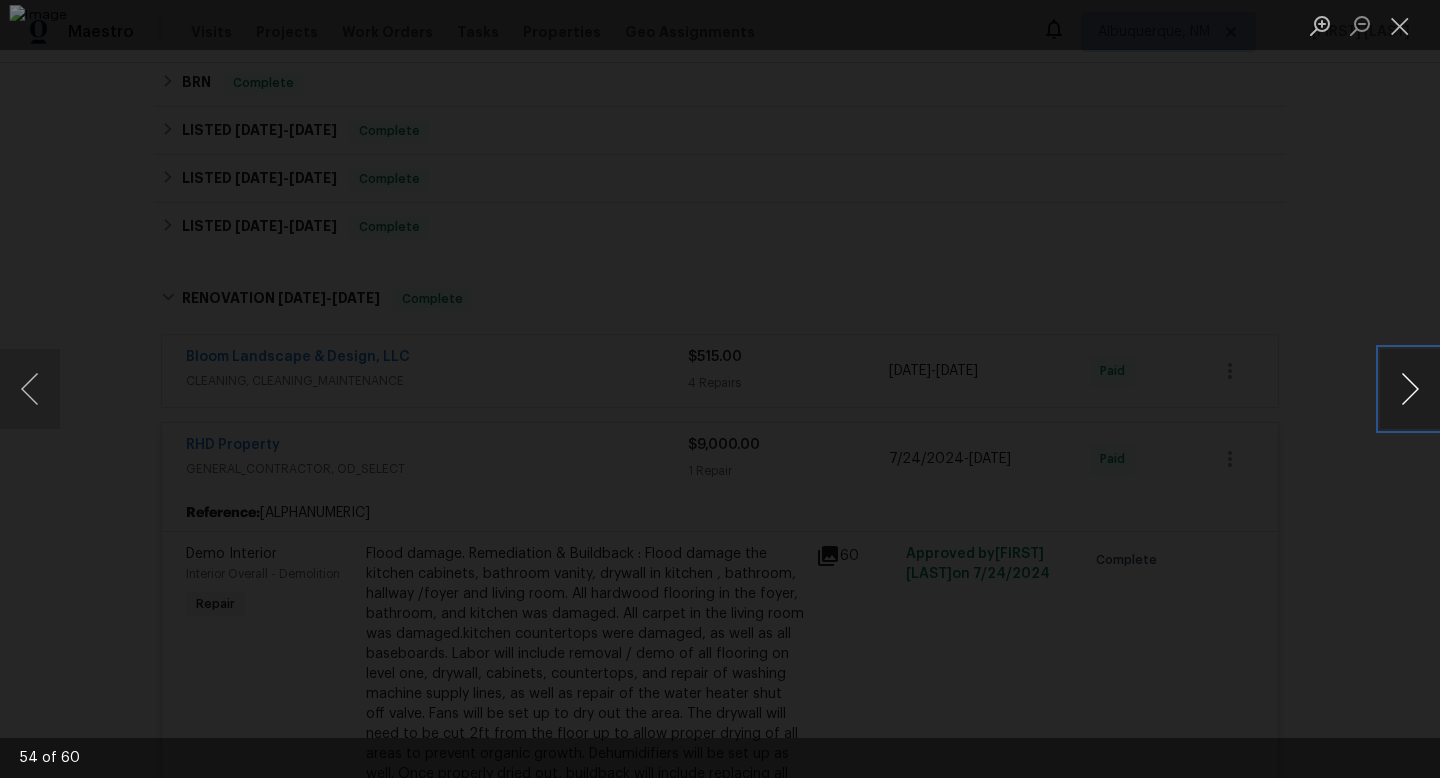 click at bounding box center [1410, 389] 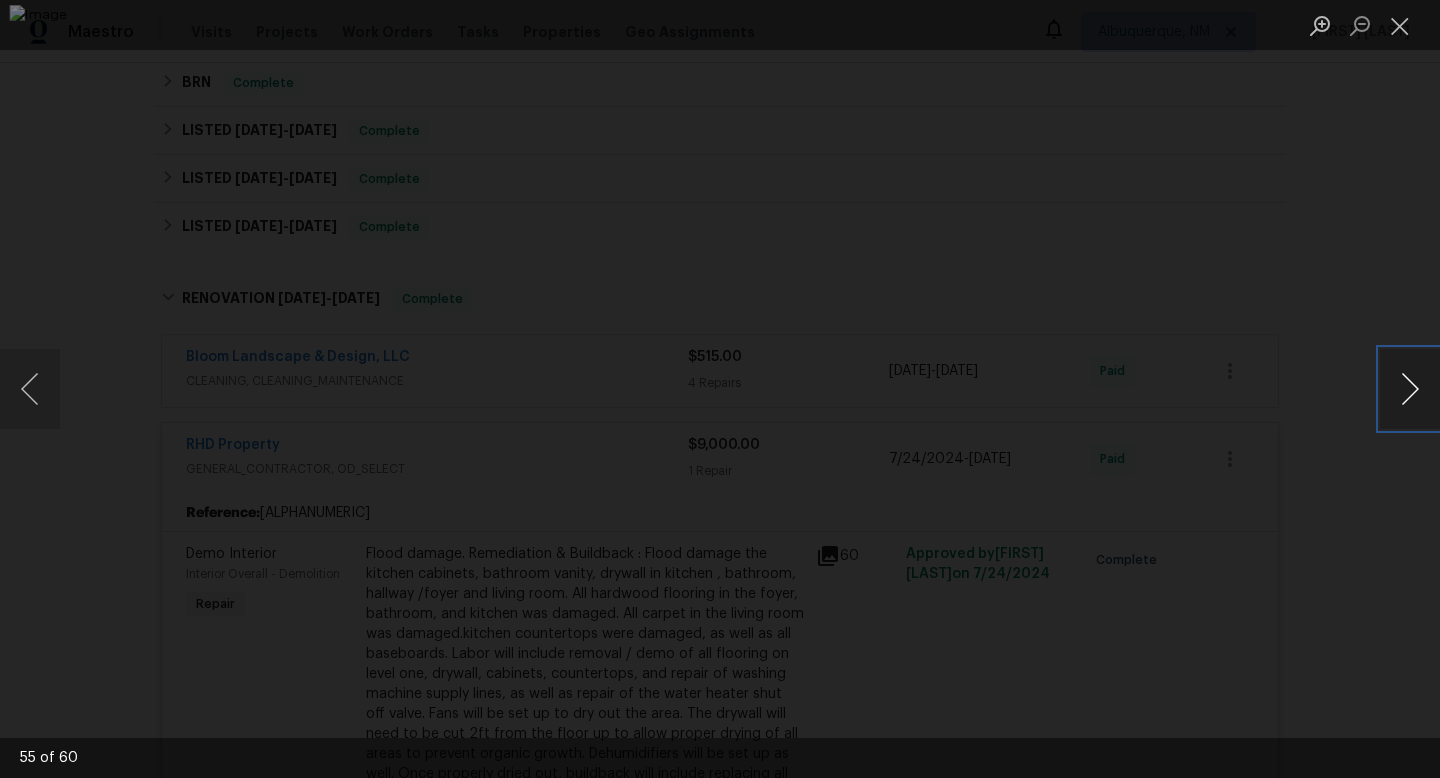 click at bounding box center (1410, 389) 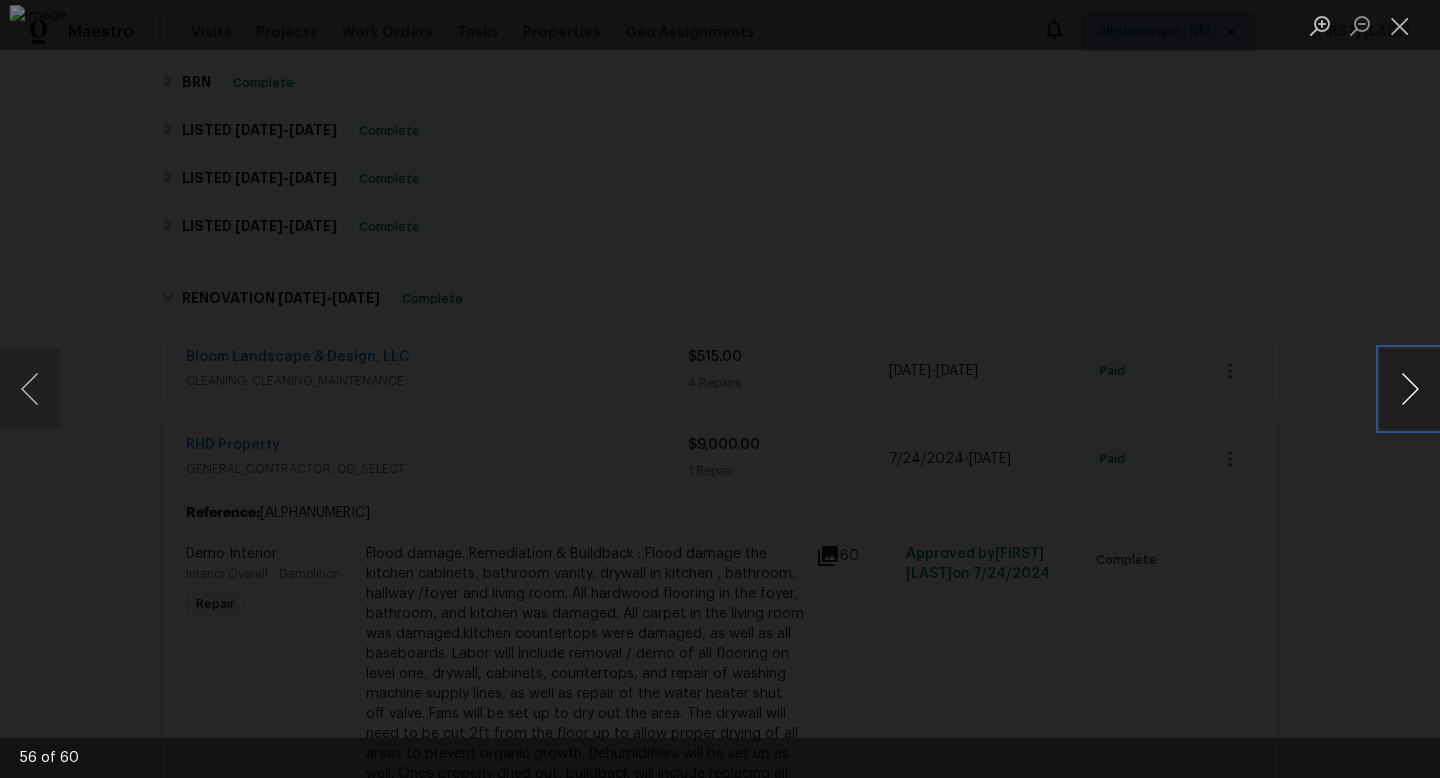 click at bounding box center [1410, 389] 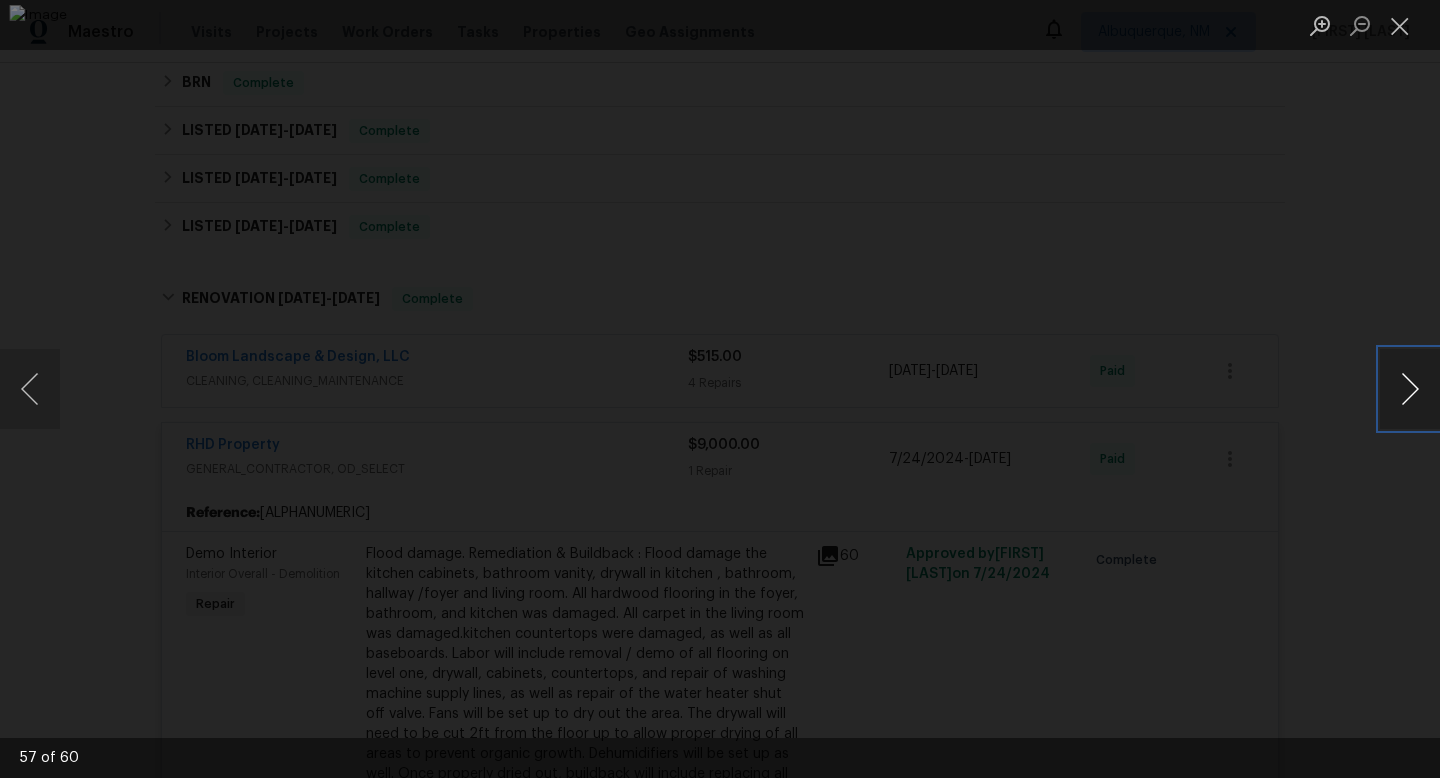 click at bounding box center [1410, 389] 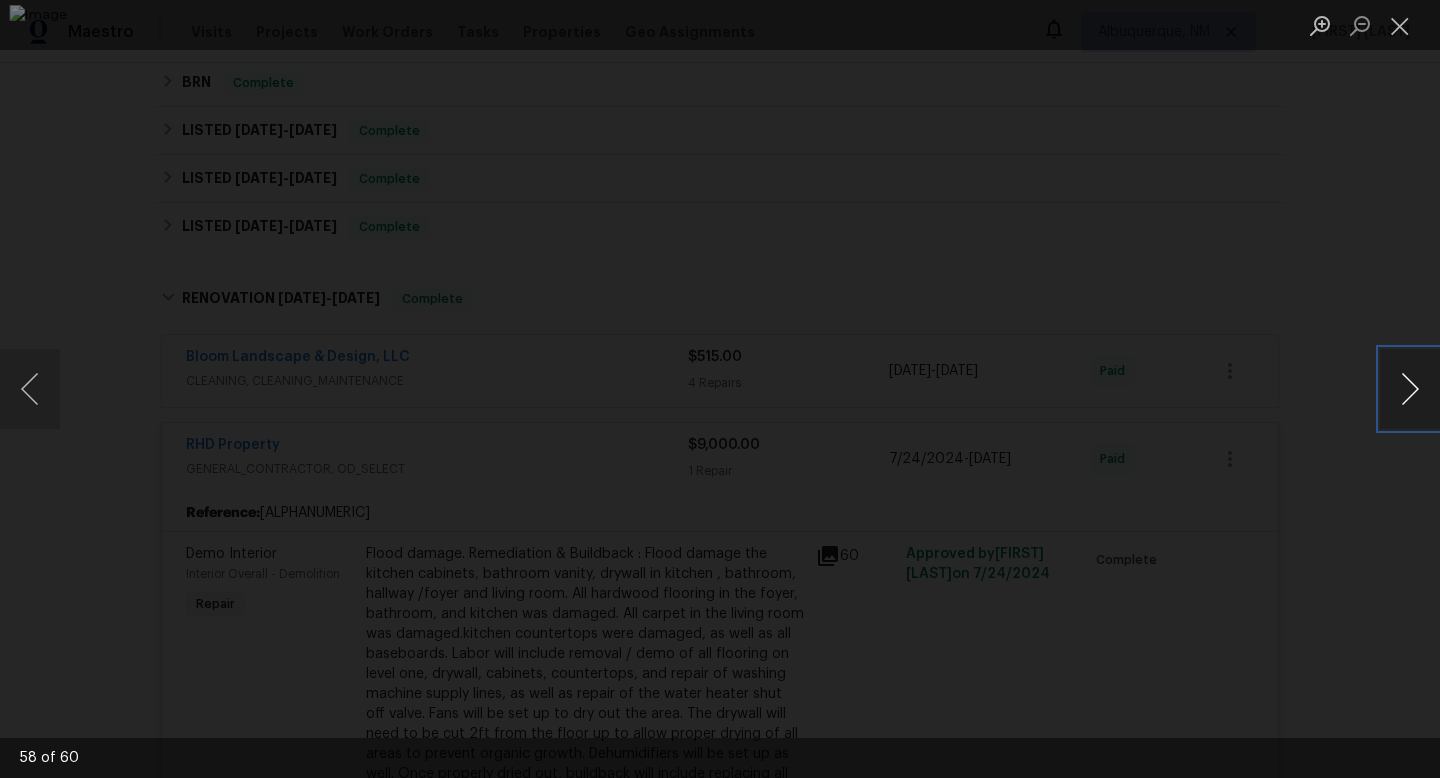 click at bounding box center [1410, 389] 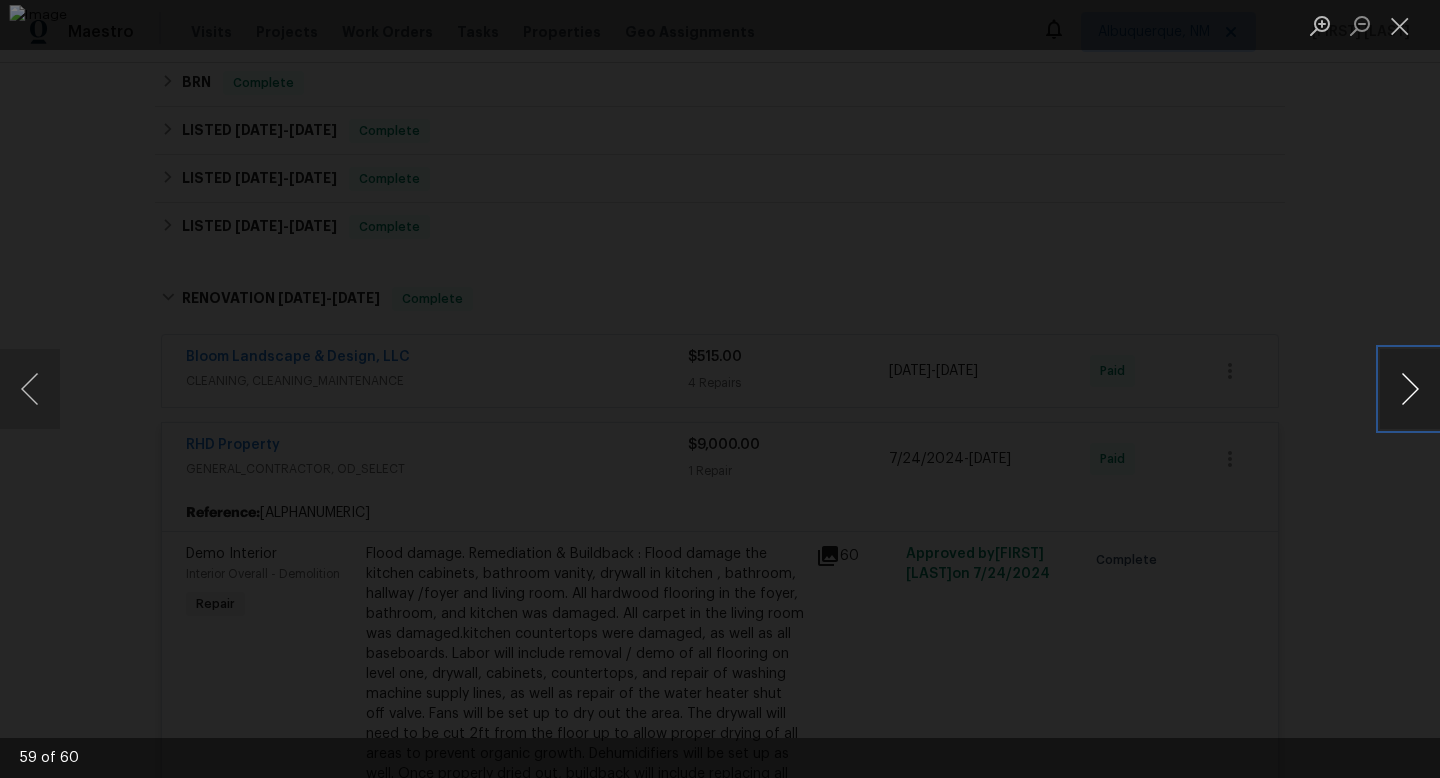 click at bounding box center (1410, 389) 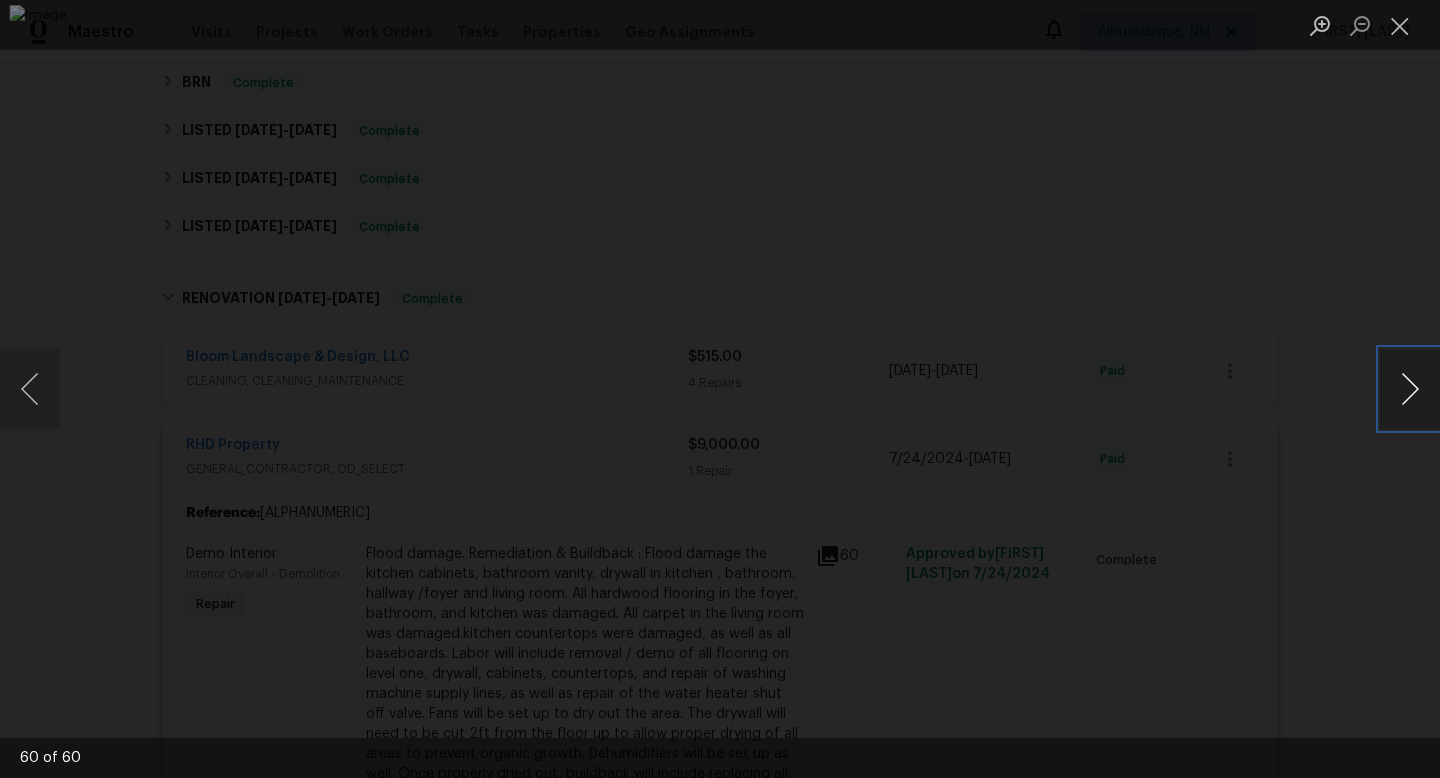 click at bounding box center (1410, 389) 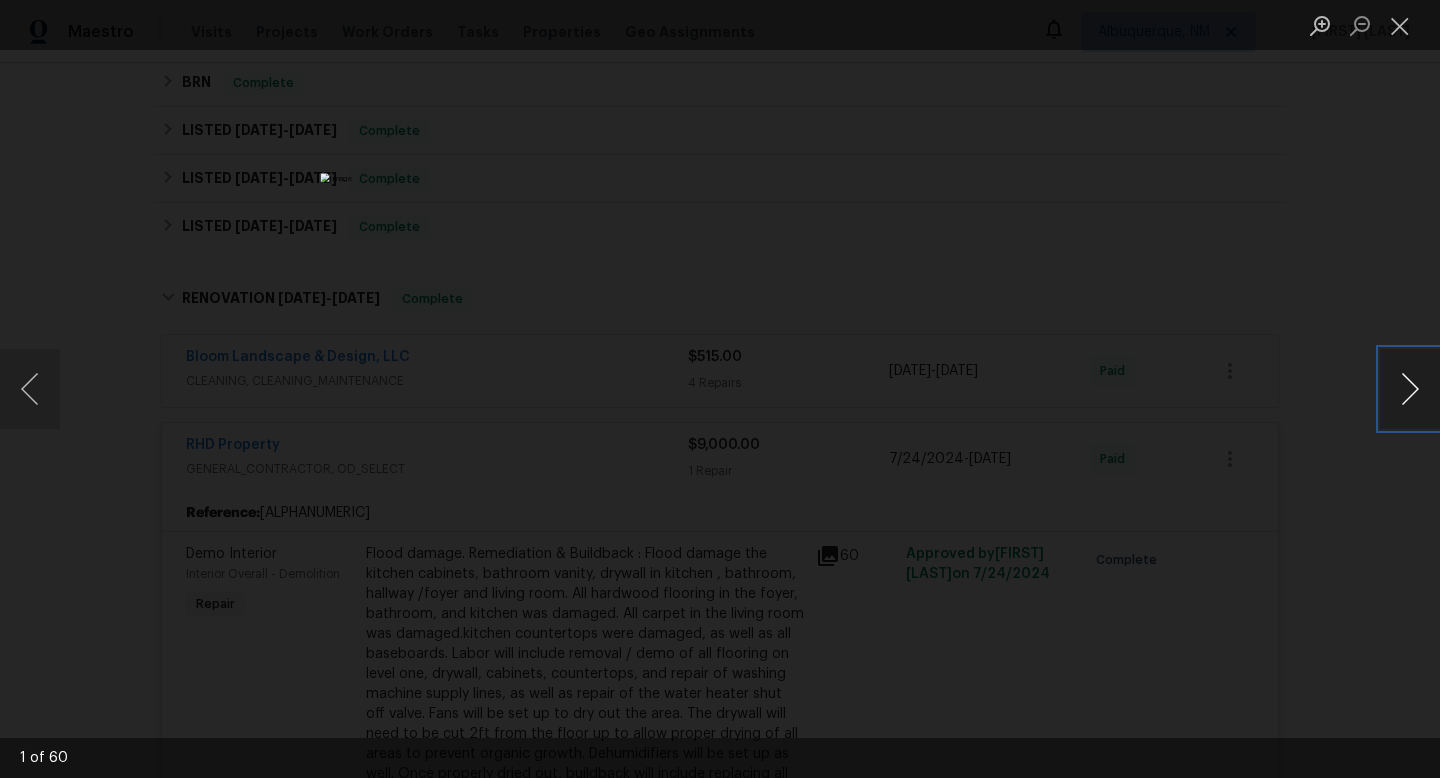 click at bounding box center [1410, 389] 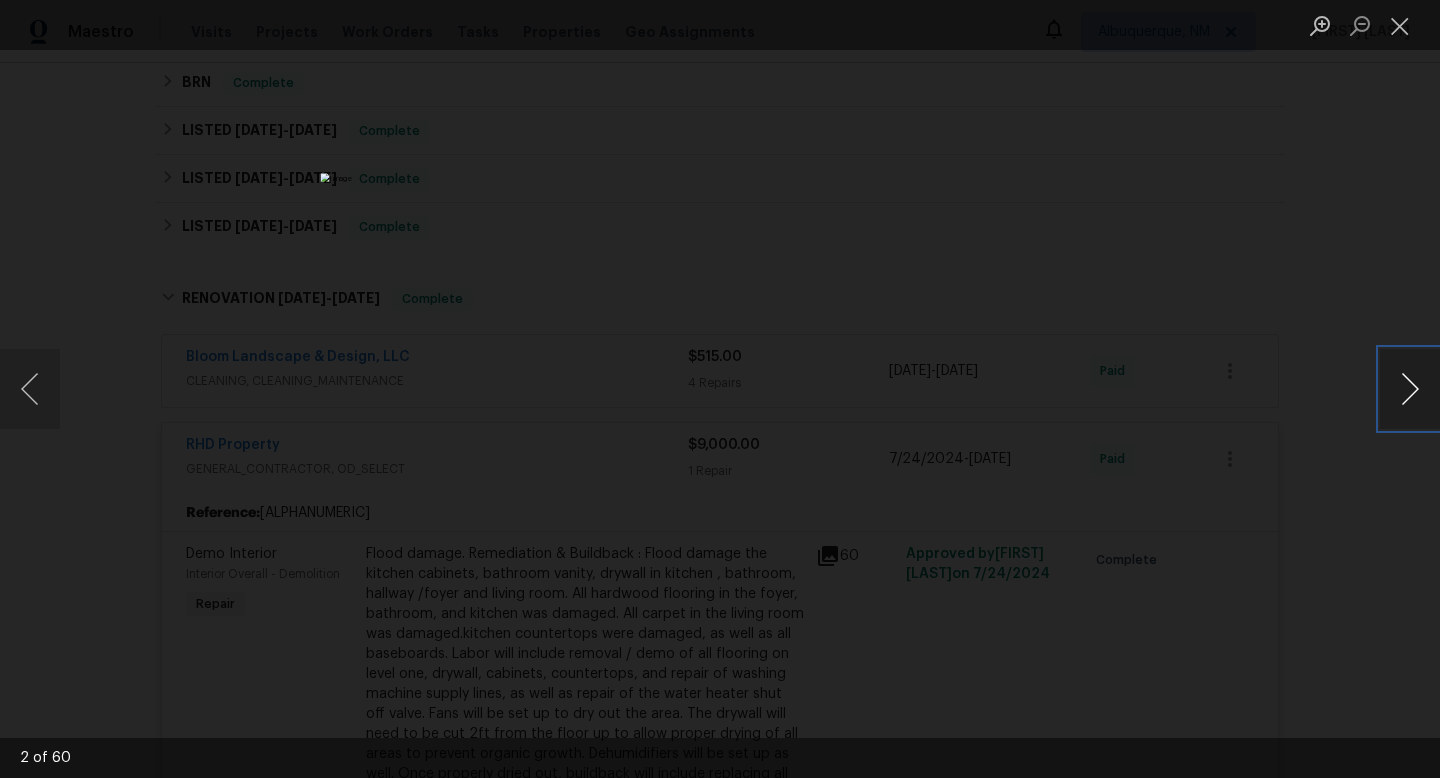 click at bounding box center (1410, 389) 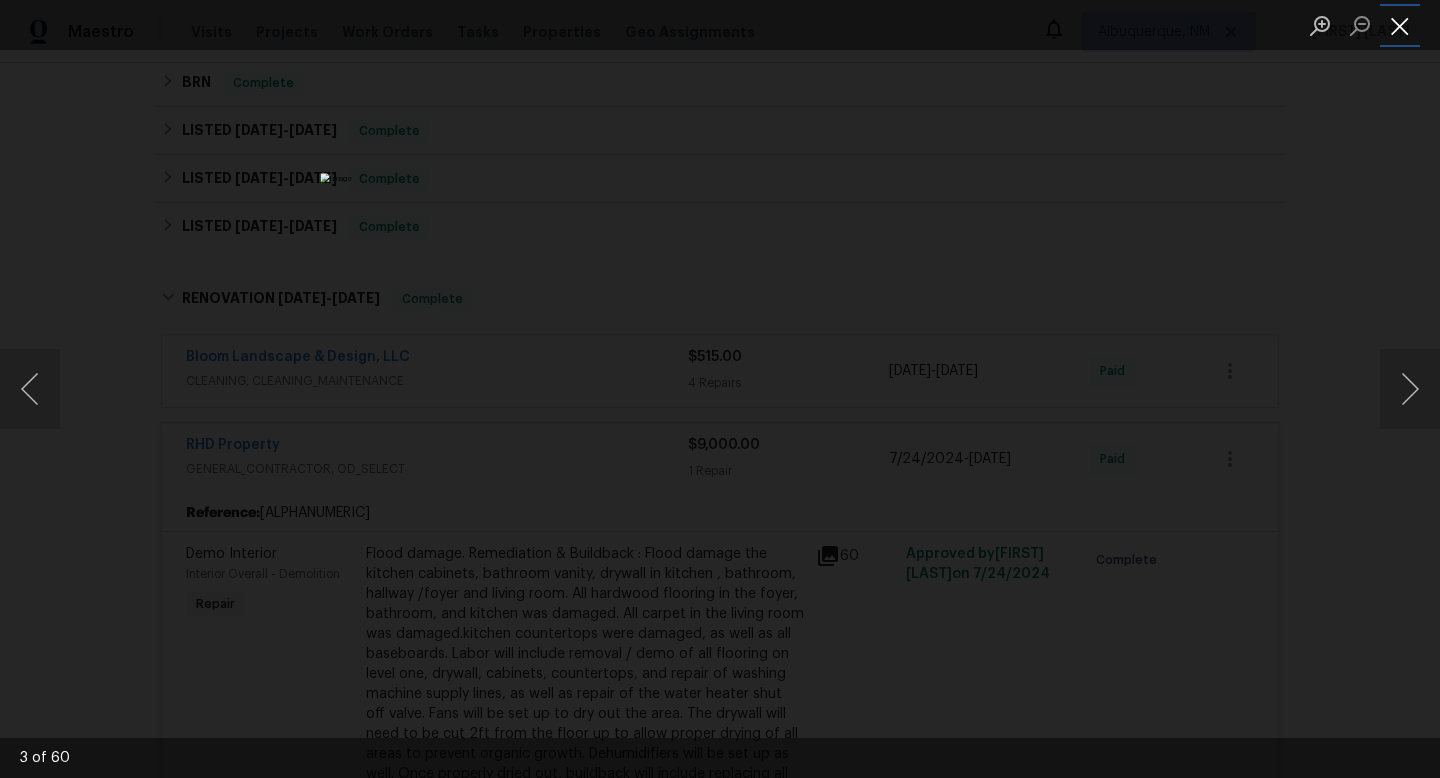 click at bounding box center (1400, 25) 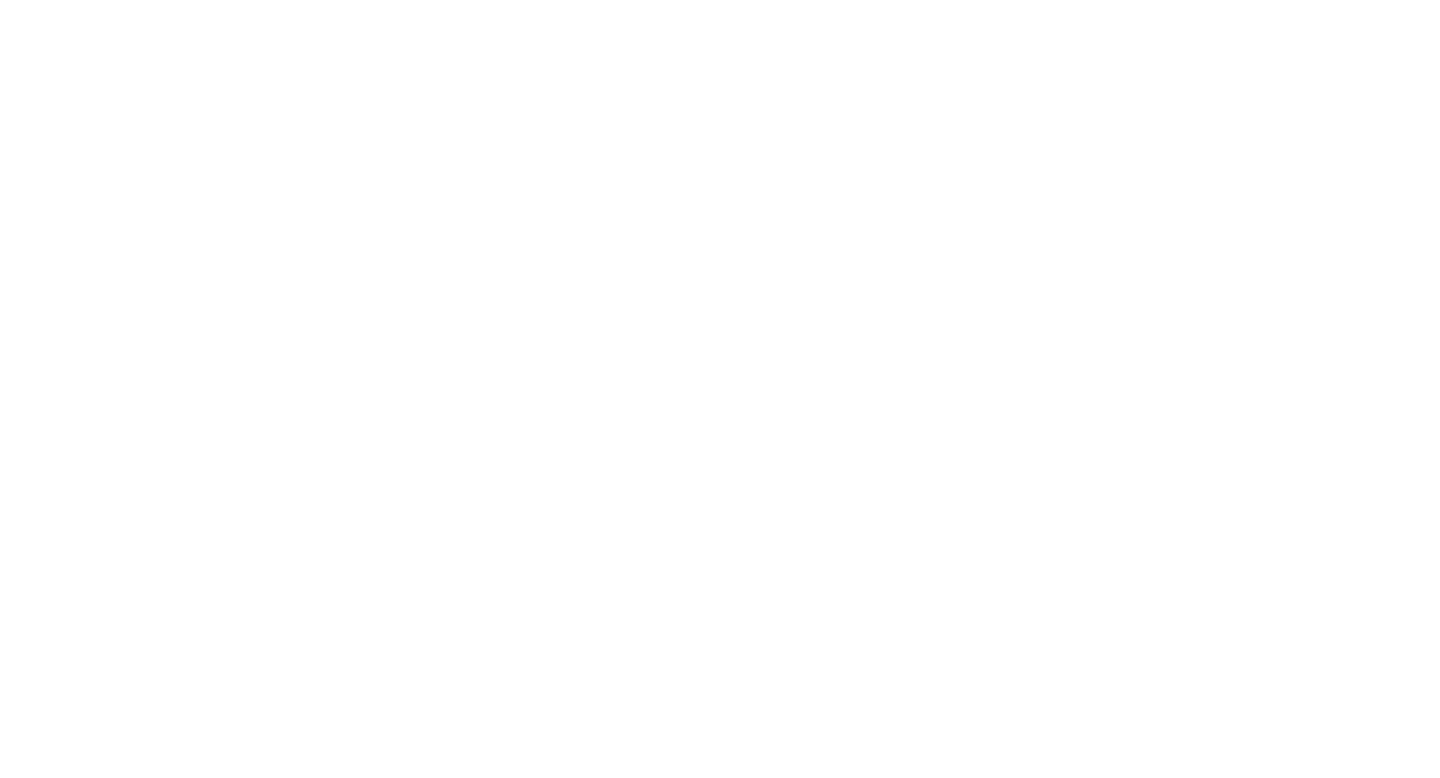 scroll, scrollTop: 0, scrollLeft: 0, axis: both 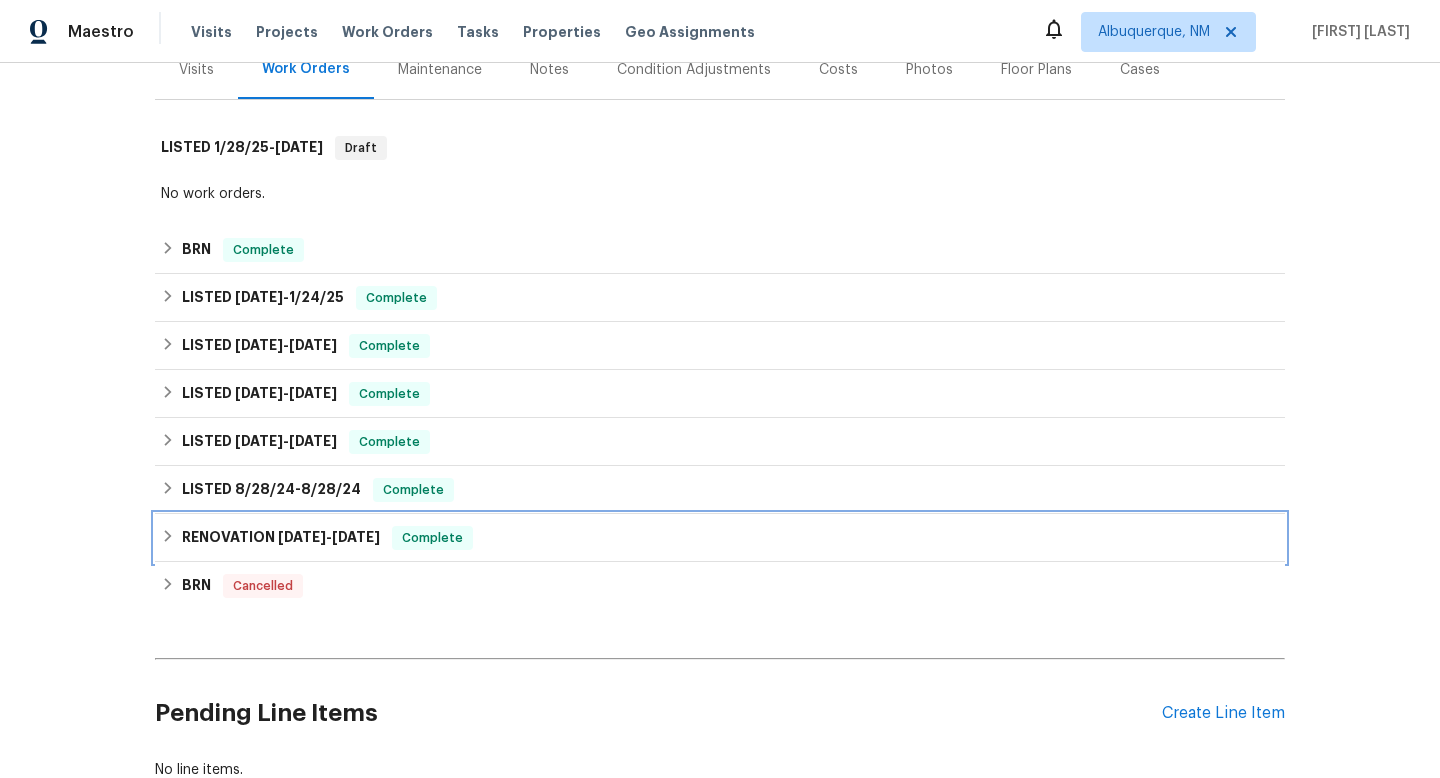 click on "RENOVATION   7/19/24  -  8/8/24 Complete" at bounding box center [720, 538] 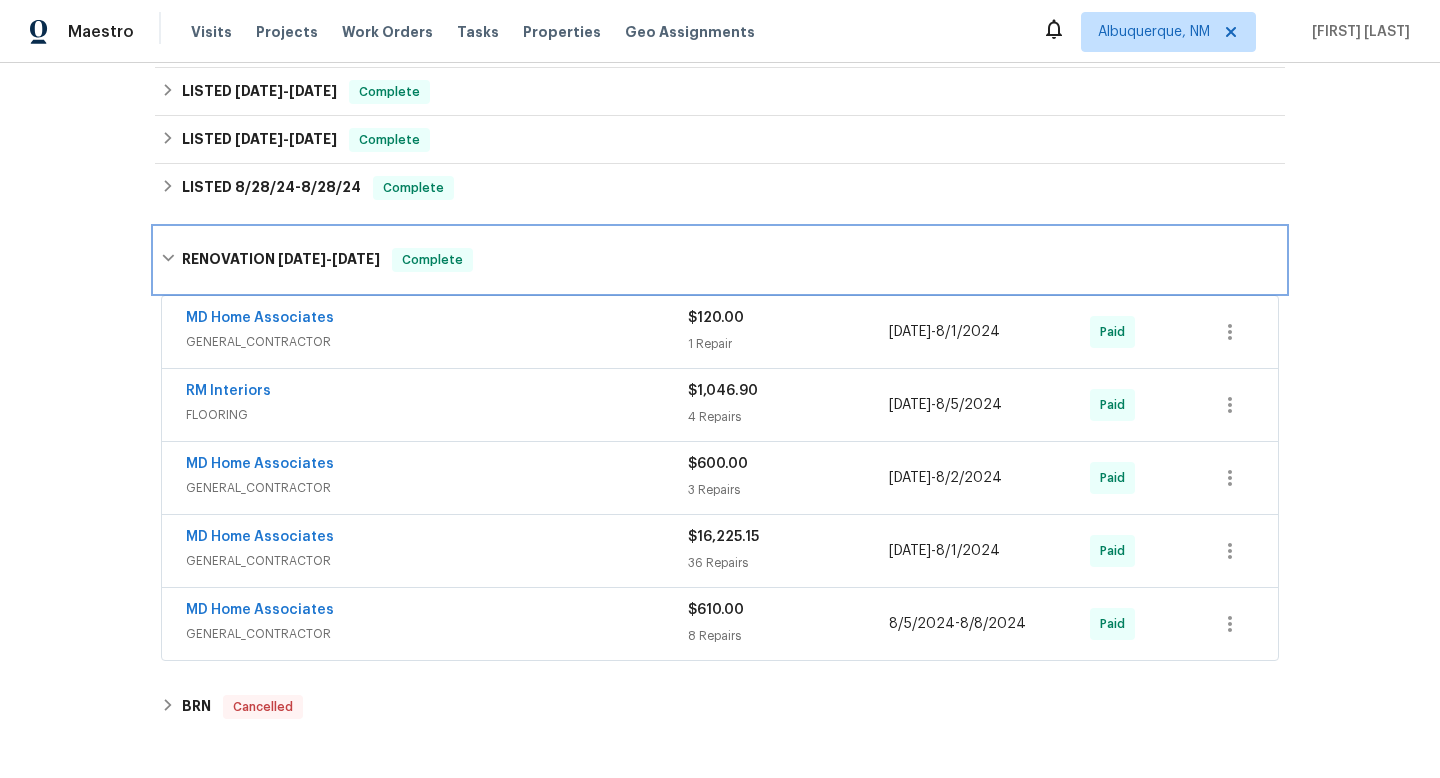 scroll, scrollTop: 710, scrollLeft: 0, axis: vertical 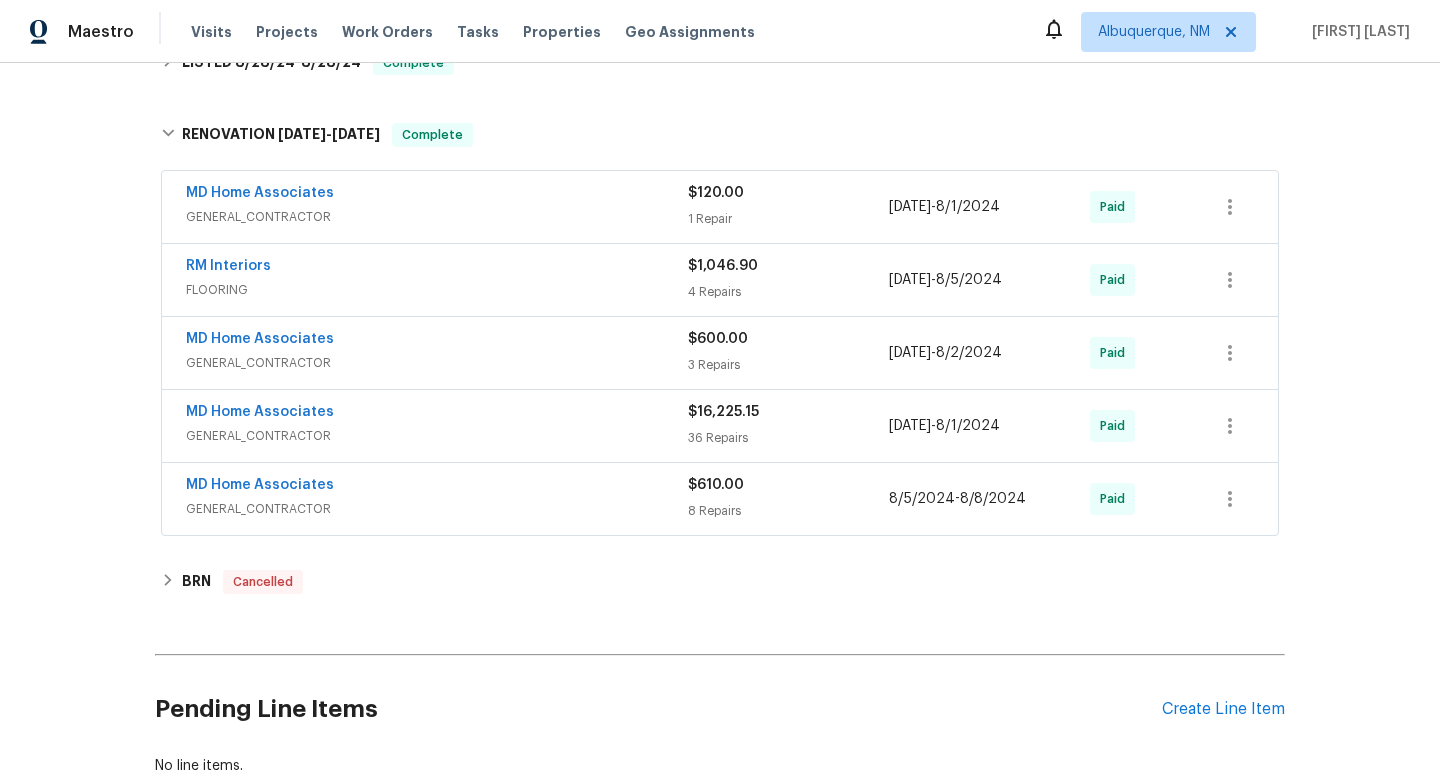 click on "$16,225.15" at bounding box center [788, 412] 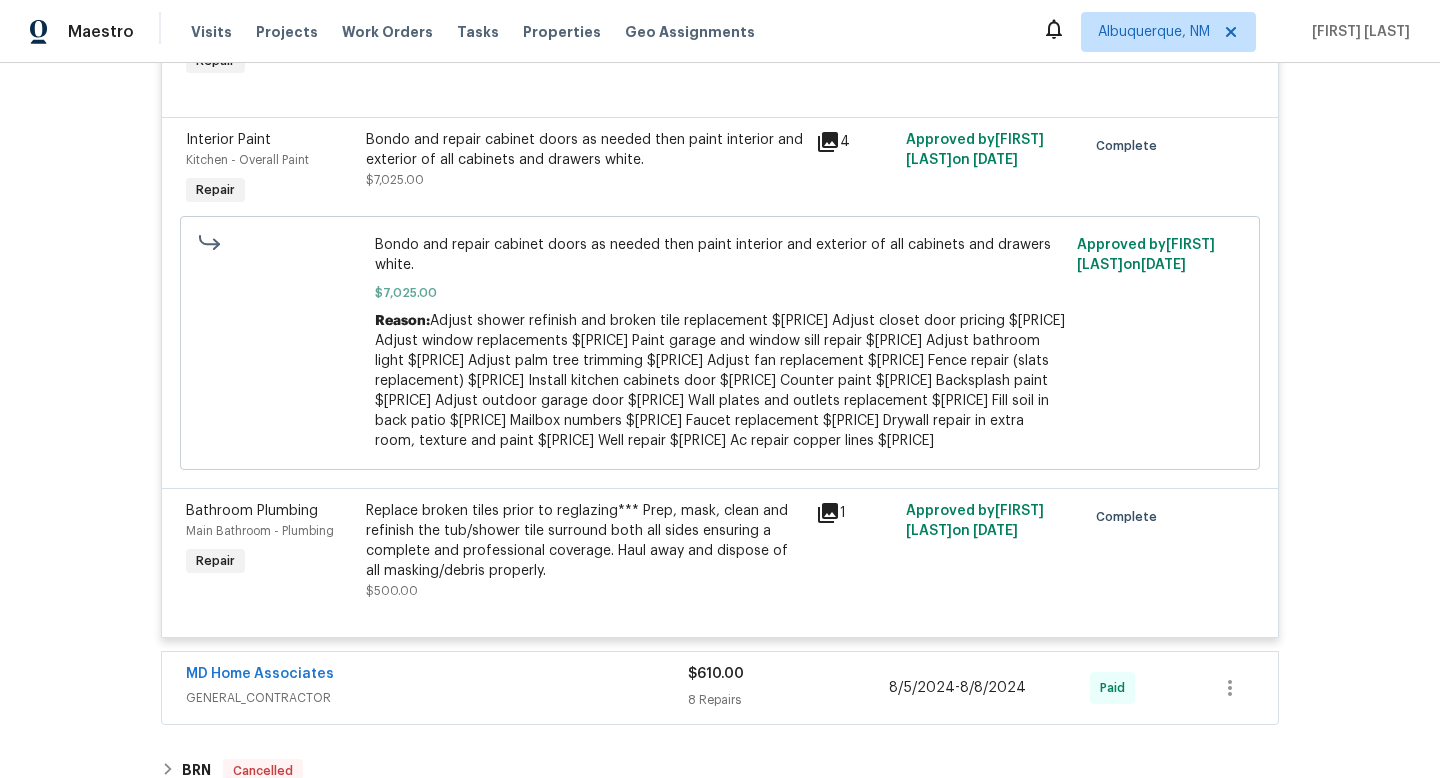 scroll, scrollTop: 7199, scrollLeft: 0, axis: vertical 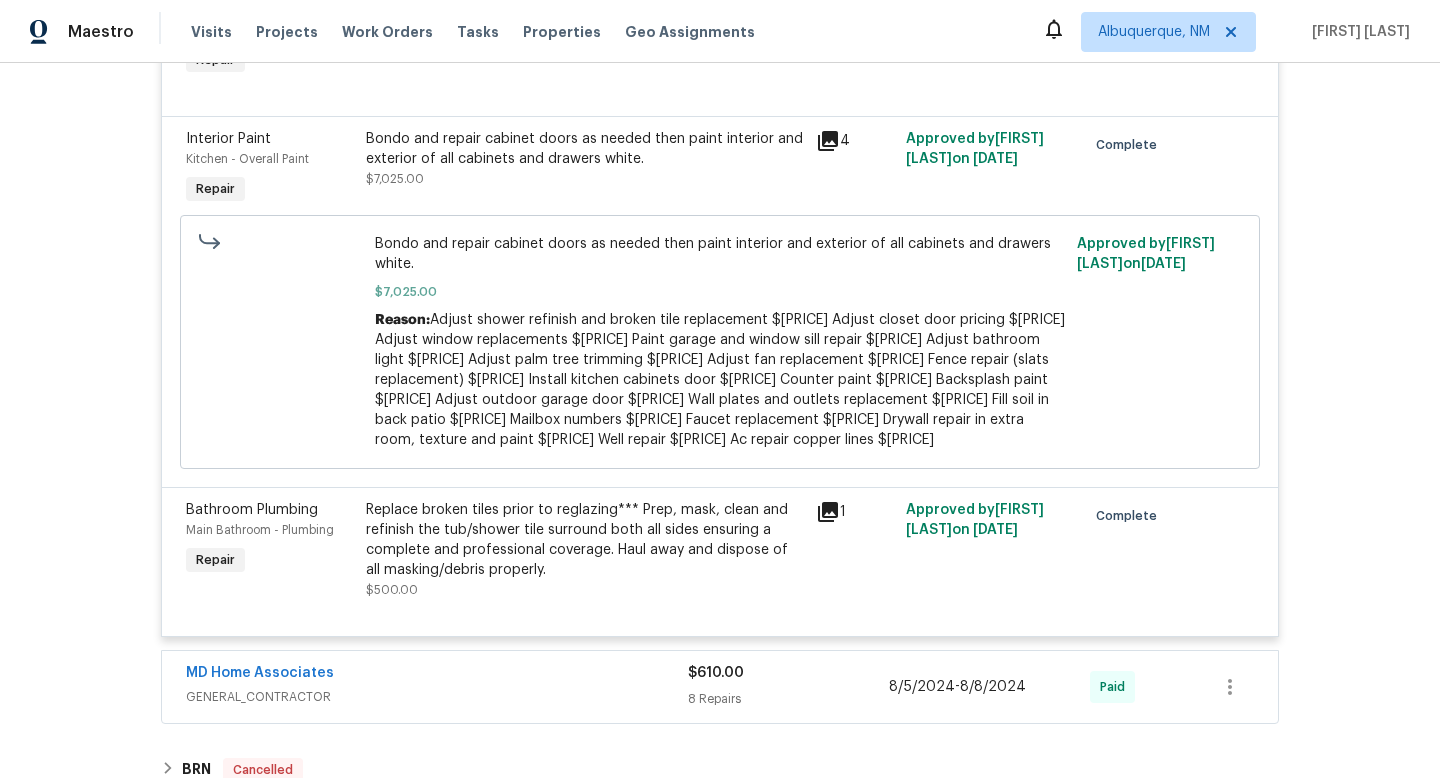 click 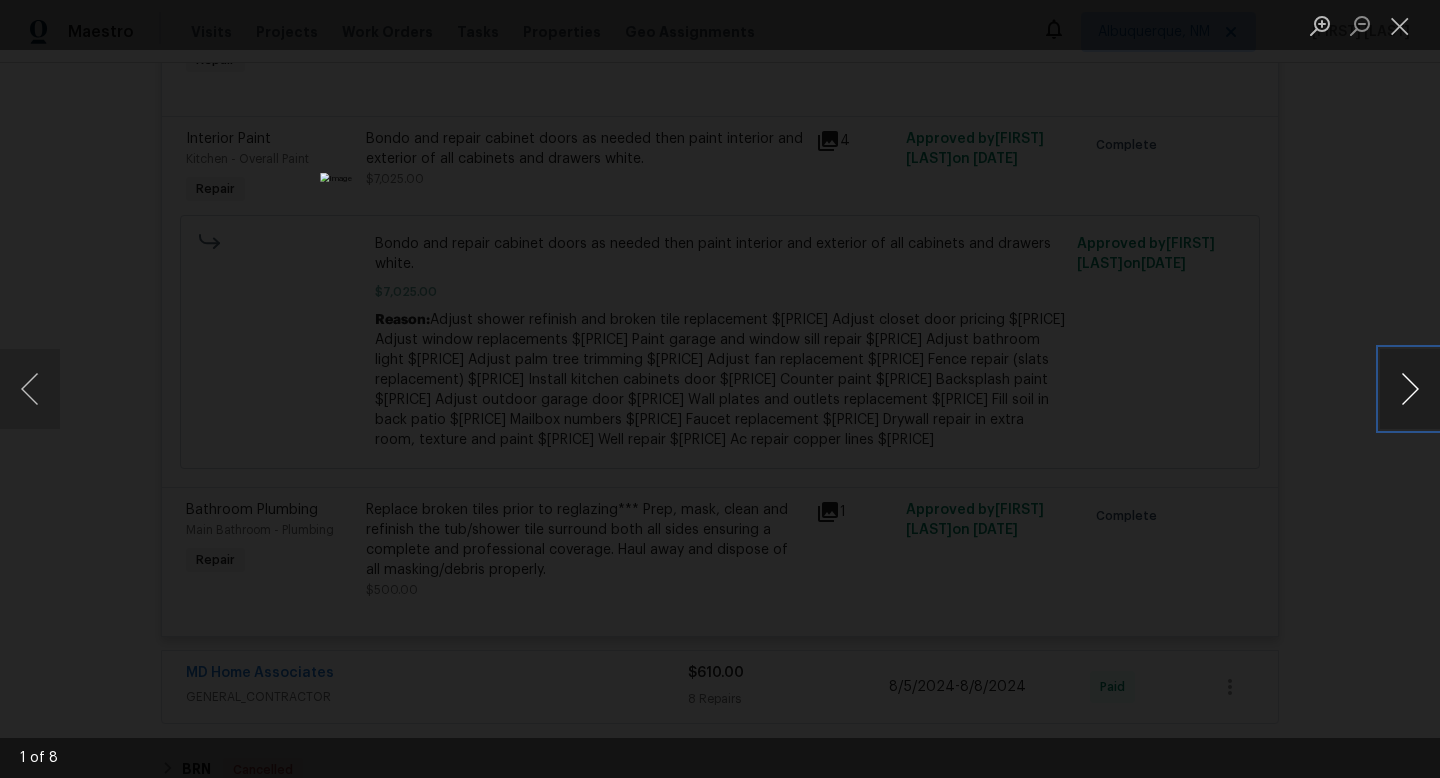 click at bounding box center (1410, 389) 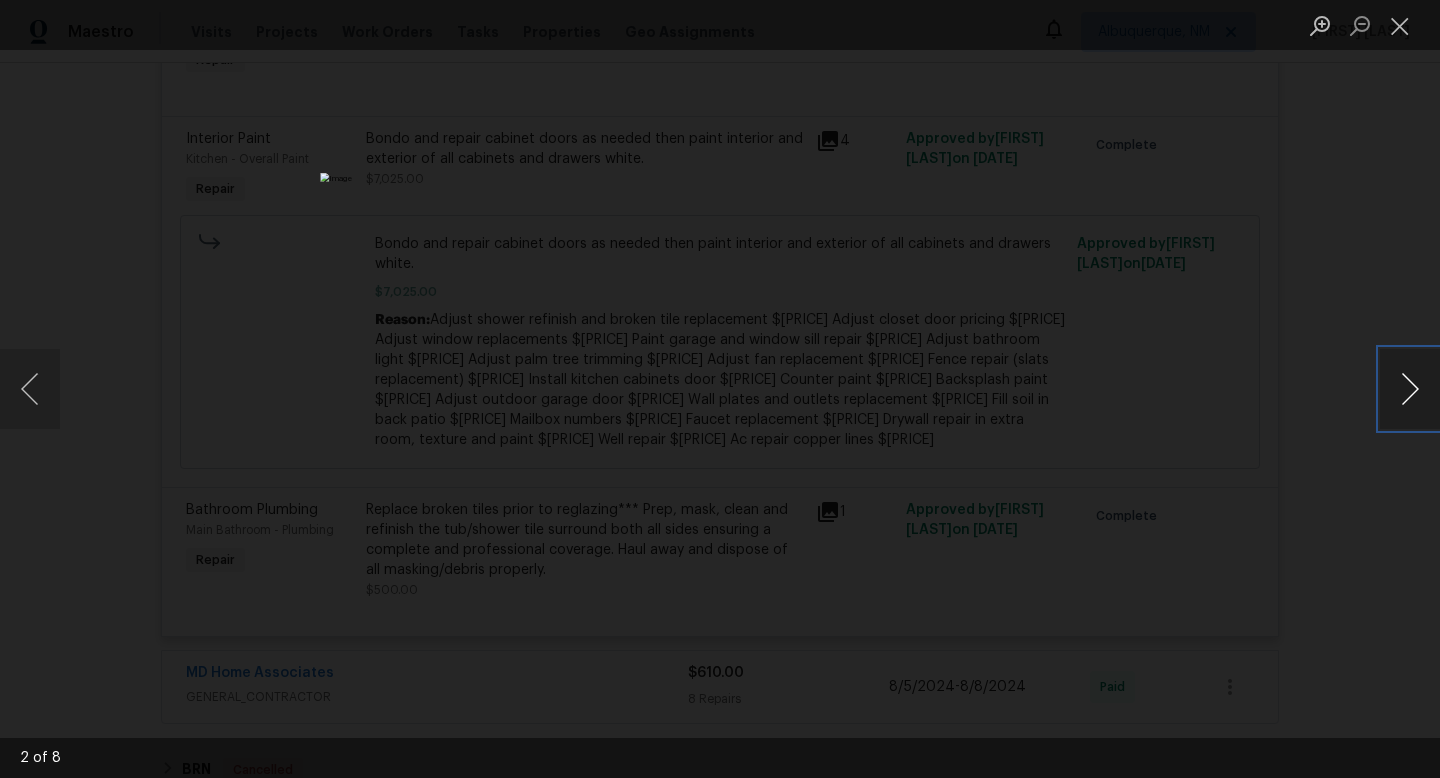 click at bounding box center [1410, 389] 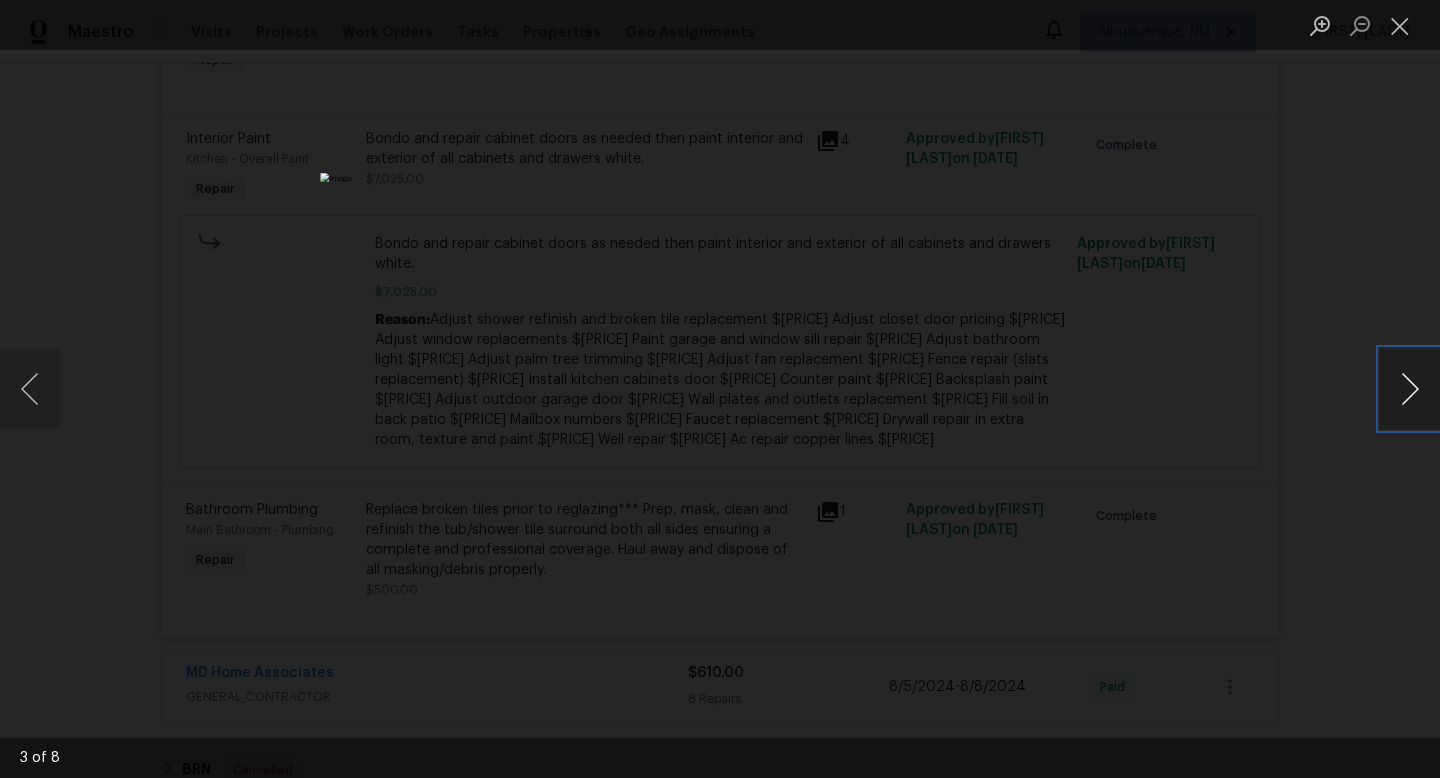 click at bounding box center [1410, 389] 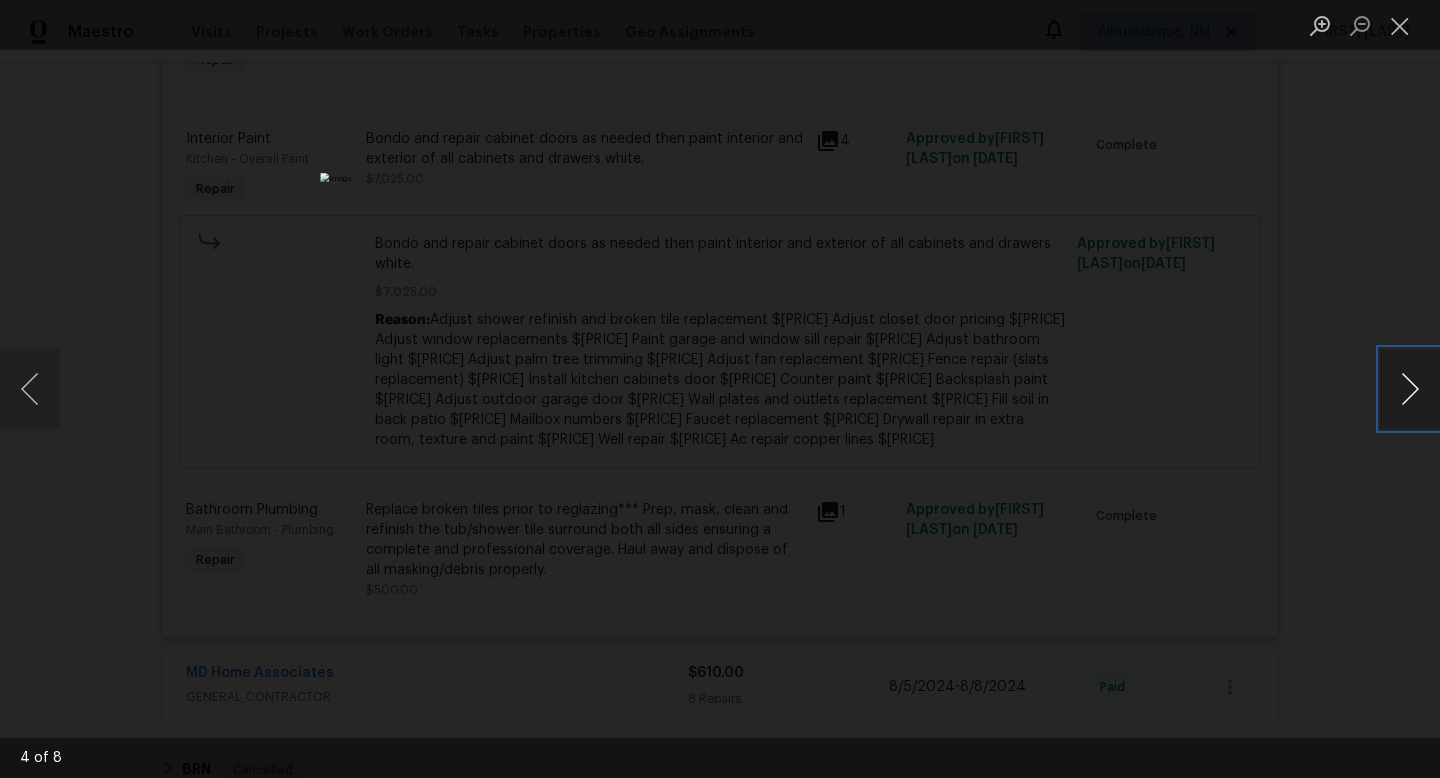 click at bounding box center [1410, 389] 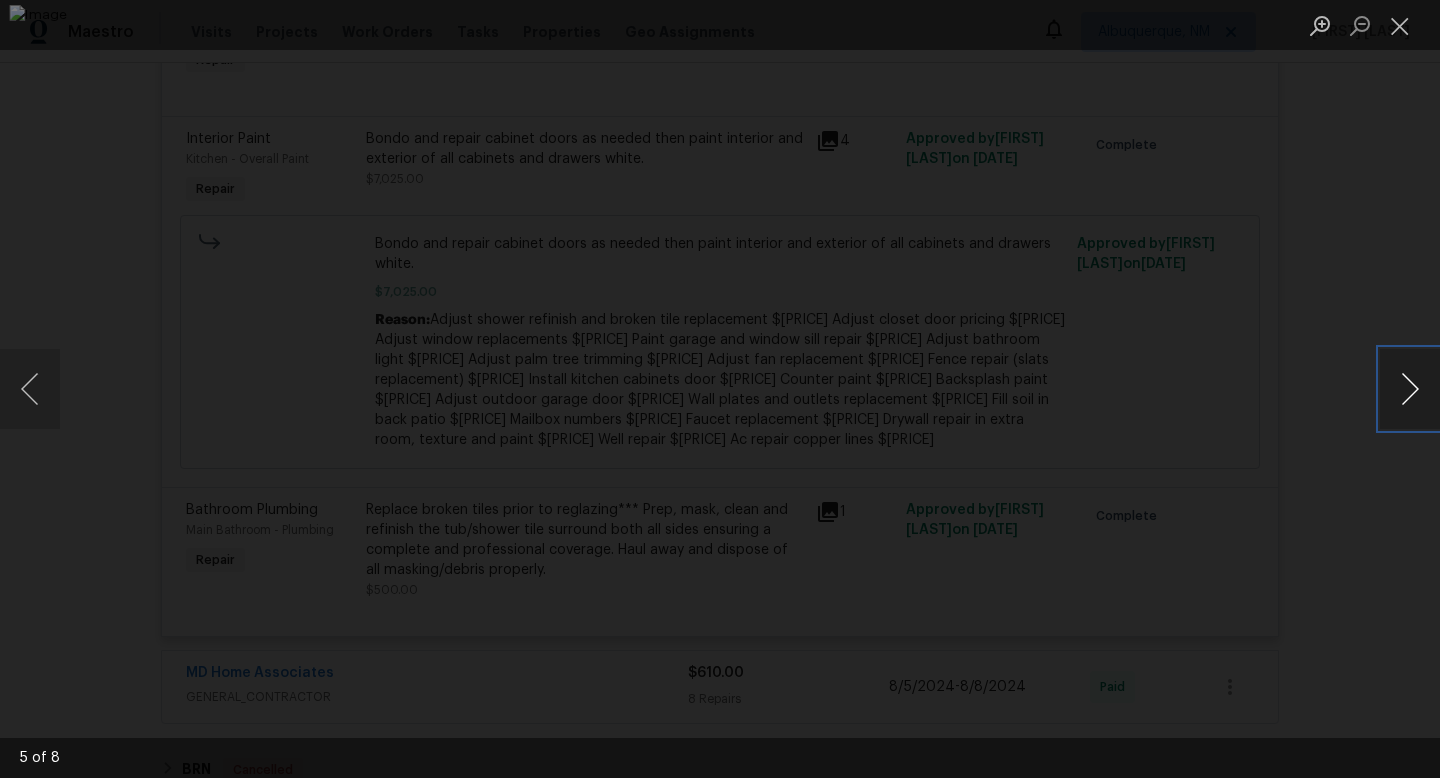 click at bounding box center (1410, 389) 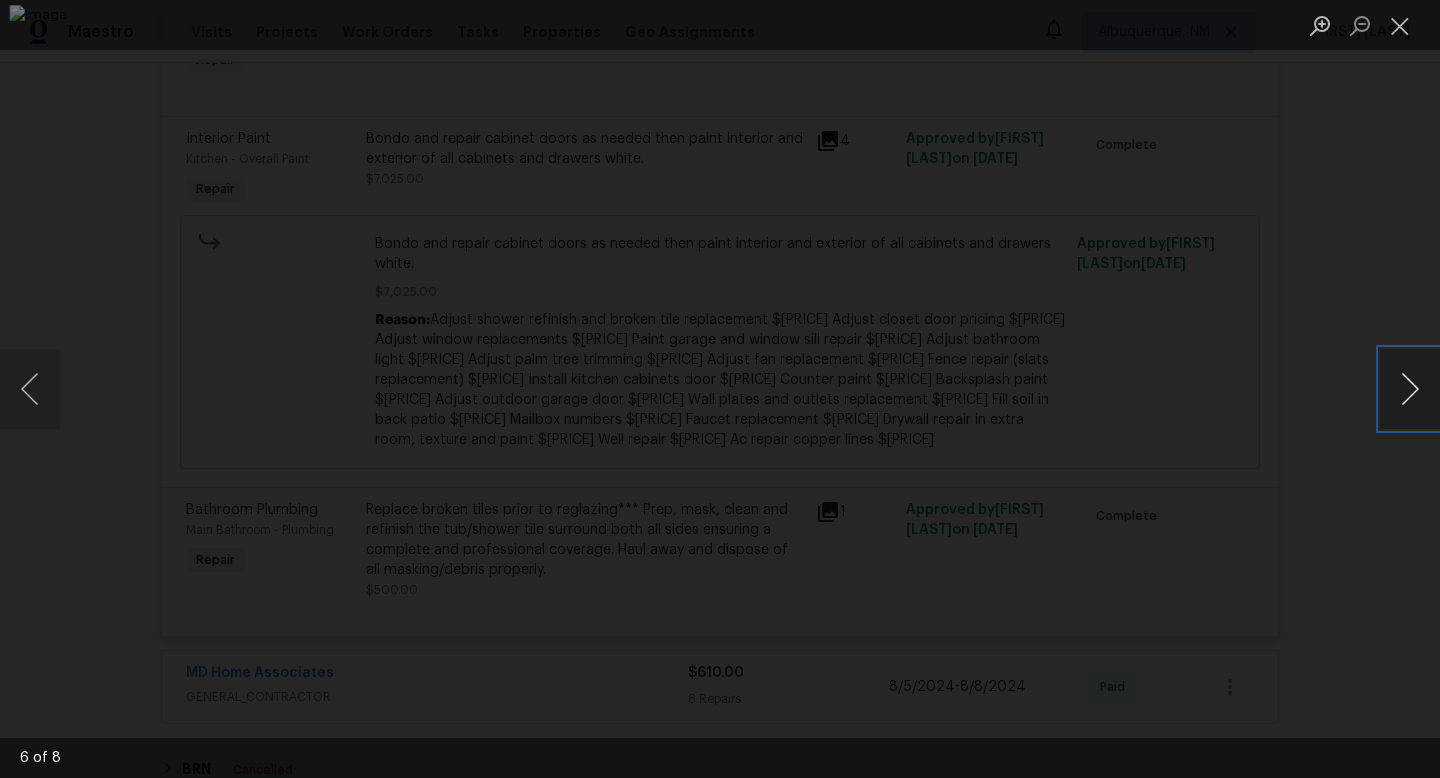click at bounding box center (1410, 389) 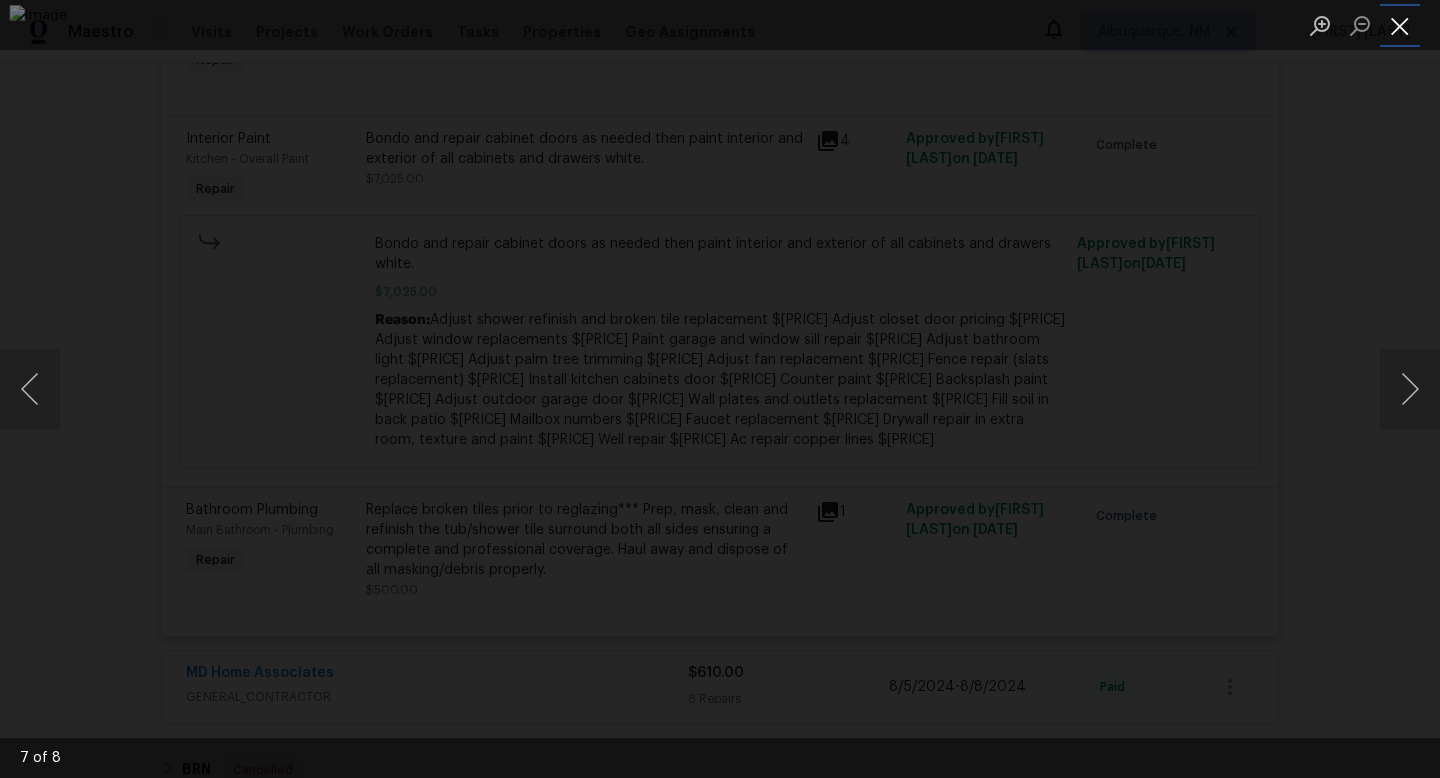 click at bounding box center (1400, 25) 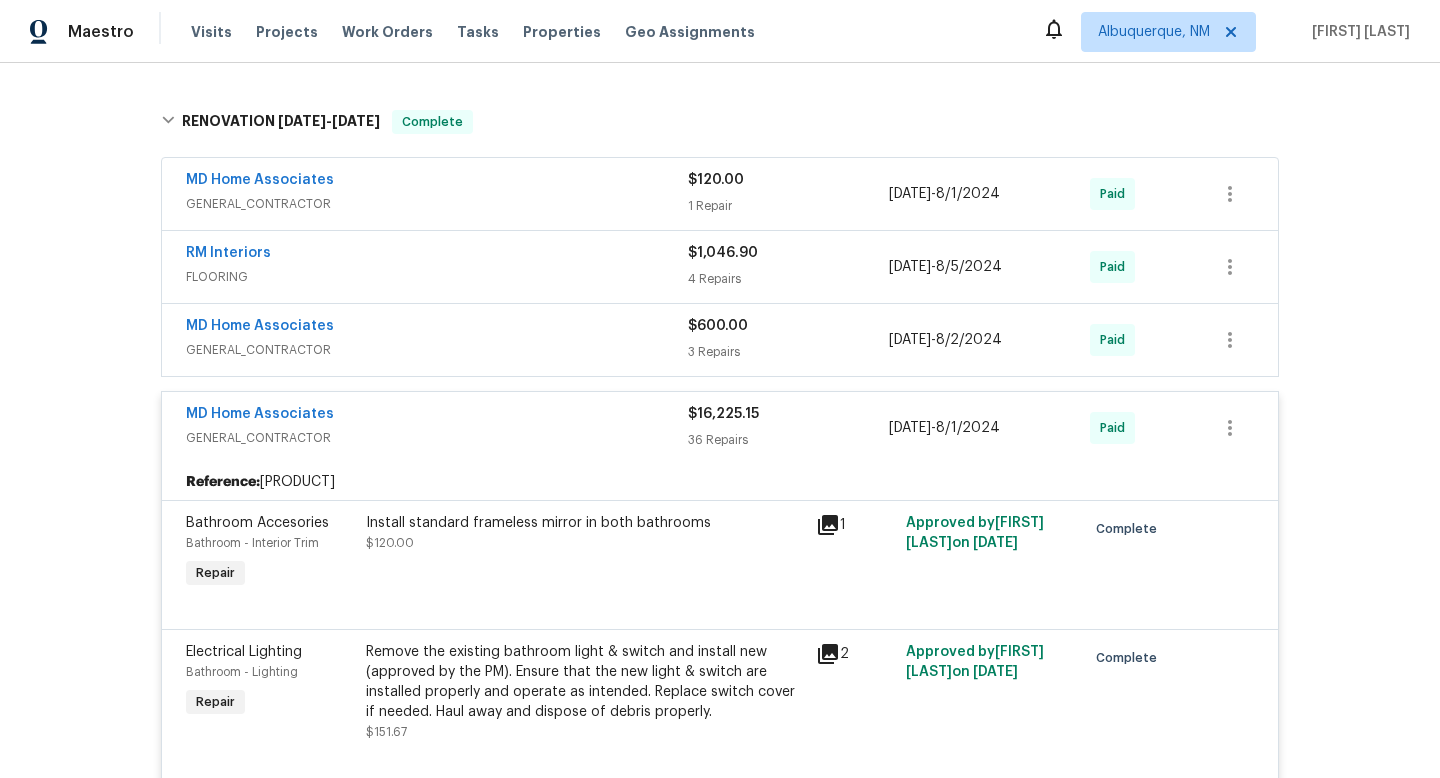 scroll, scrollTop: 724, scrollLeft: 0, axis: vertical 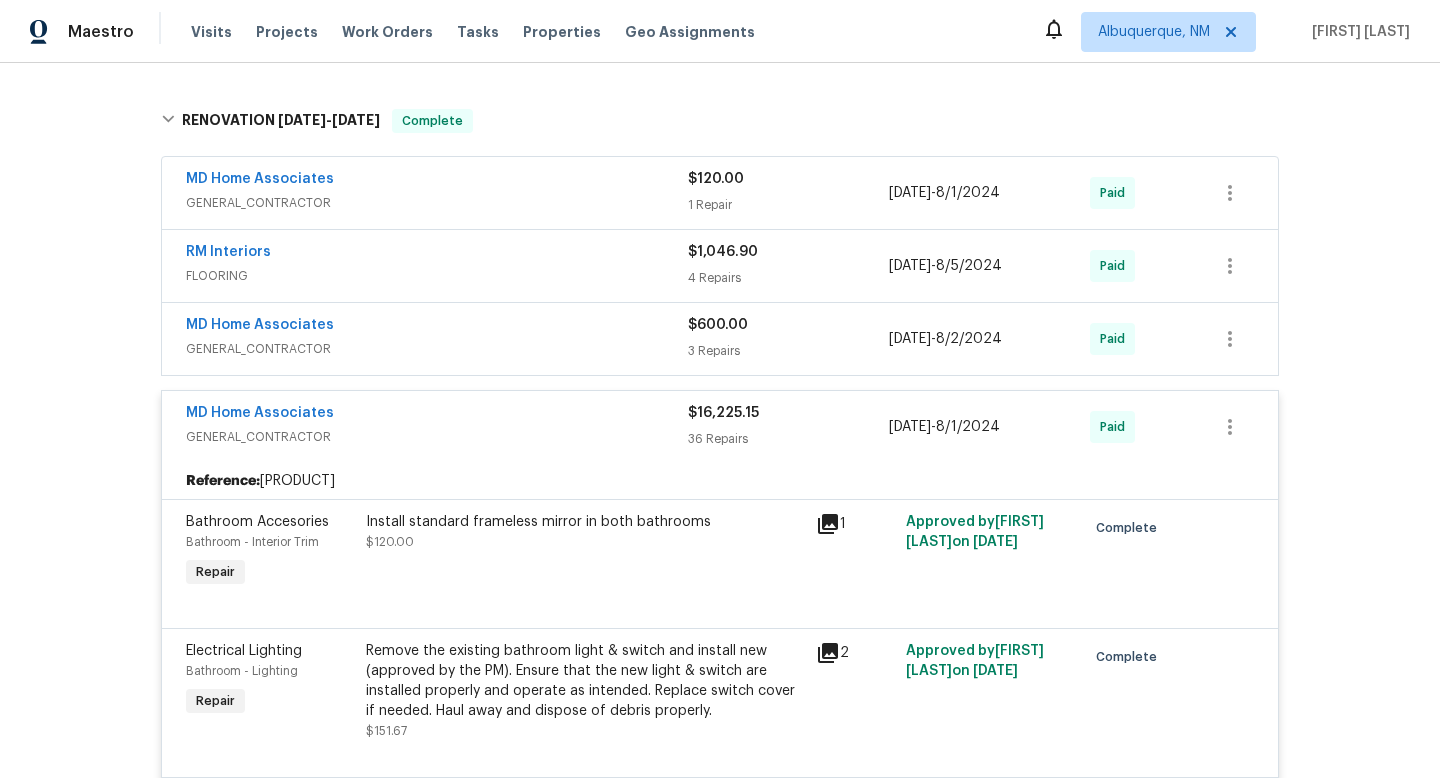 click on "MD Home Associates" at bounding box center [437, 415] 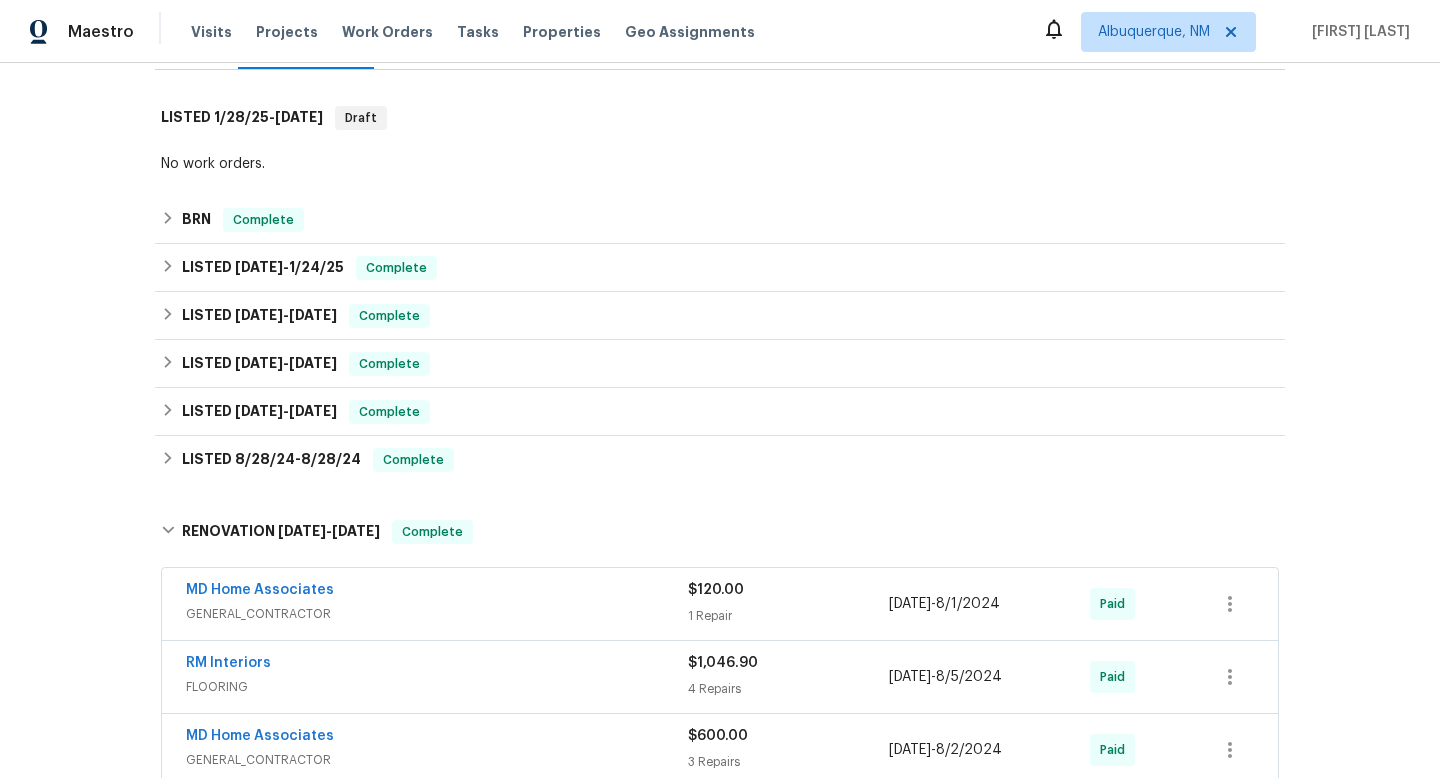 scroll, scrollTop: 300, scrollLeft: 0, axis: vertical 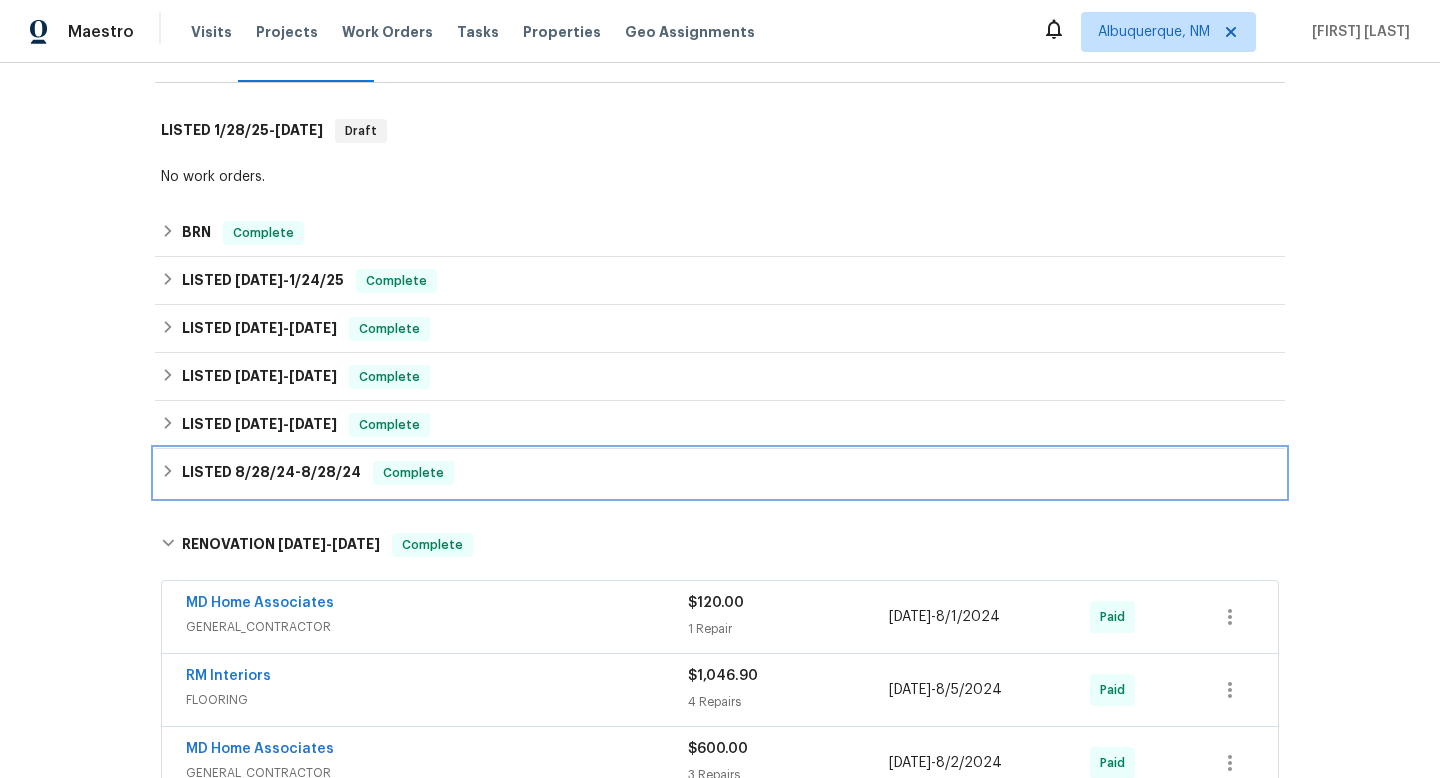 click on "LISTED   8/28/24  -  8/28/24 Complete" at bounding box center (720, 473) 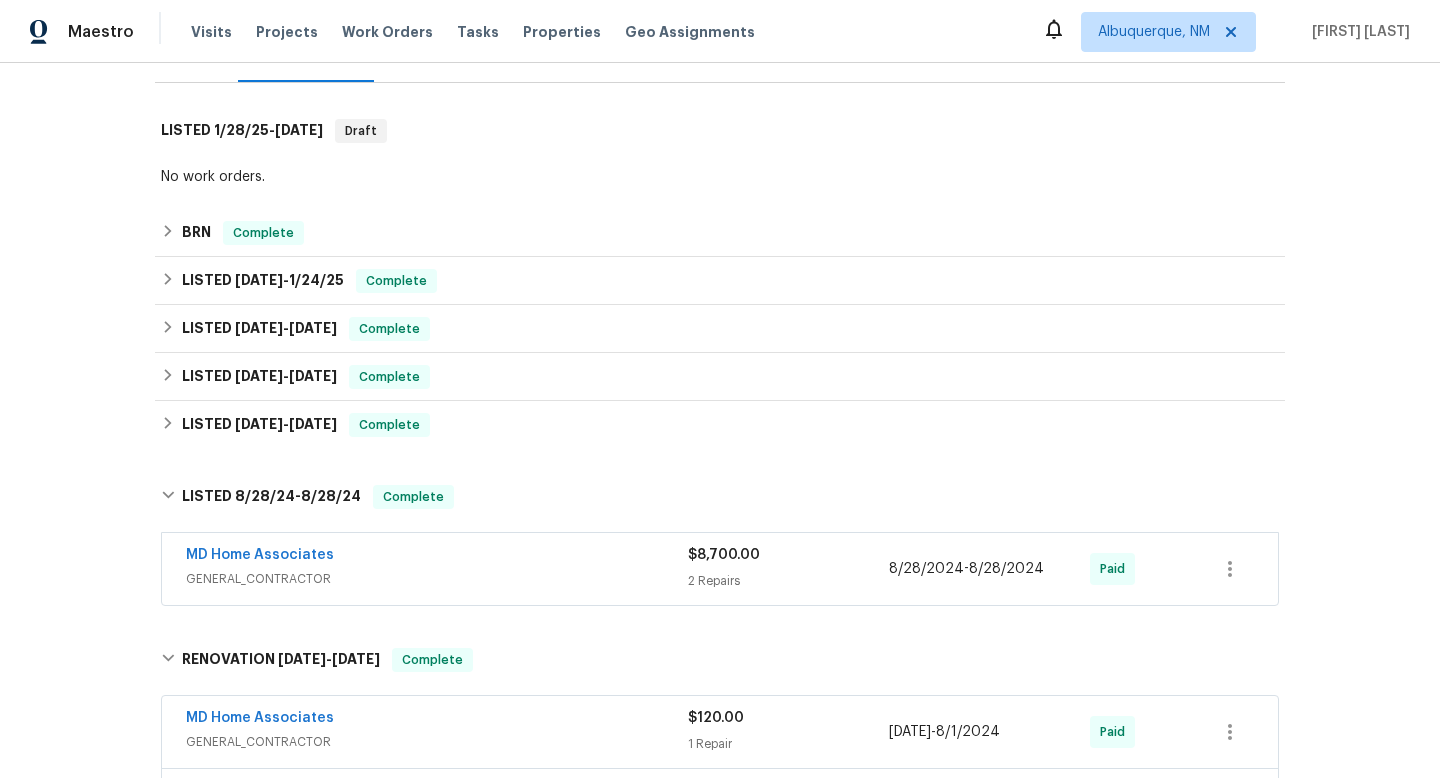 click on "GENERAL_CONTRACTOR" at bounding box center (437, 579) 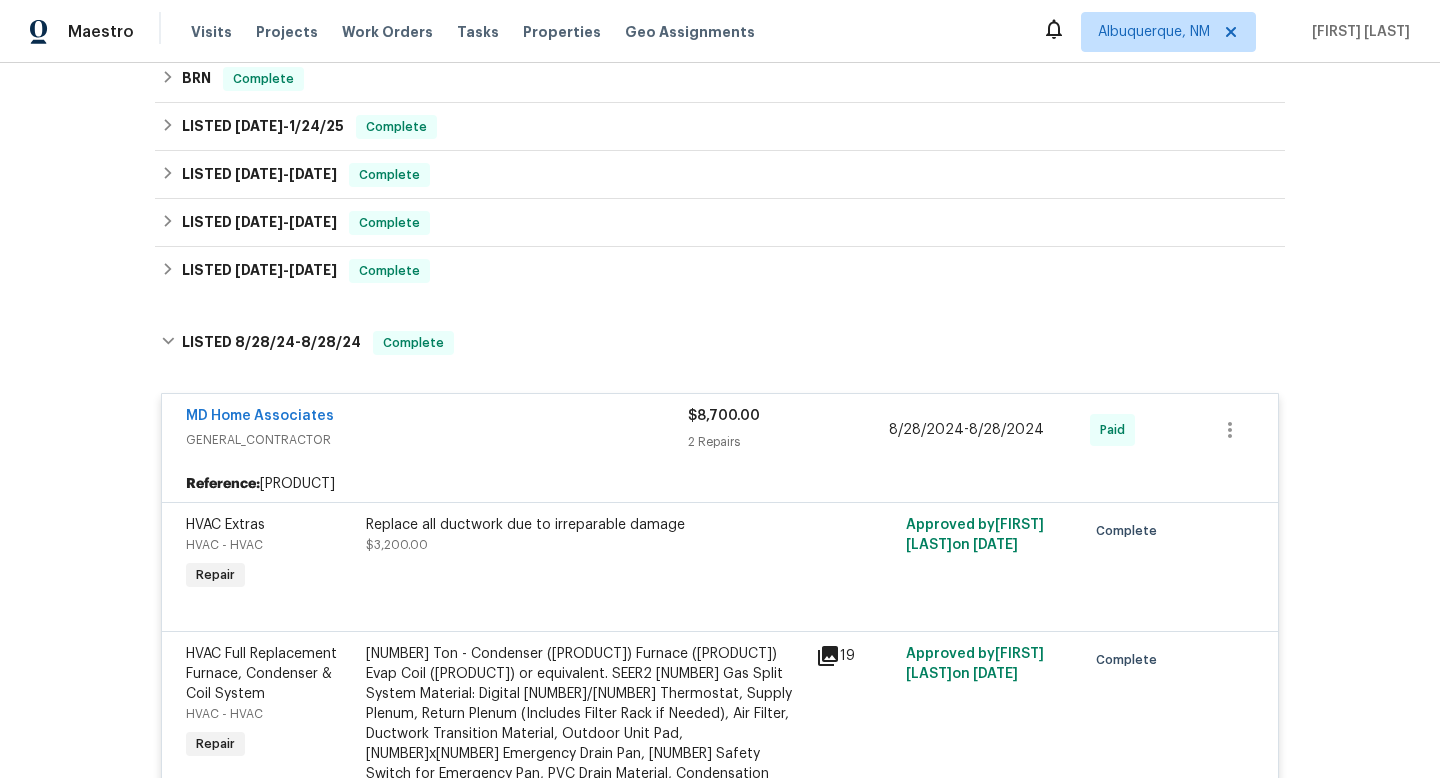 scroll, scrollTop: 426, scrollLeft: 0, axis: vertical 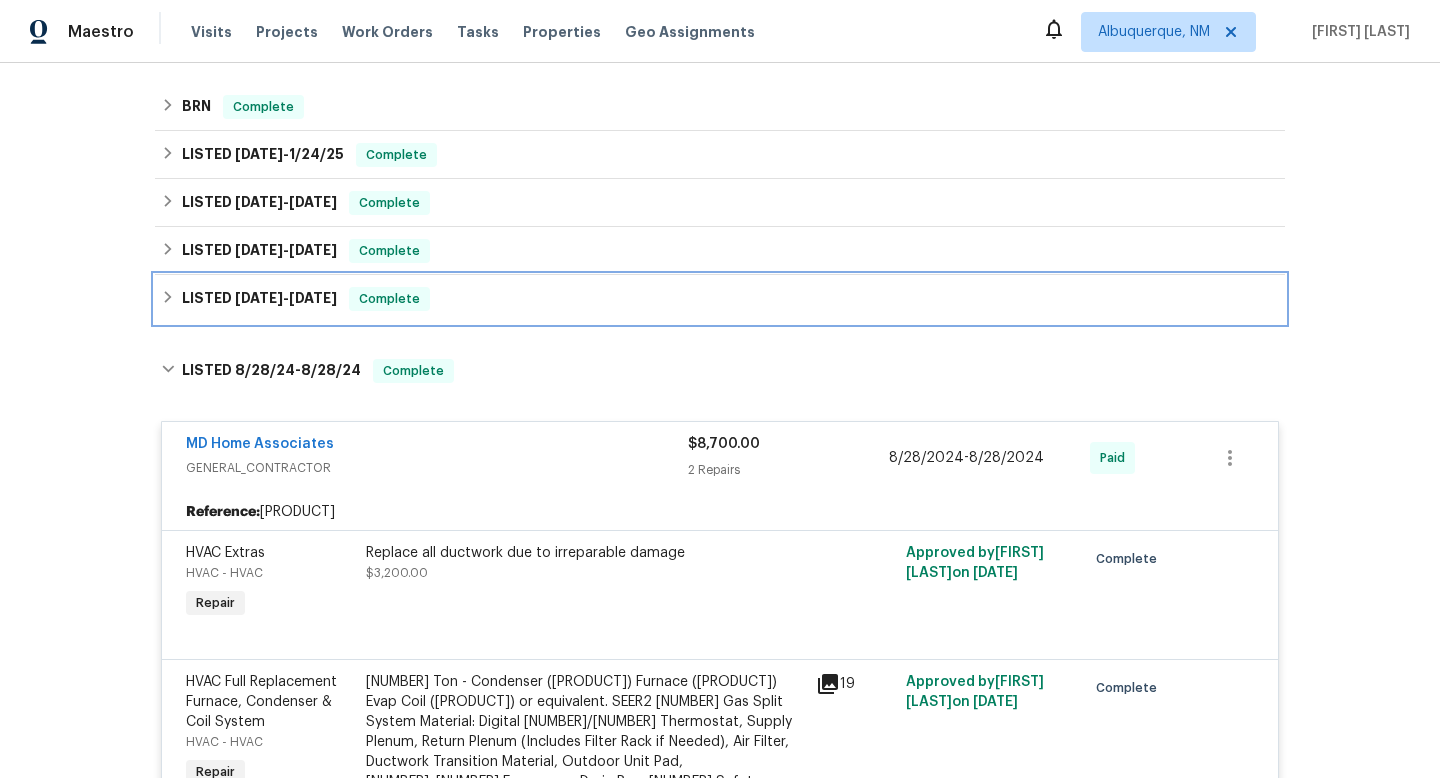 click on "LISTED   10/2/24  -  10/7/24 Complete" at bounding box center [720, 299] 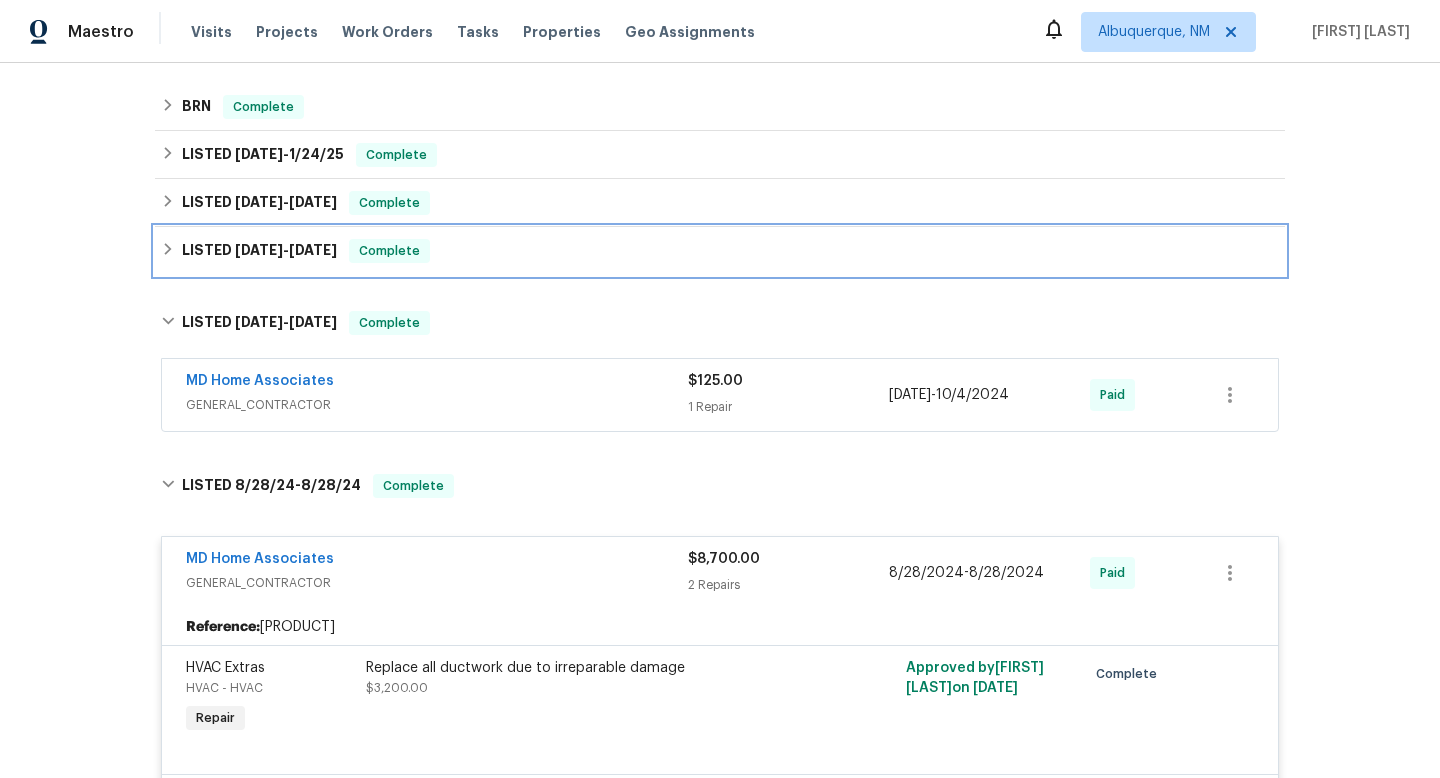 click on "LISTED   10/15/24  -  10/24/24 Complete" at bounding box center (720, 251) 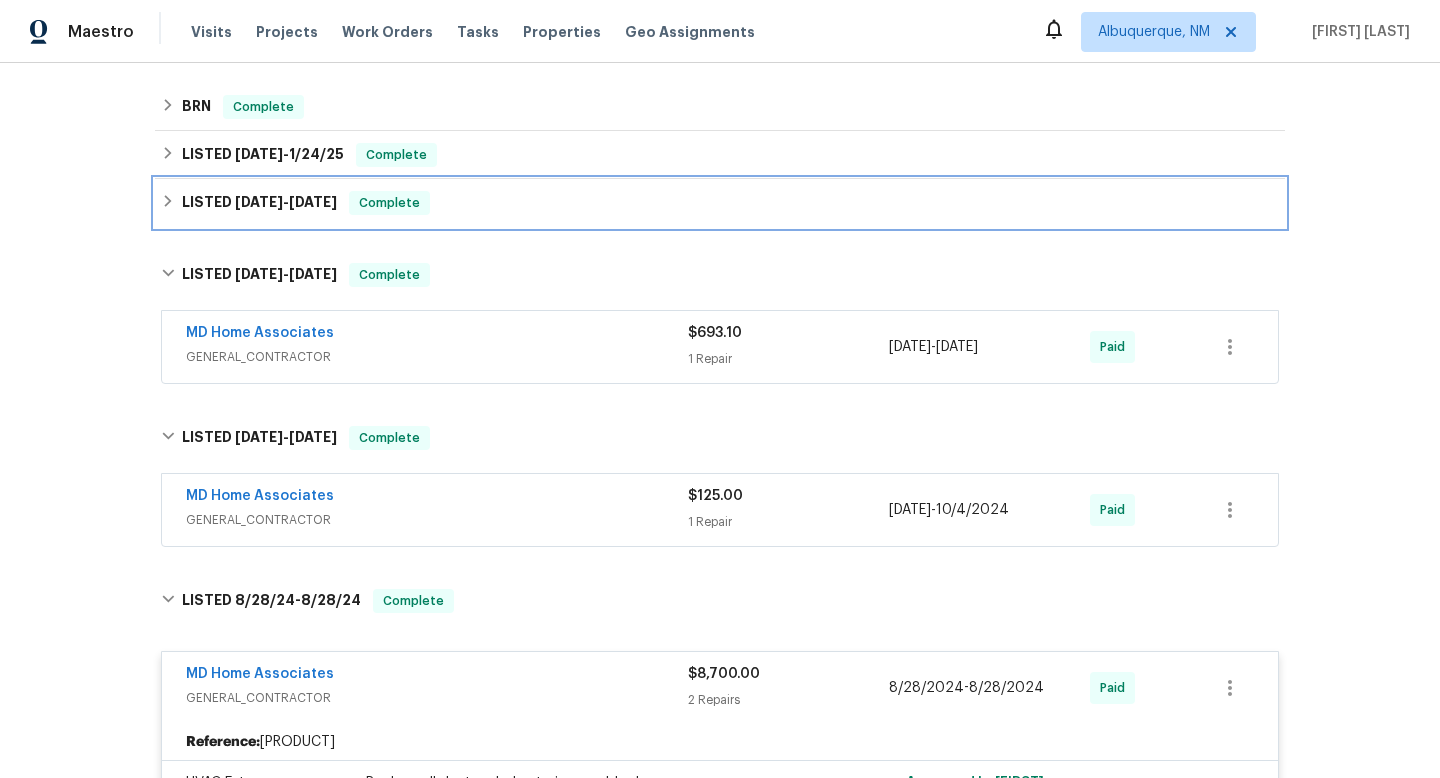 click on "LISTED   11/11/24  -  11/14/24 Complete" at bounding box center (720, 203) 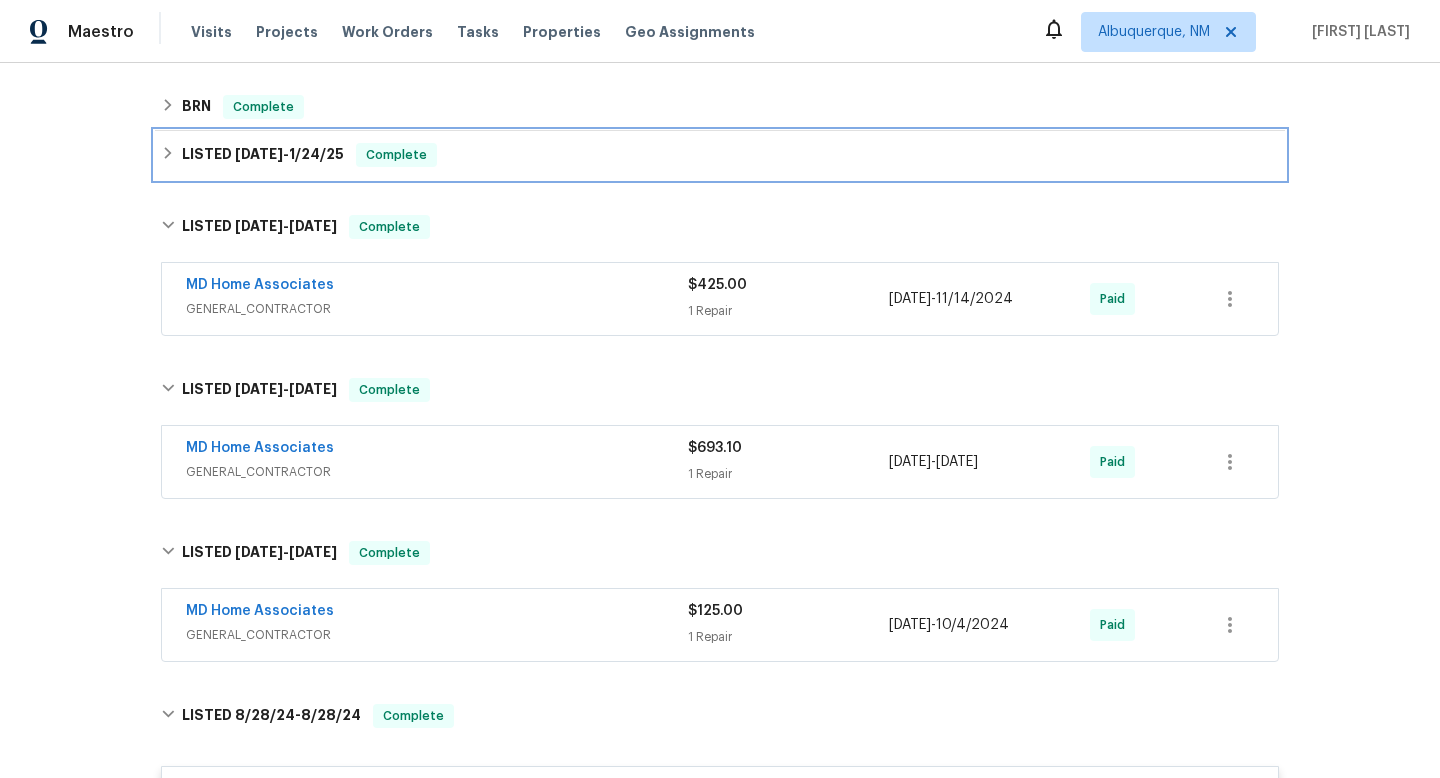 click on "LISTED   11/11/24  -  1/24/25 Complete" at bounding box center [720, 155] 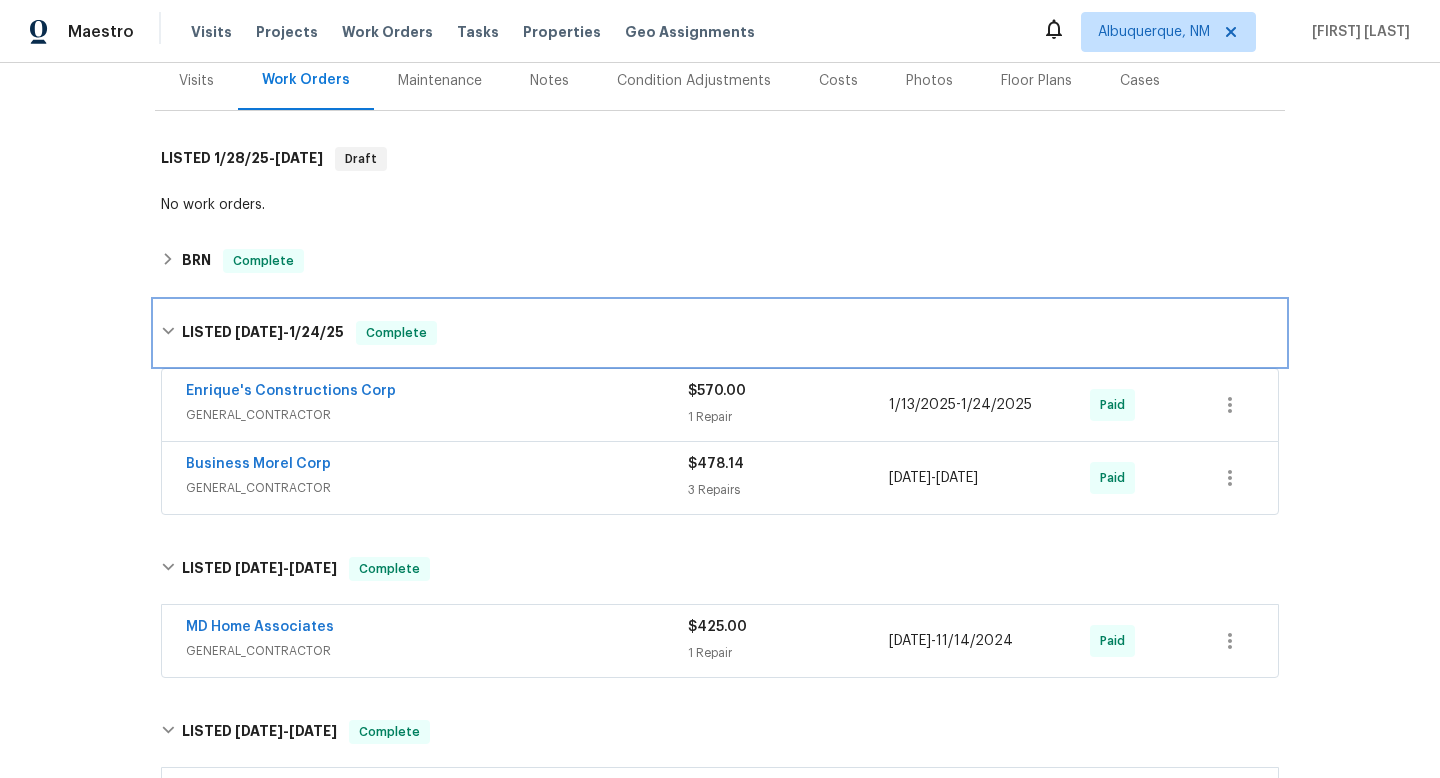 scroll, scrollTop: 203, scrollLeft: 0, axis: vertical 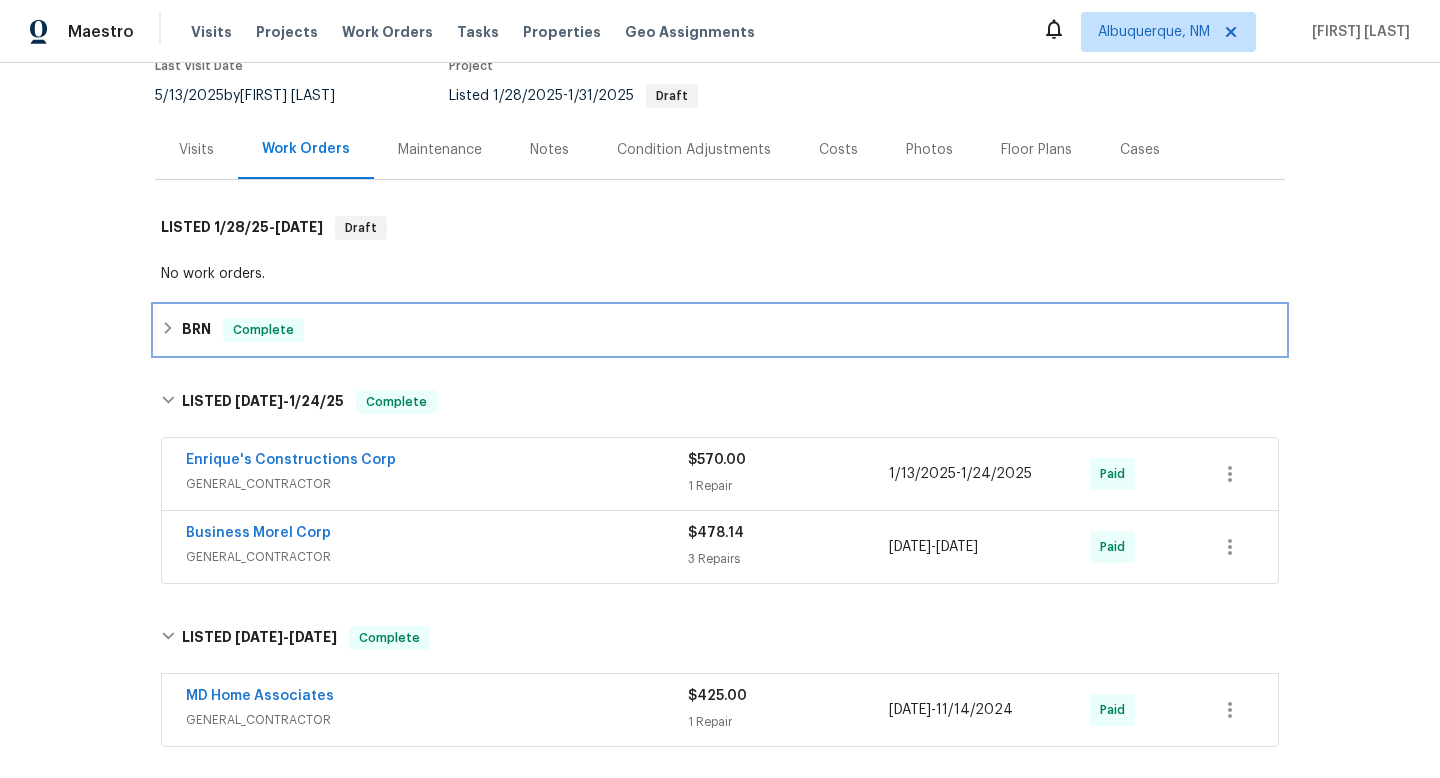 click on "BRN   Complete" at bounding box center [720, 330] 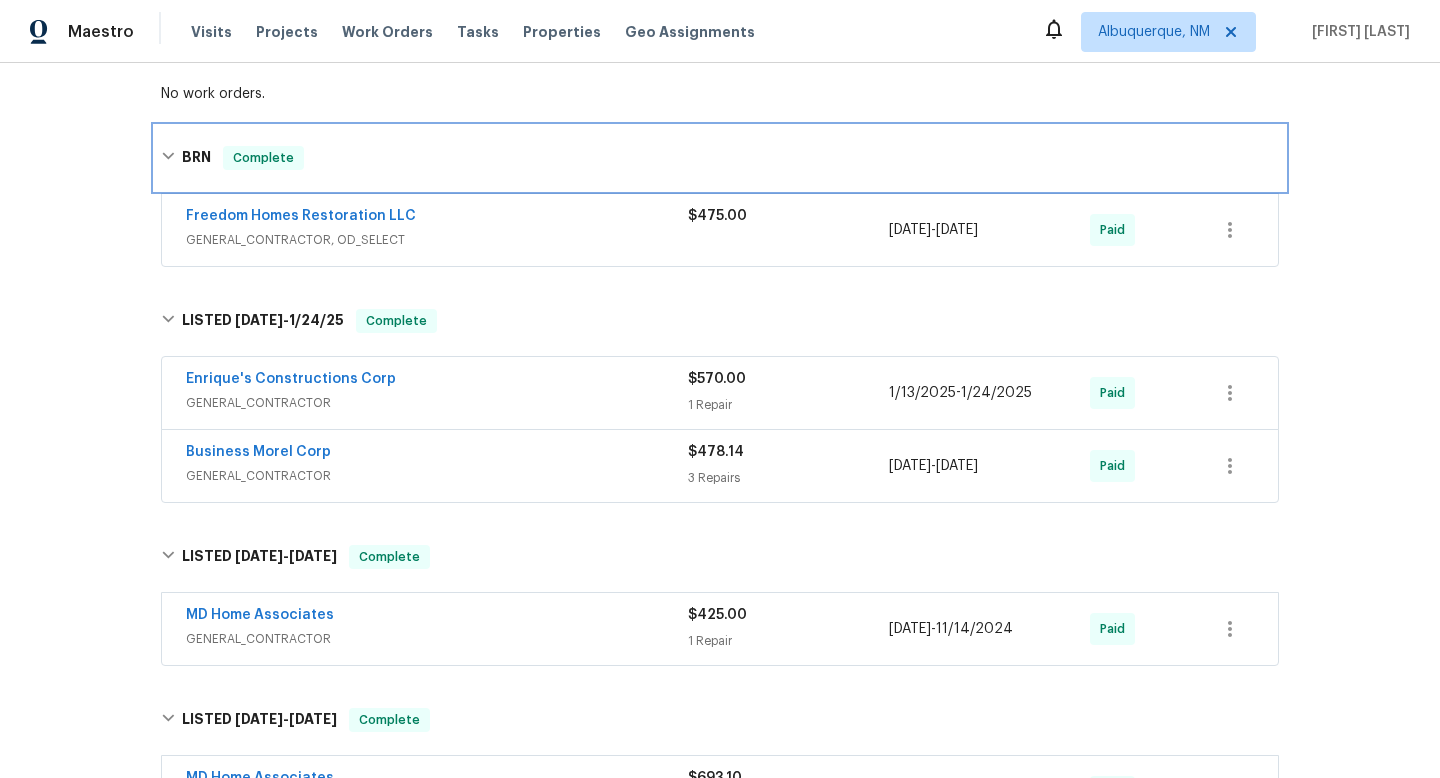 scroll, scrollTop: 524, scrollLeft: 0, axis: vertical 